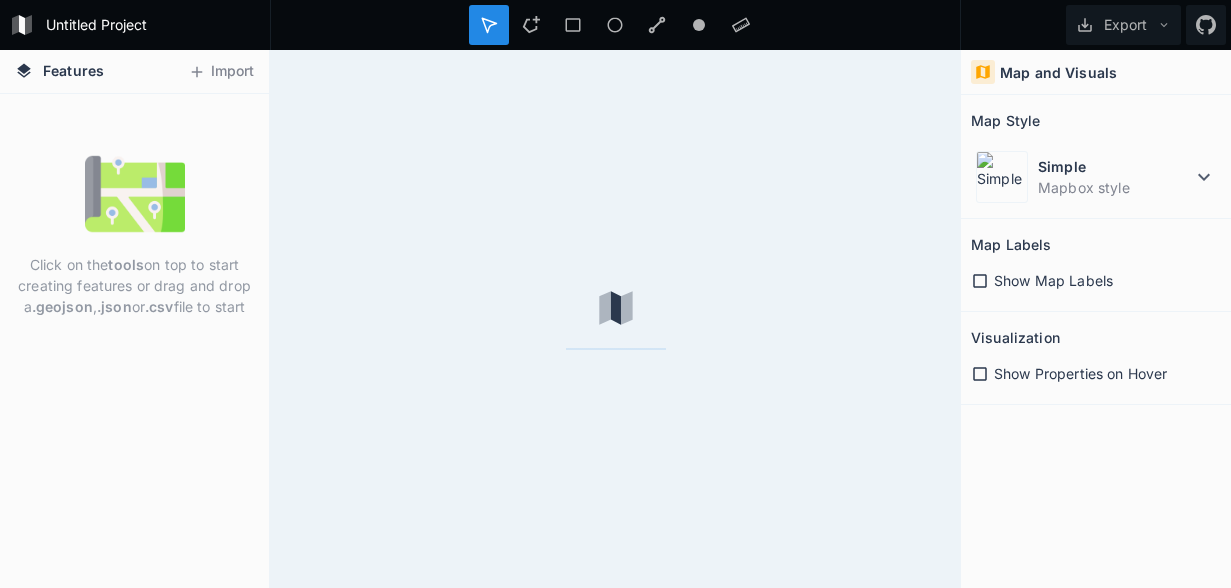 scroll, scrollTop: 0, scrollLeft: 0, axis: both 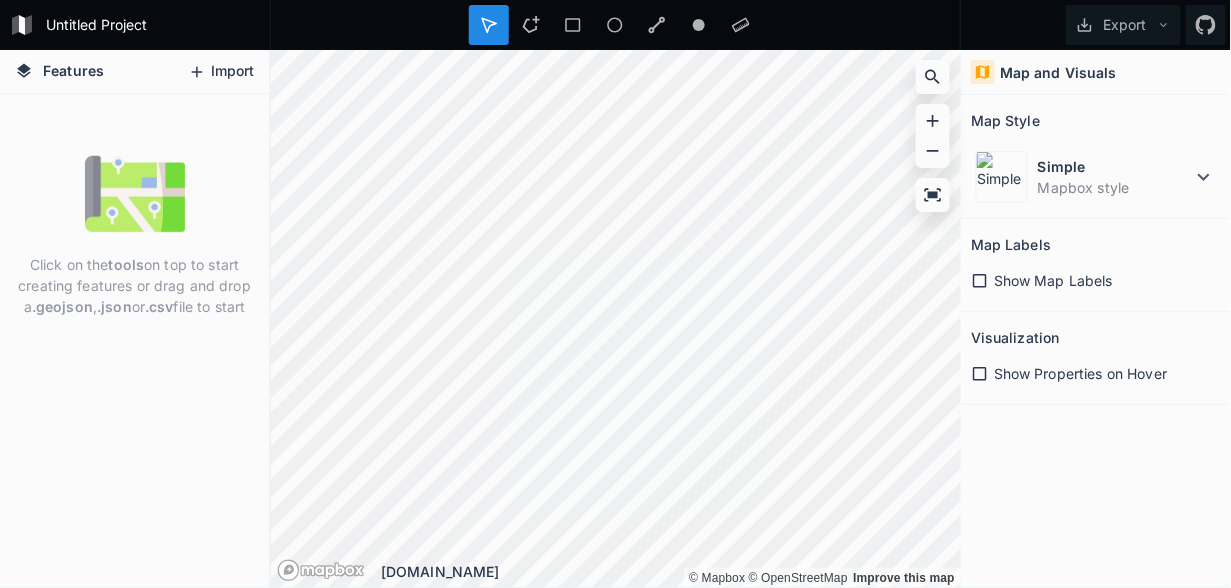 click on "Import" at bounding box center [221, 72] 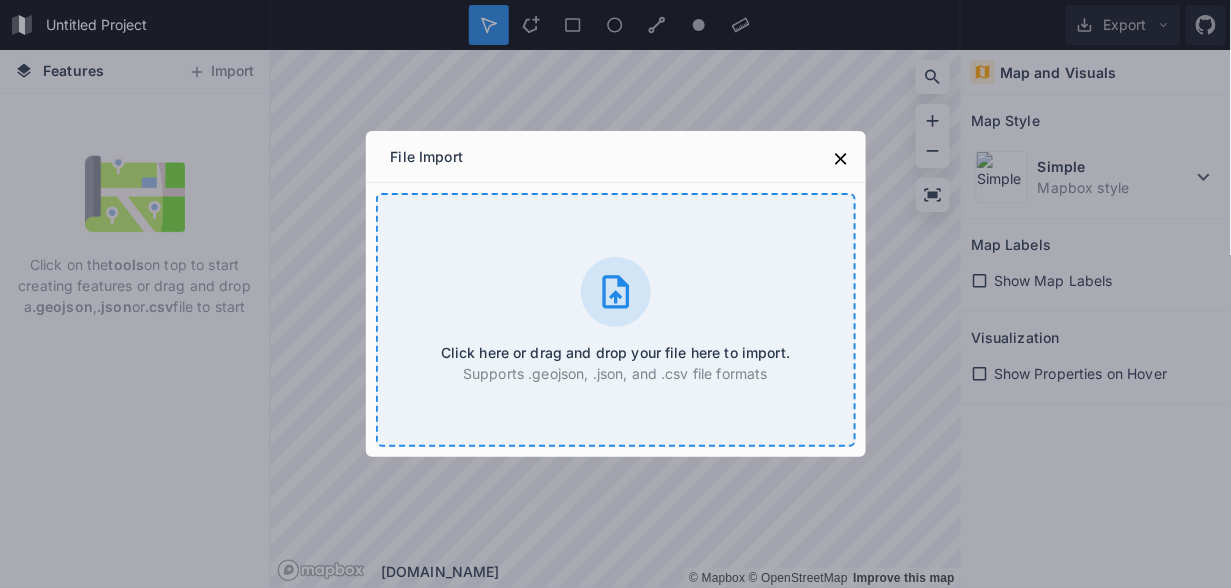 click 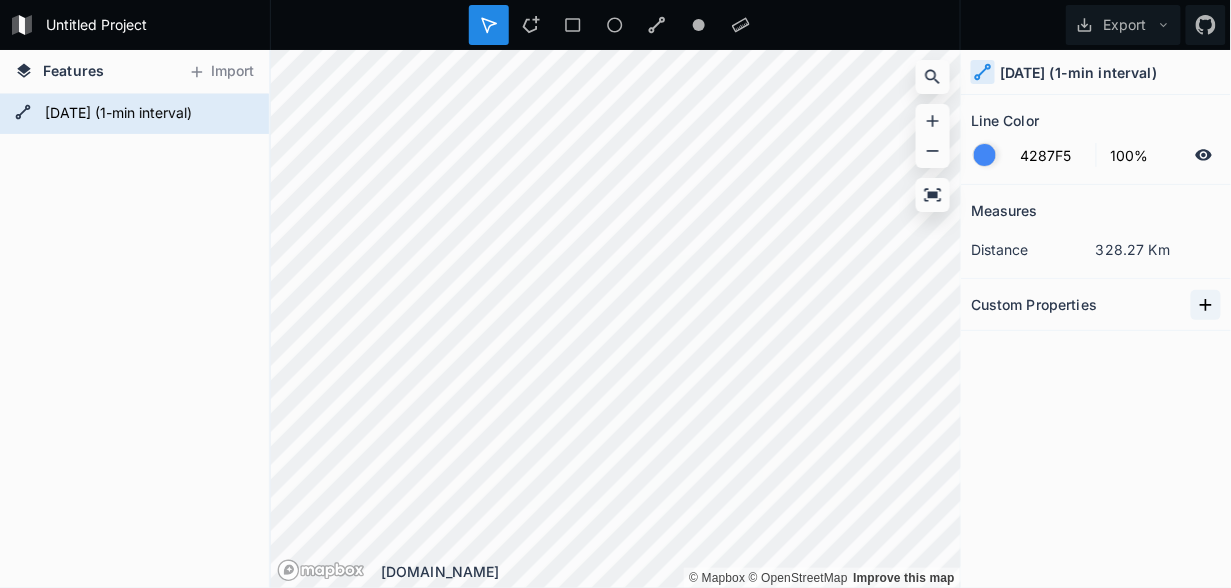 click 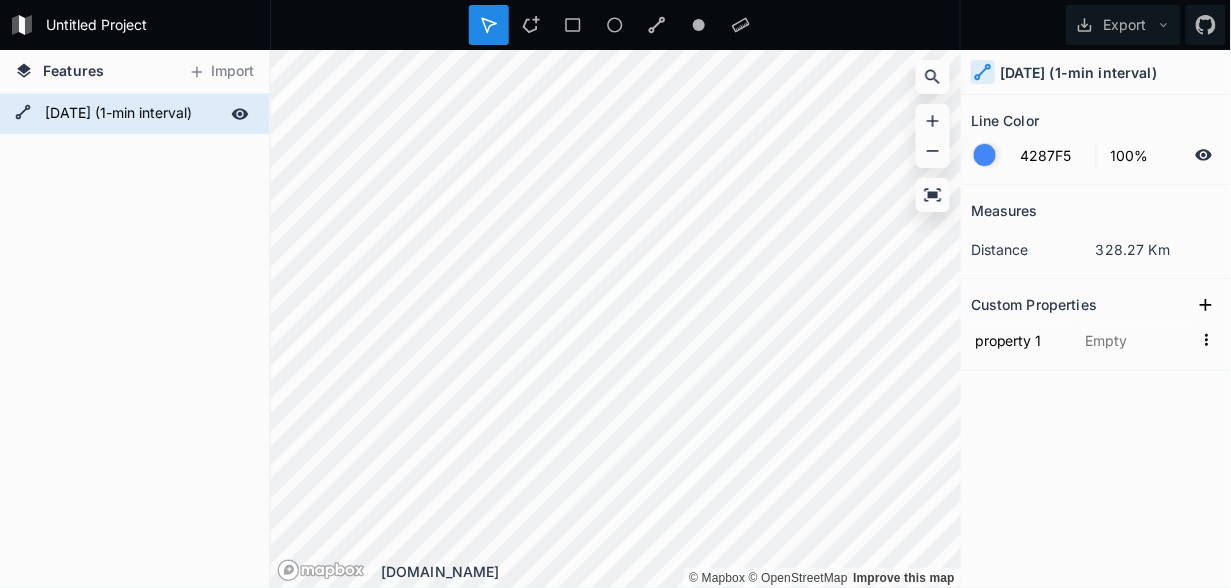 click 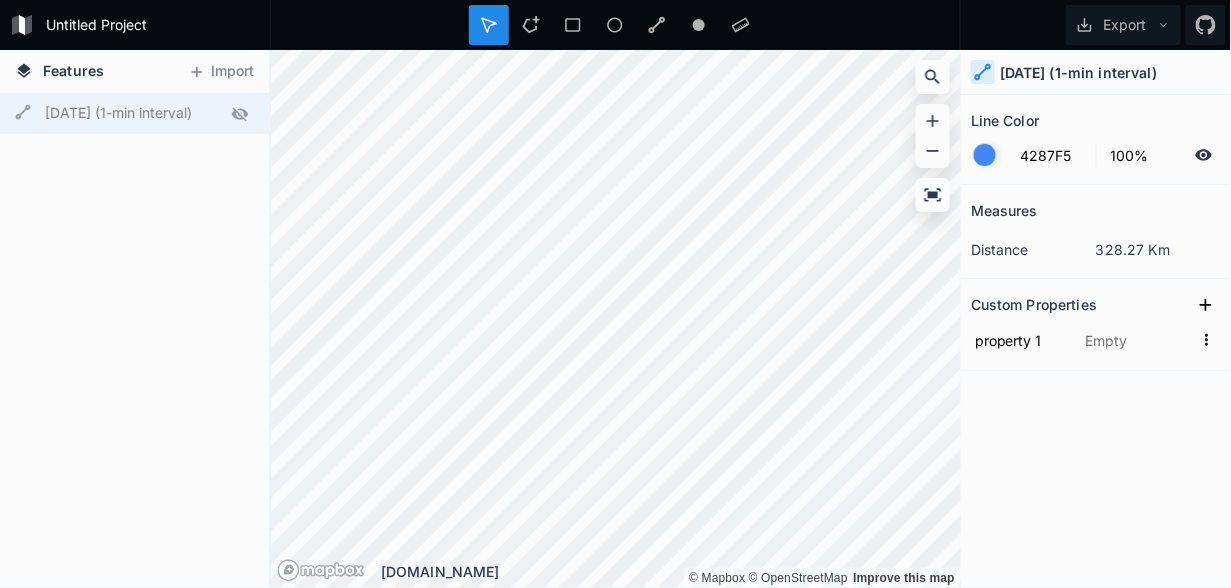 click 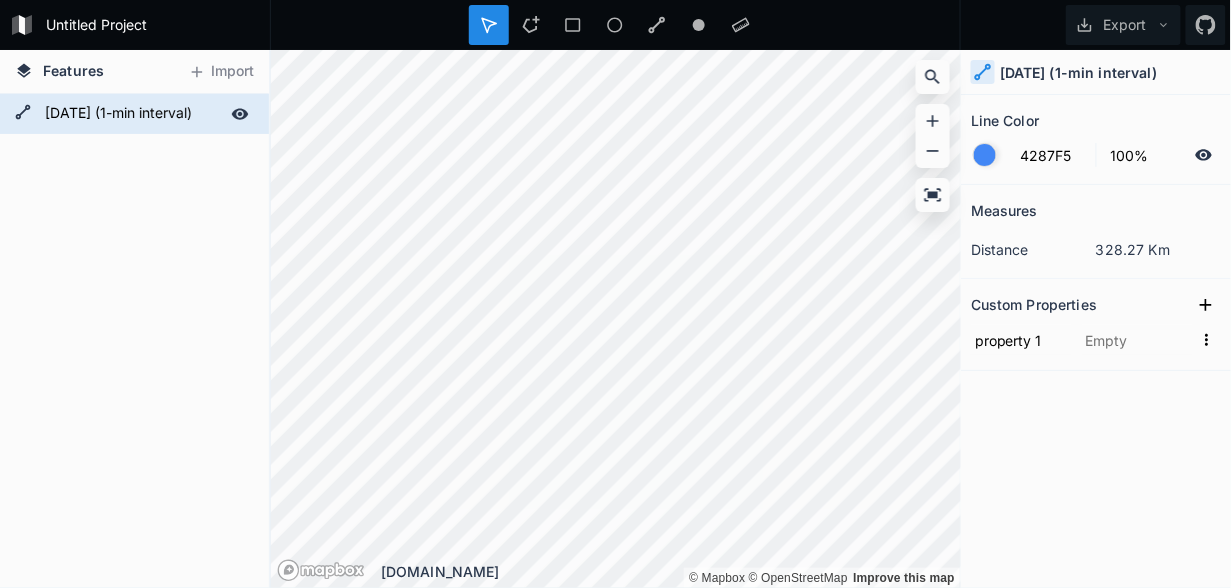 drag, startPoint x: 240, startPoint y: 114, endPoint x: 139, endPoint y: 112, distance: 101.0198 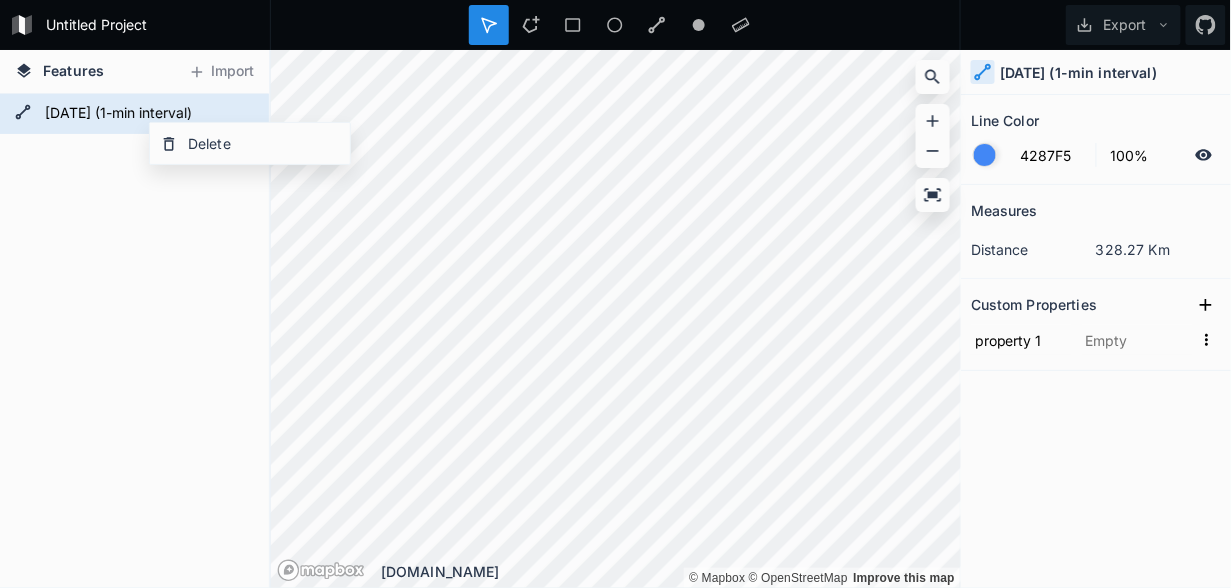 click on "328.27 Km" at bounding box center [1158, 249] 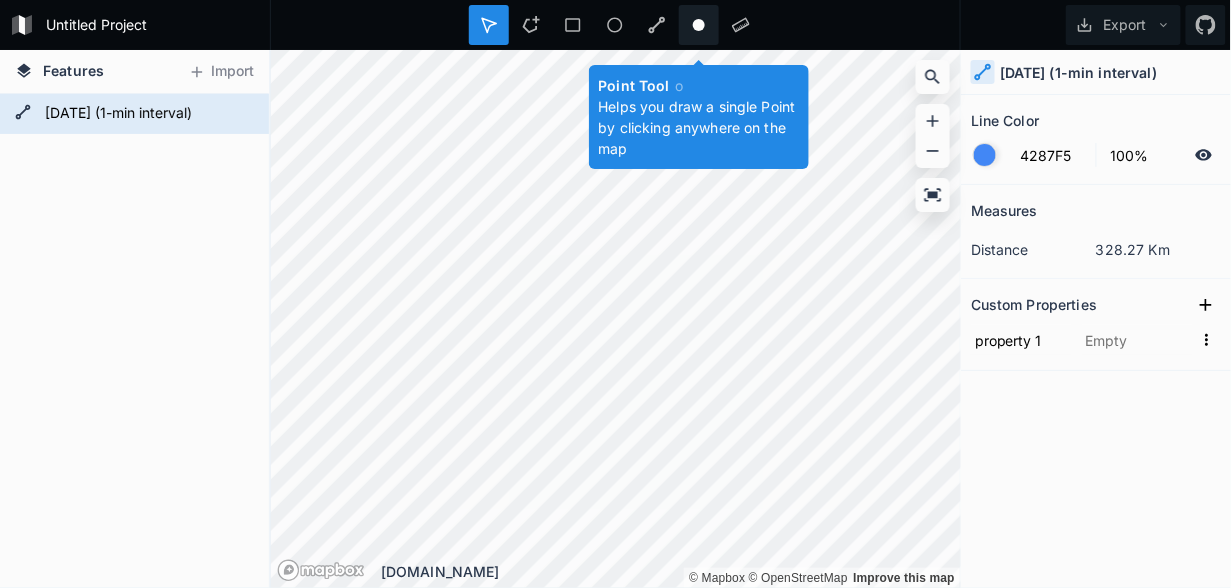 click 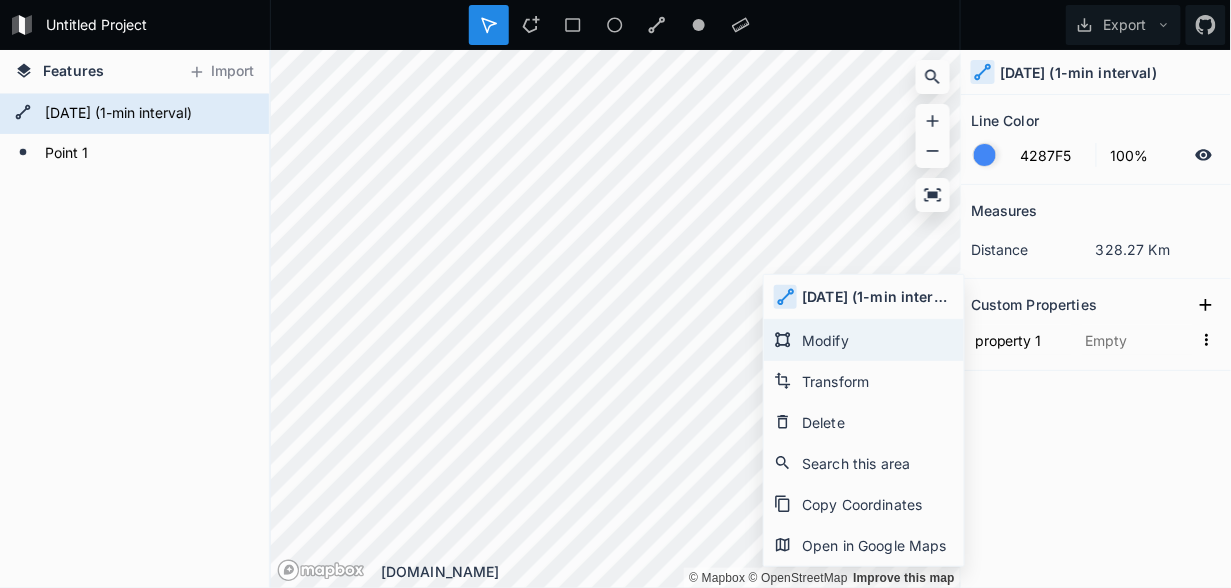 click on "Modify" 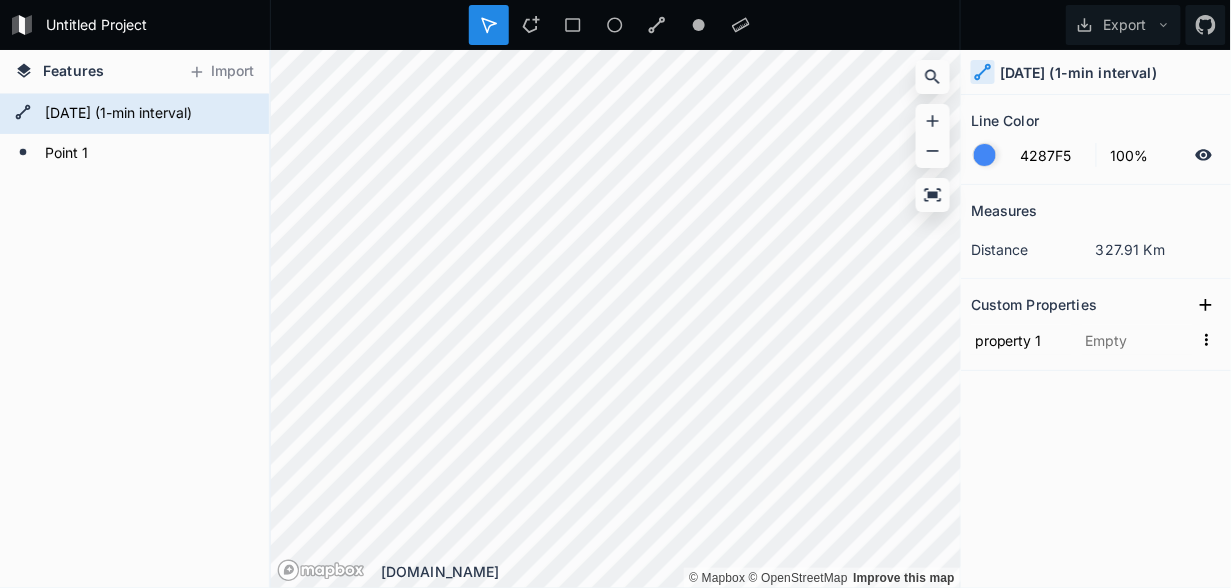 click 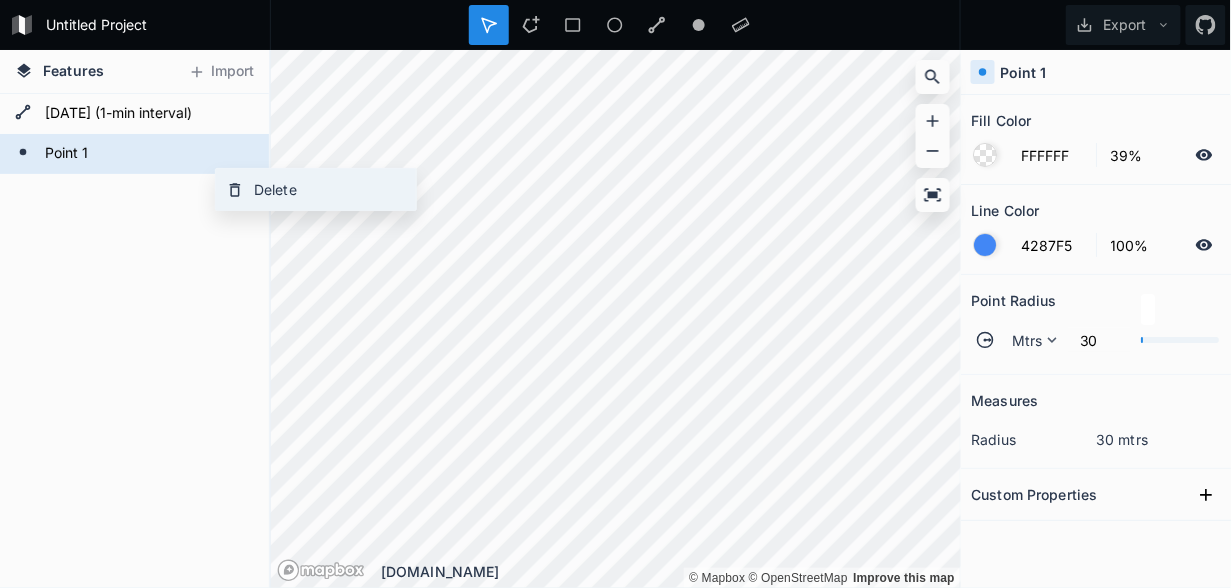 click on "Delete" 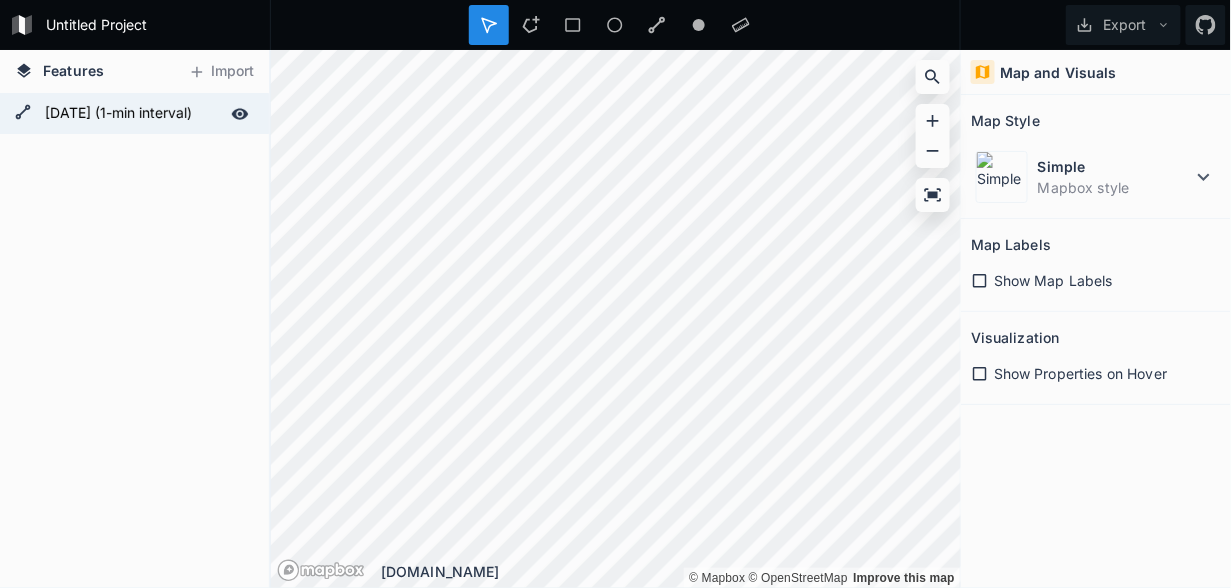 click on "[DATE] (1-min interval)" at bounding box center [132, 114] 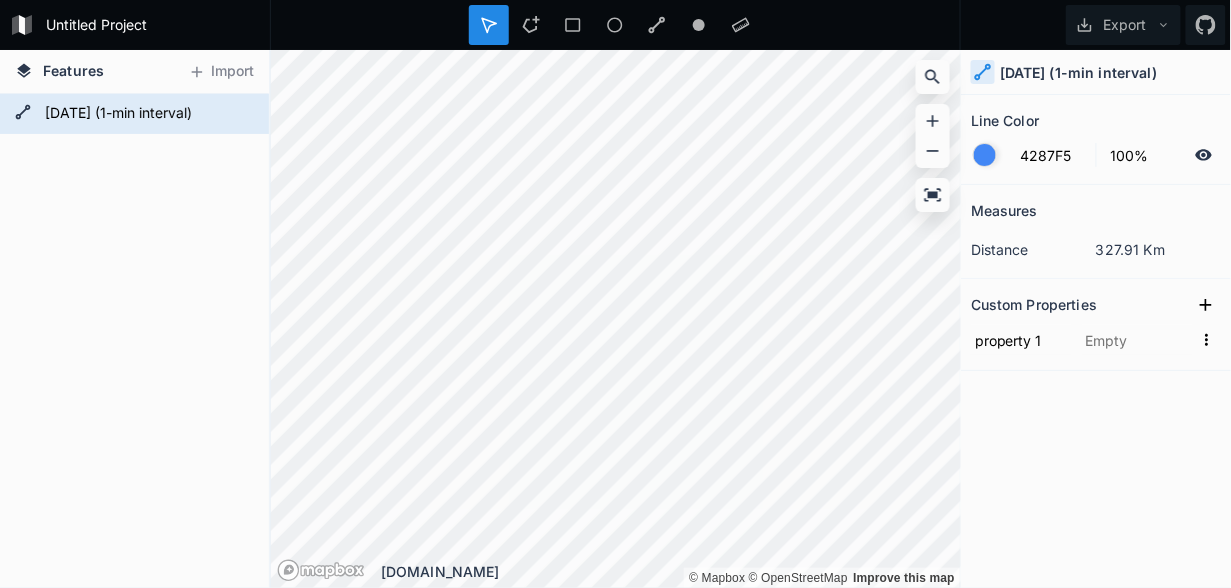 click 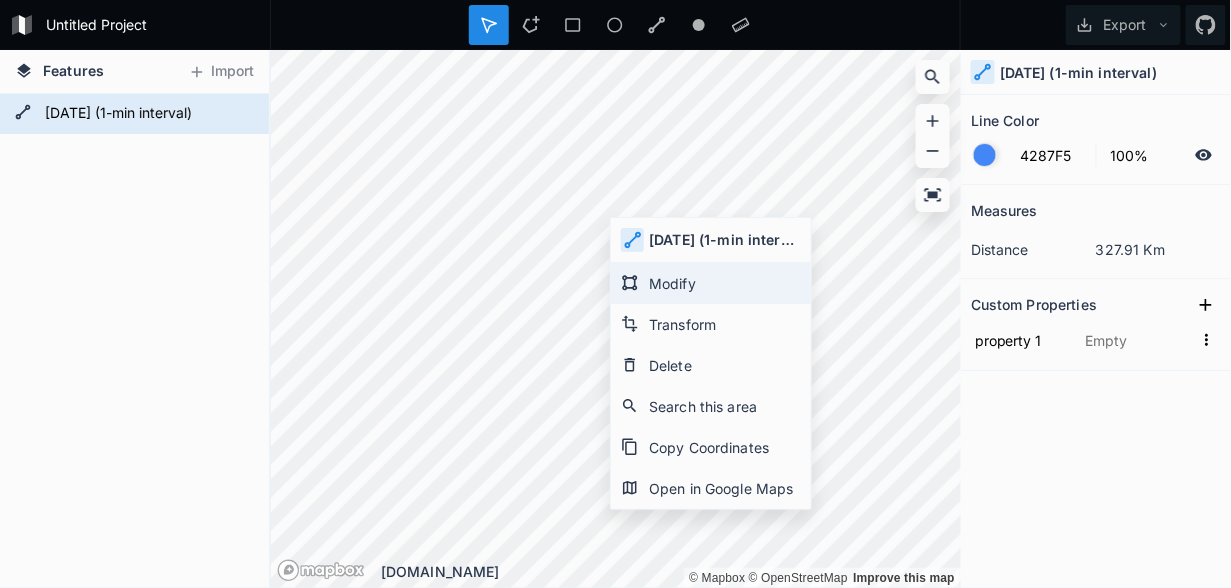 click on "Modify" 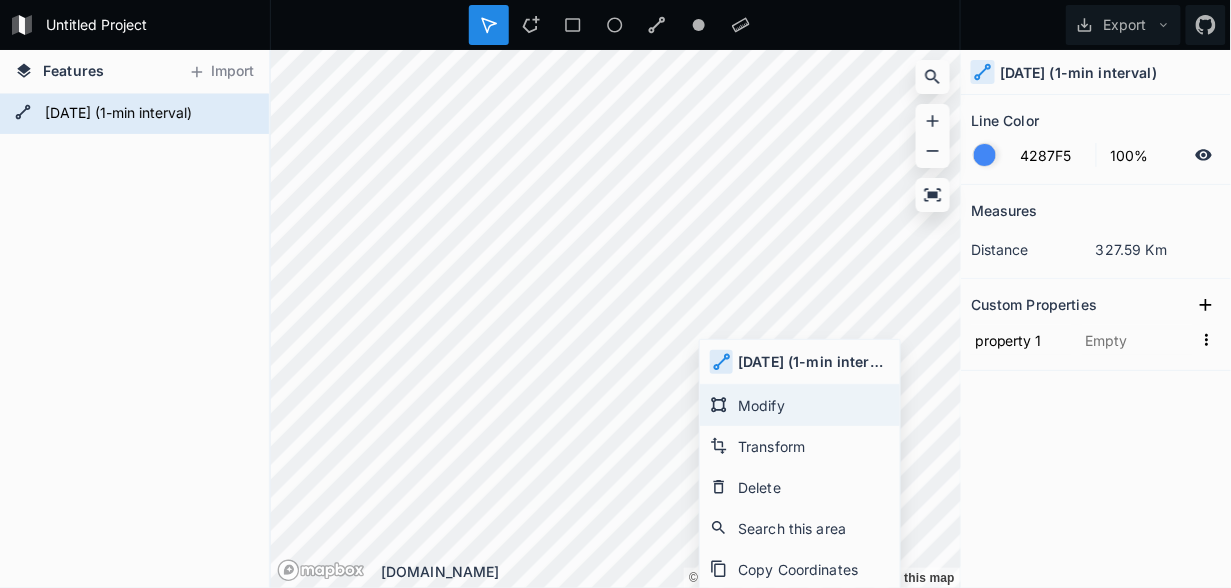 click on "Modify" 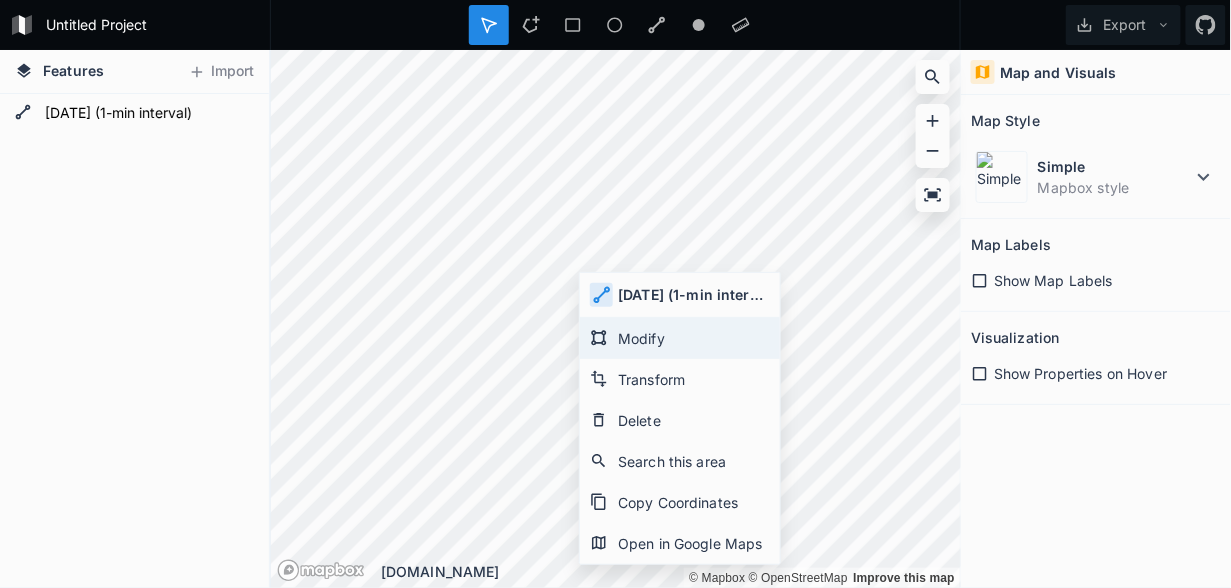 click on "Modify" 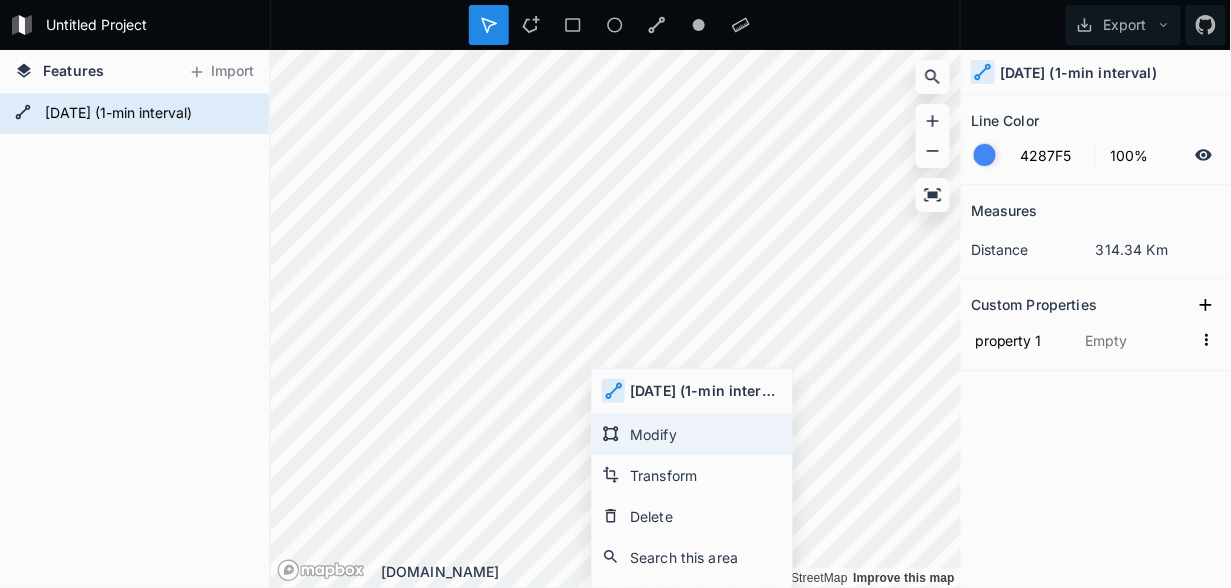 click on "Modify" 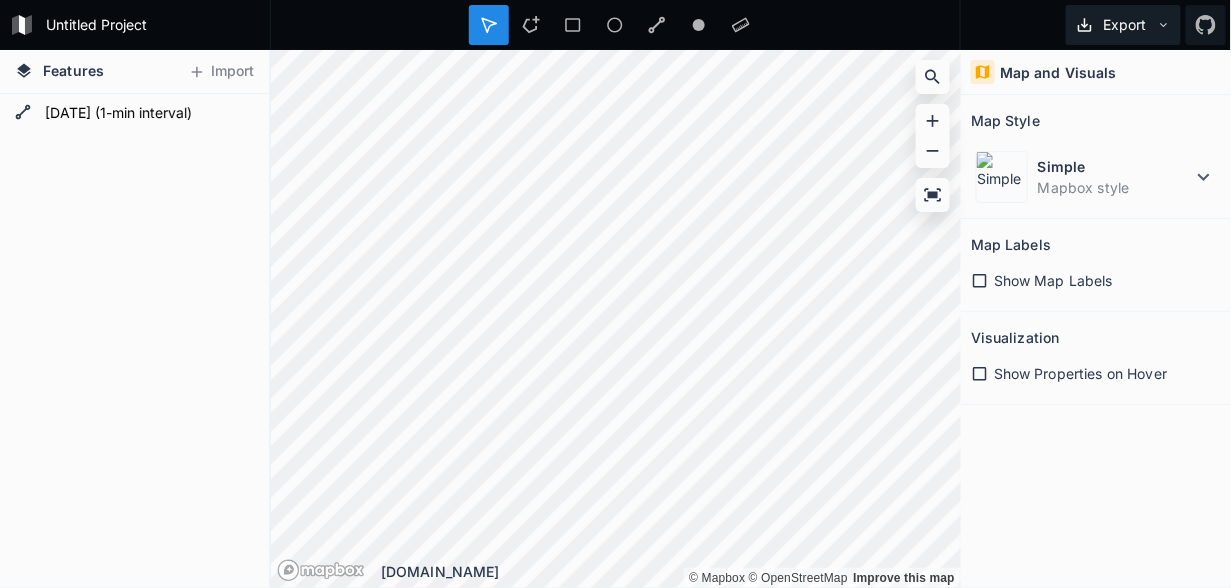 click on "Export" at bounding box center (1123, 25) 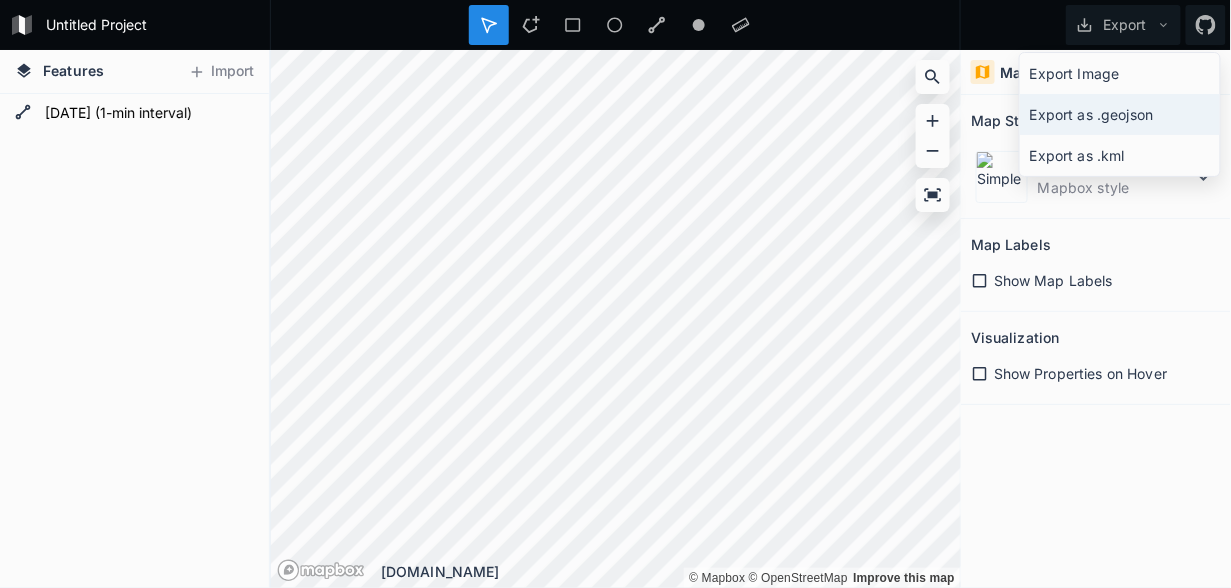 click on "Export as .geojson" 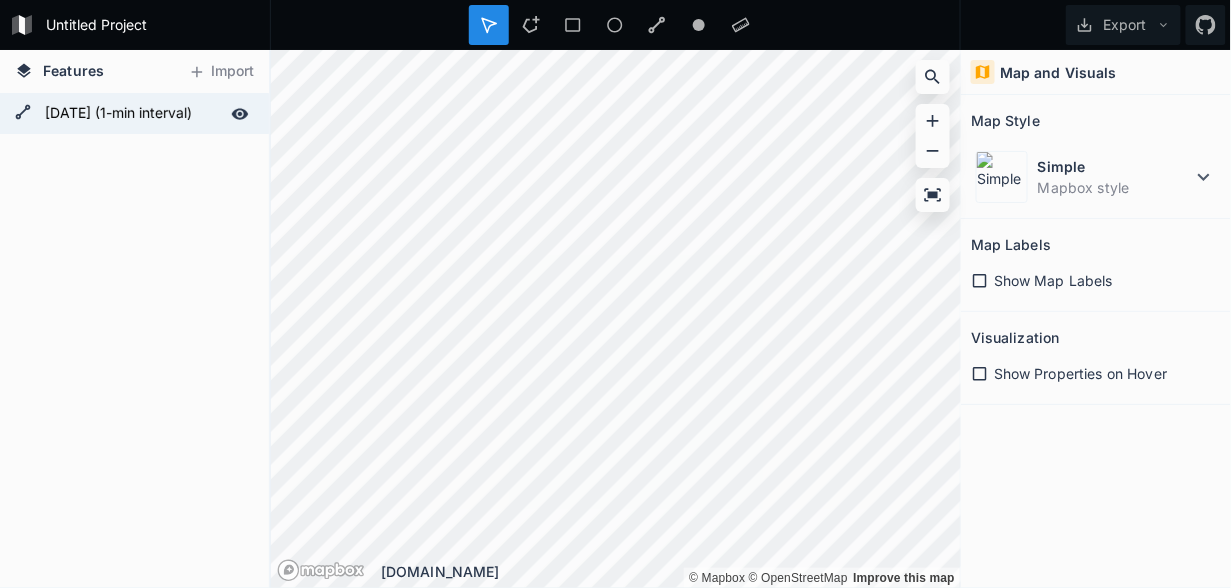 click 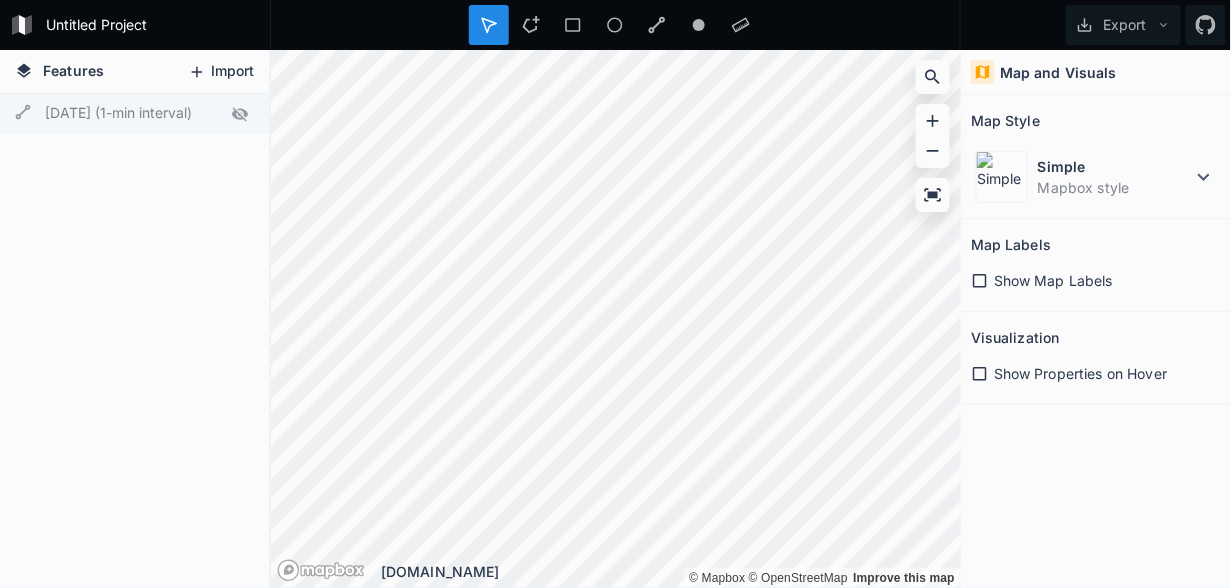 click on "Import" at bounding box center (221, 72) 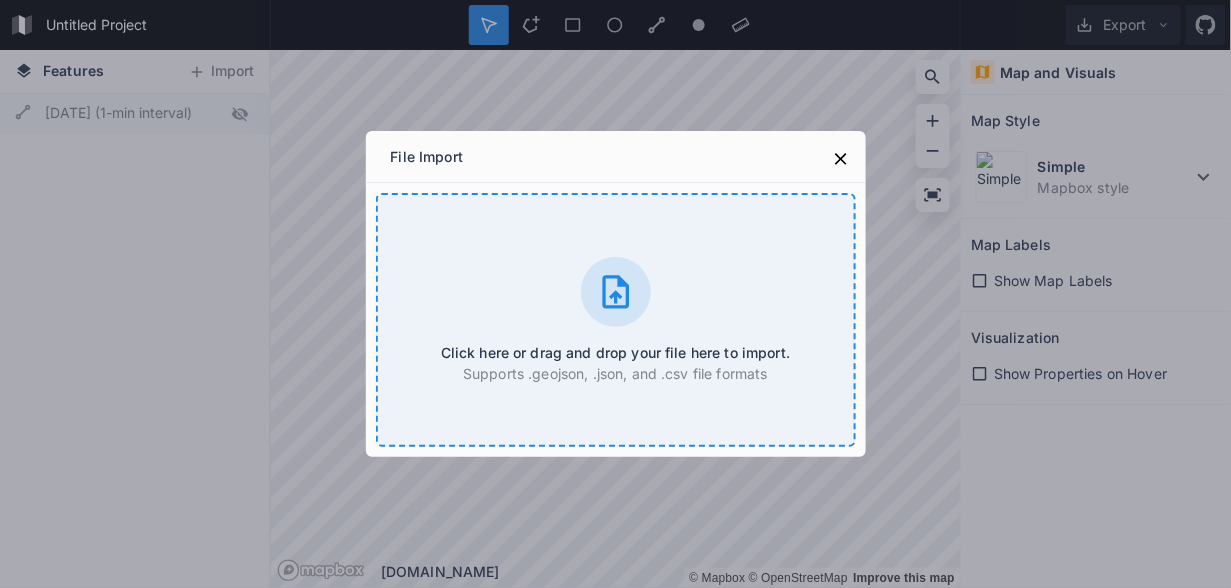 click at bounding box center [616, 292] 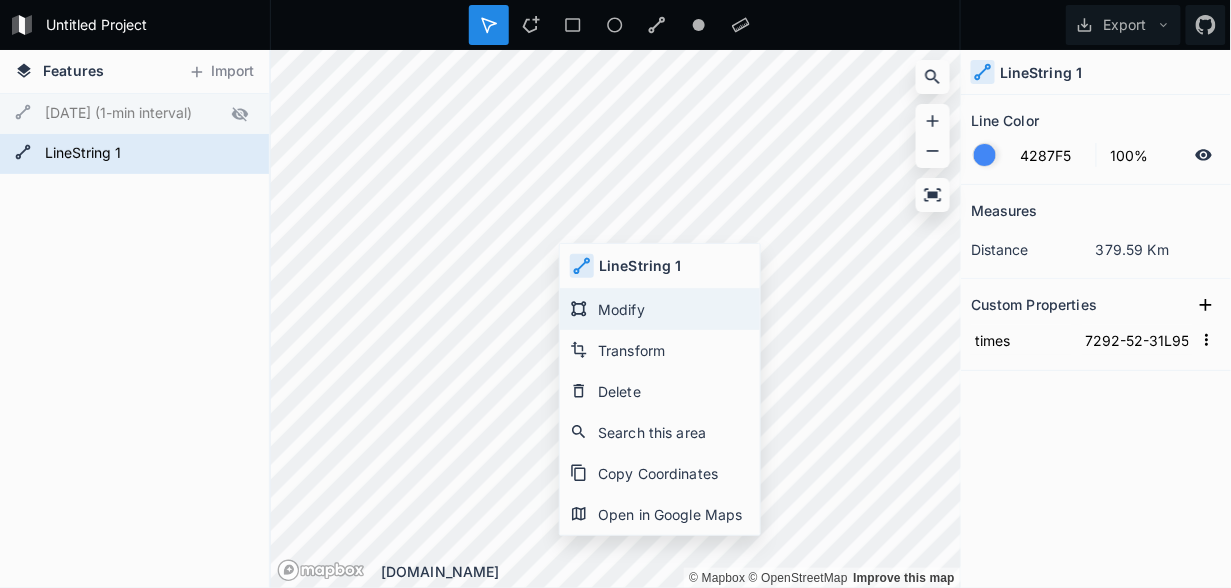 click on "Modify" 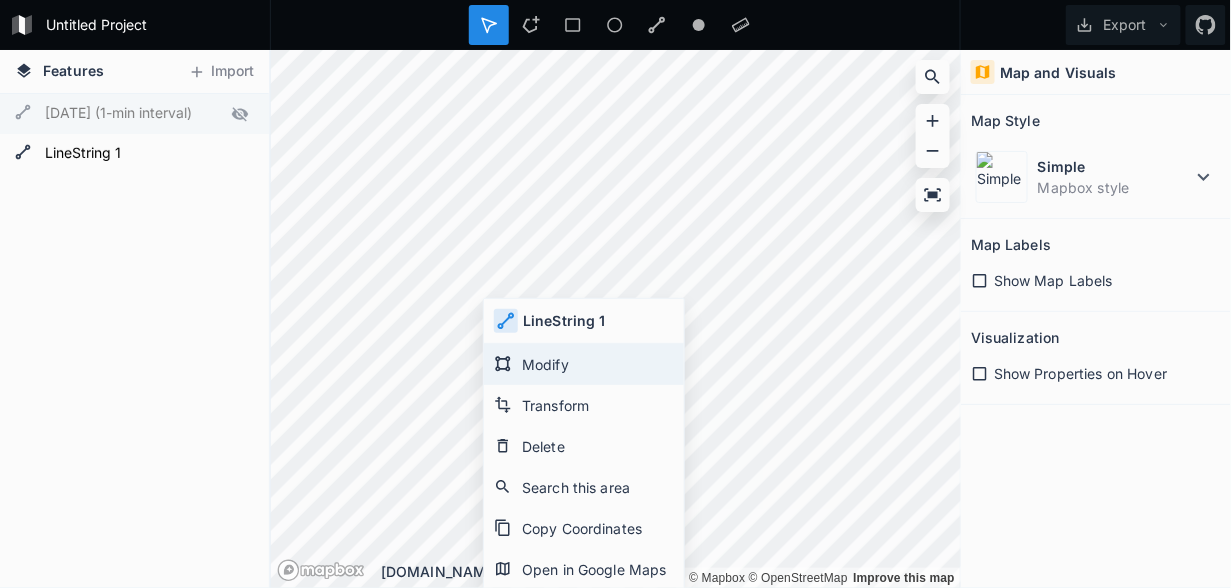click on "Modify" 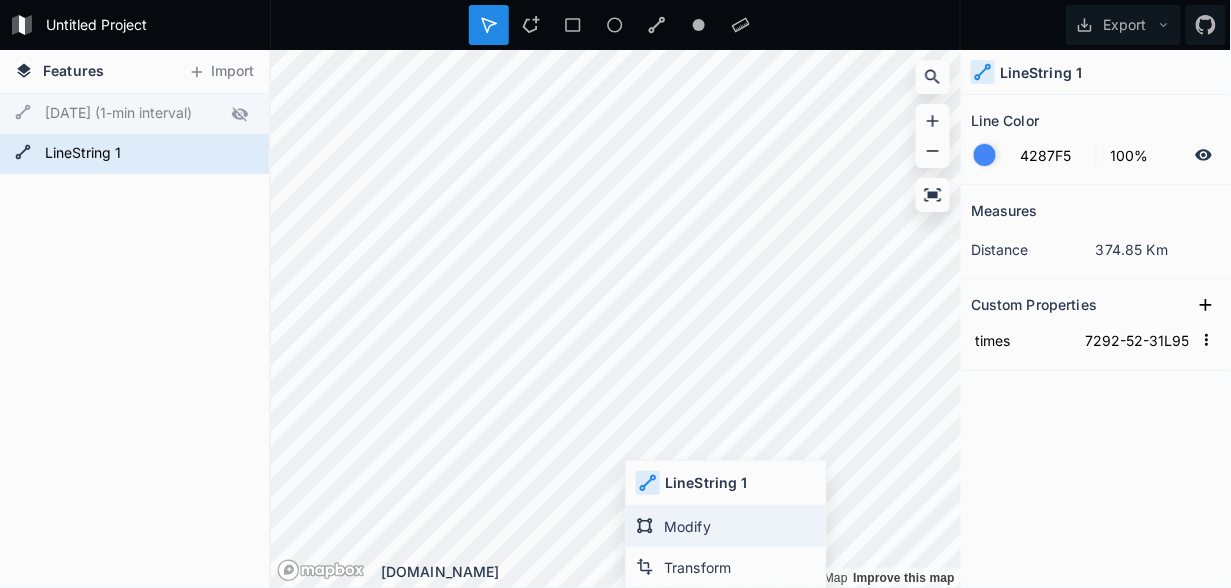 click on "Modify" 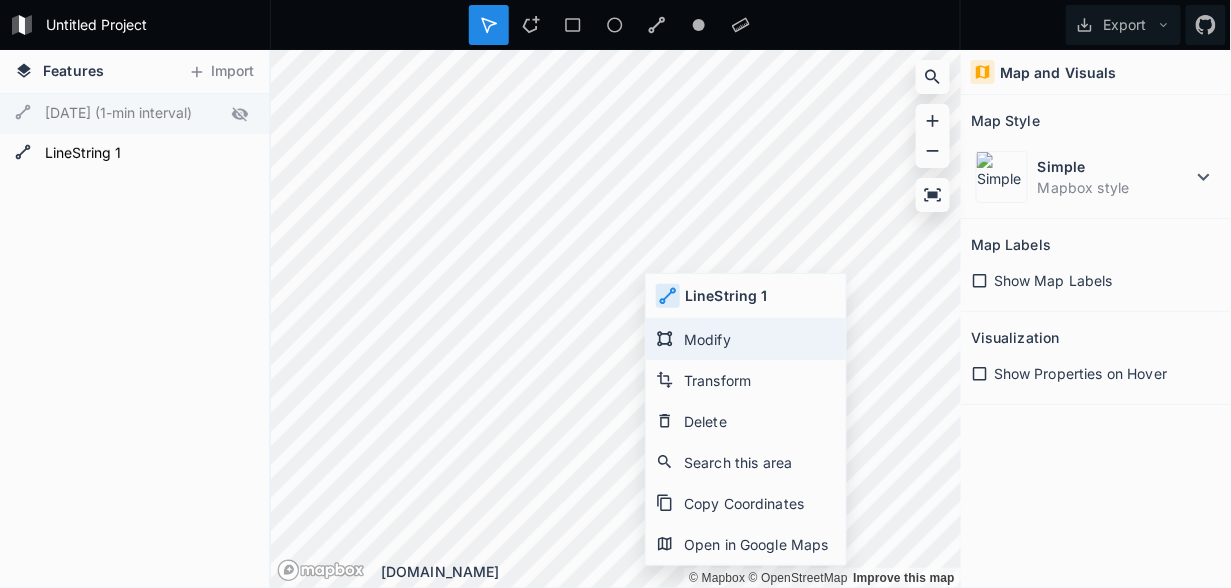 click on "Modify" 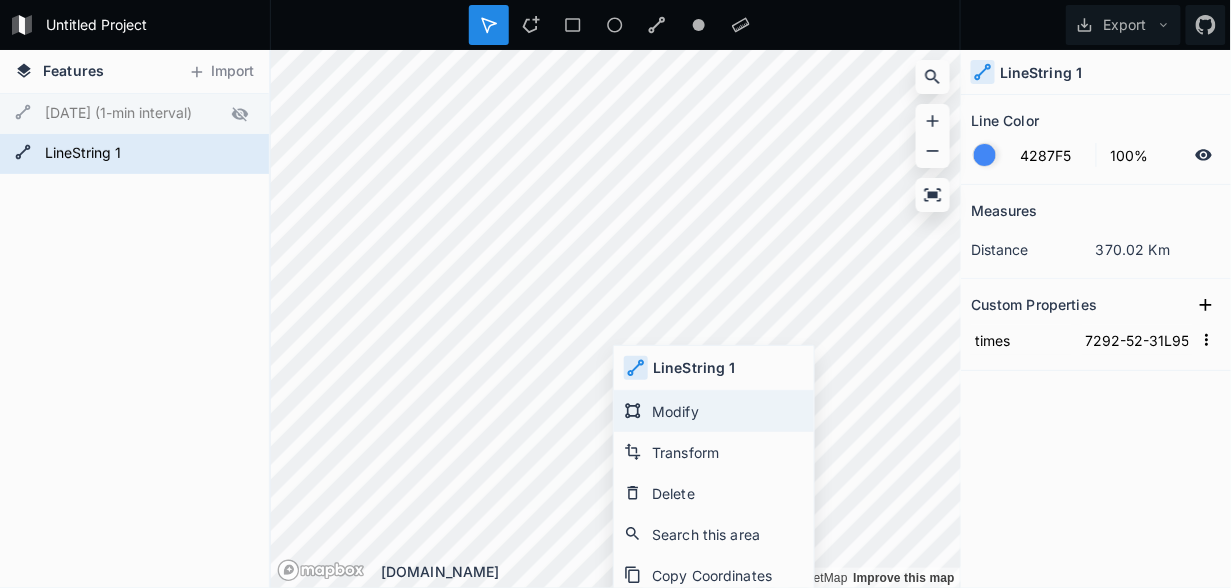 click on "Modify" 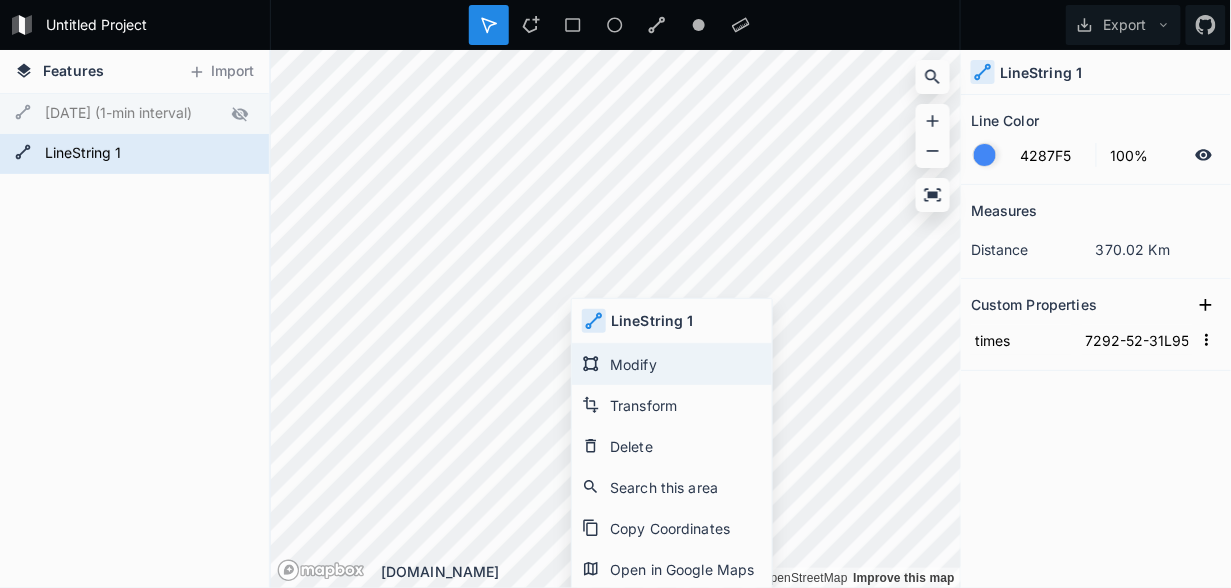 click on "Modify" 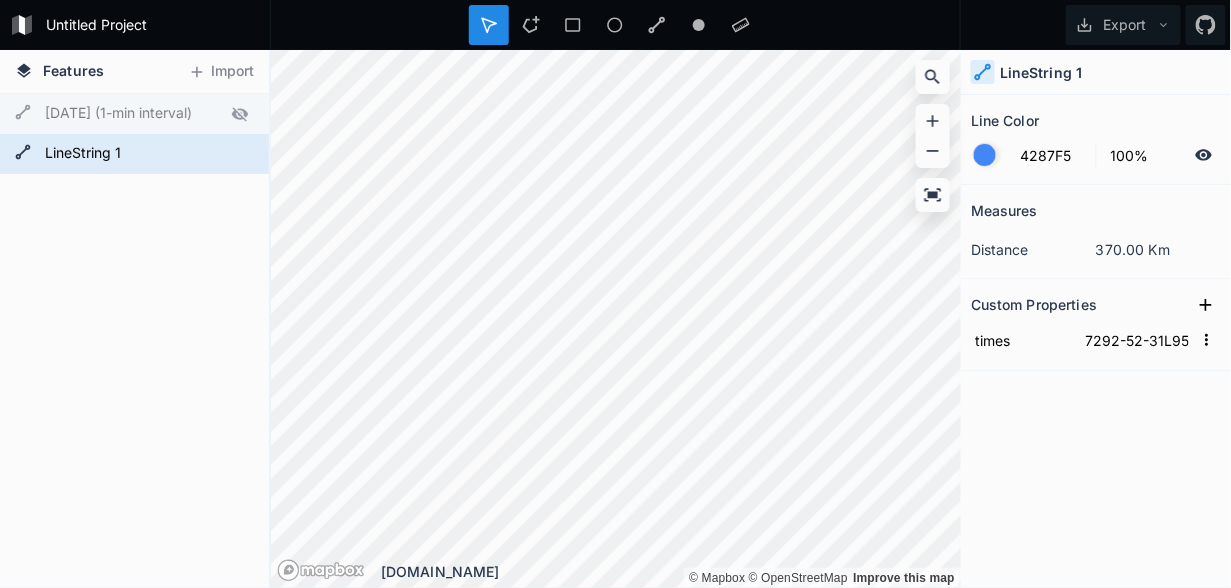 click on "Export" at bounding box center (1123, 25) 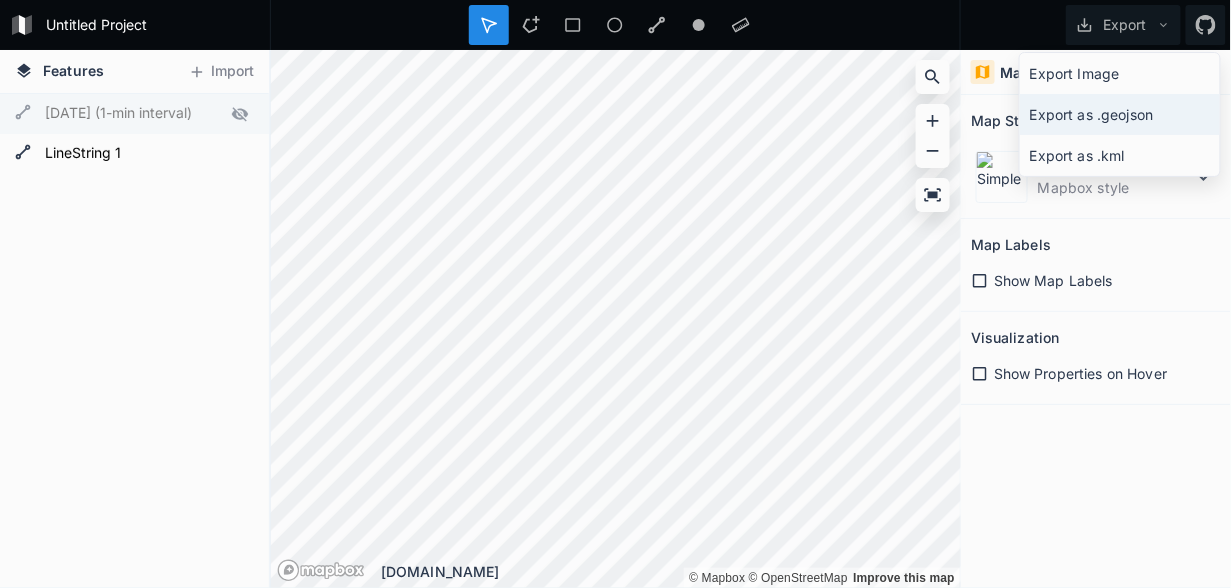 click on "Export as .geojson" 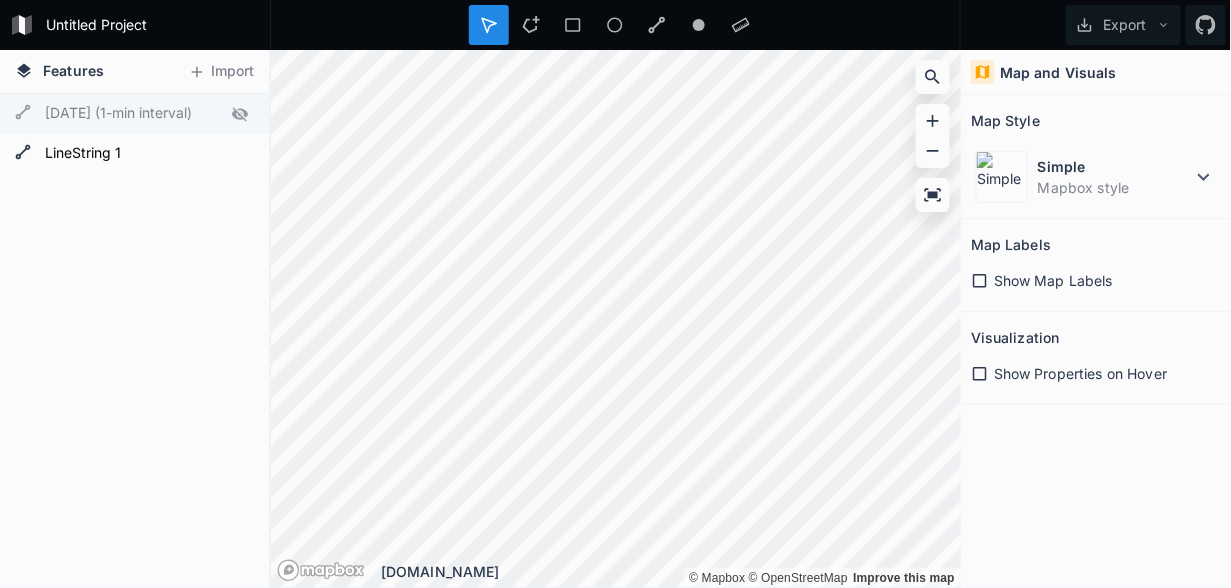 drag, startPoint x: 106, startPoint y: 114, endPoint x: 123, endPoint y: 111, distance: 17.262676 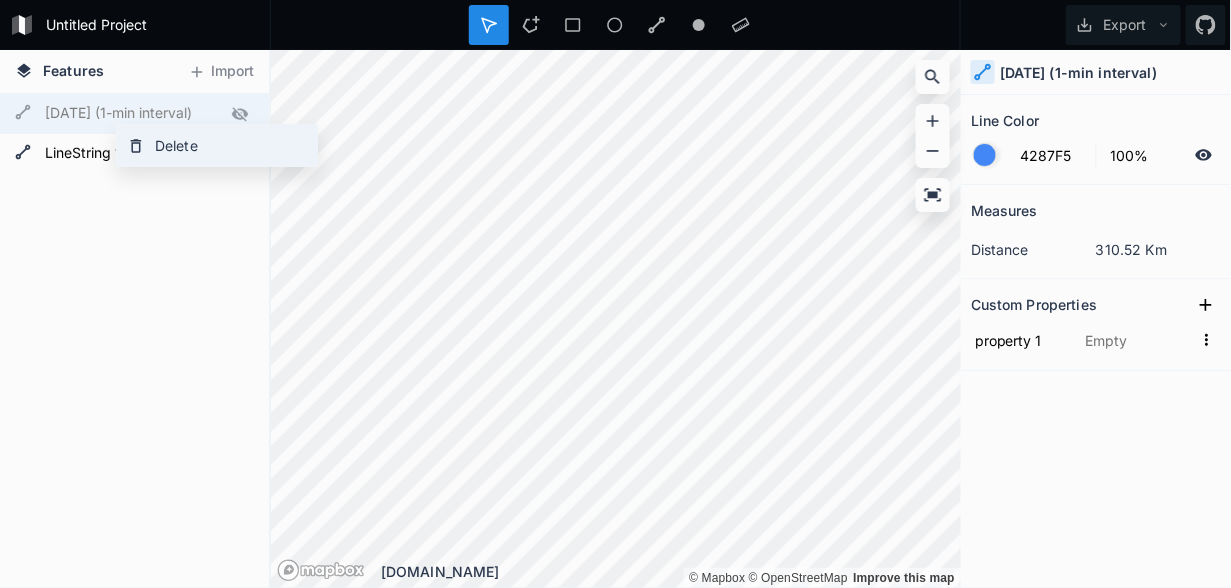 click on "Delete" 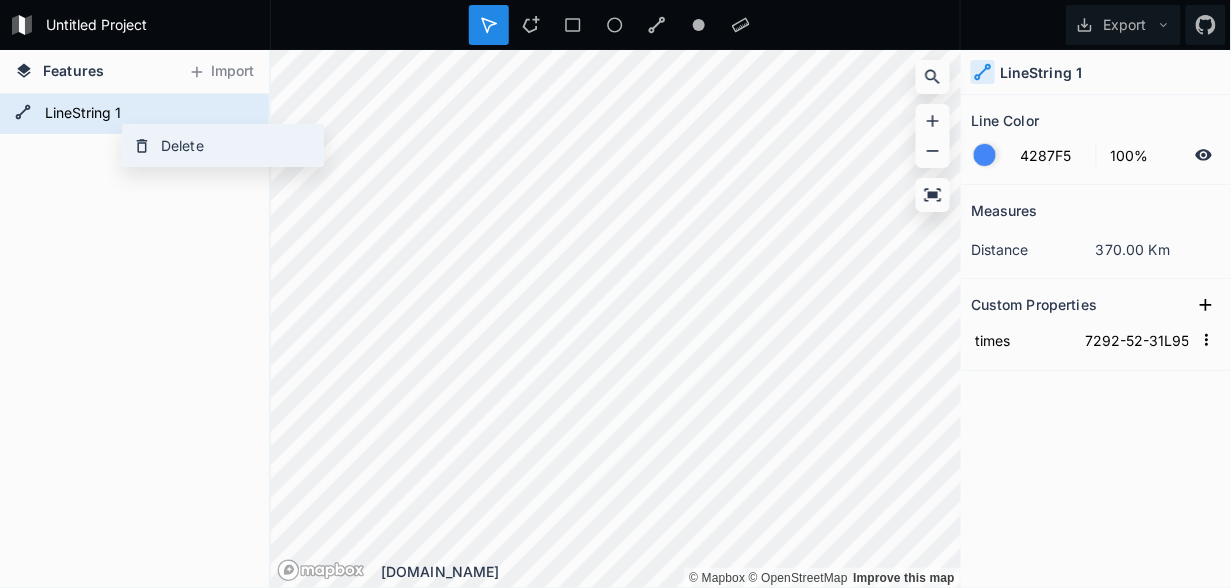 click on "Delete" 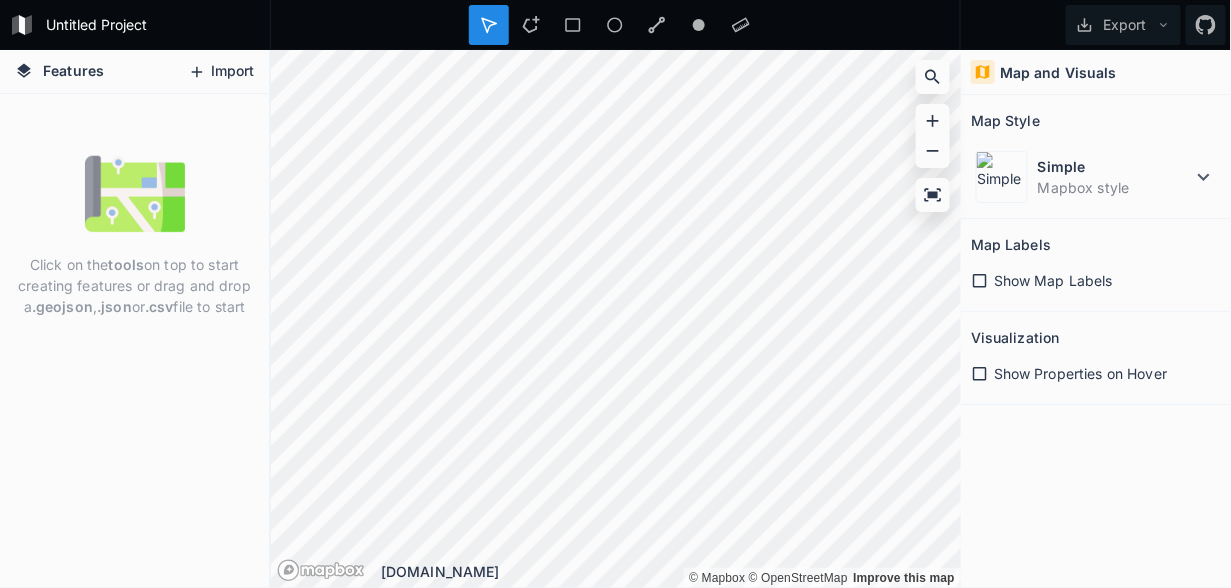 click on "Import" at bounding box center (221, 72) 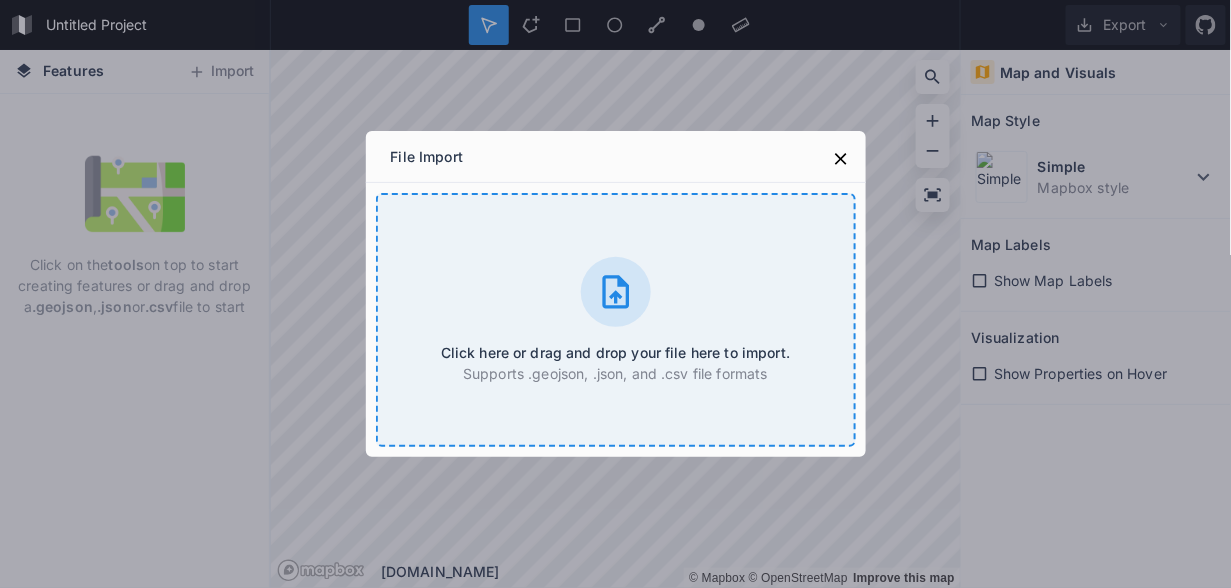 click on "Click here or drag and drop your file here to import. Supports .geojson, .json, and .csv file formats" at bounding box center (616, 320) 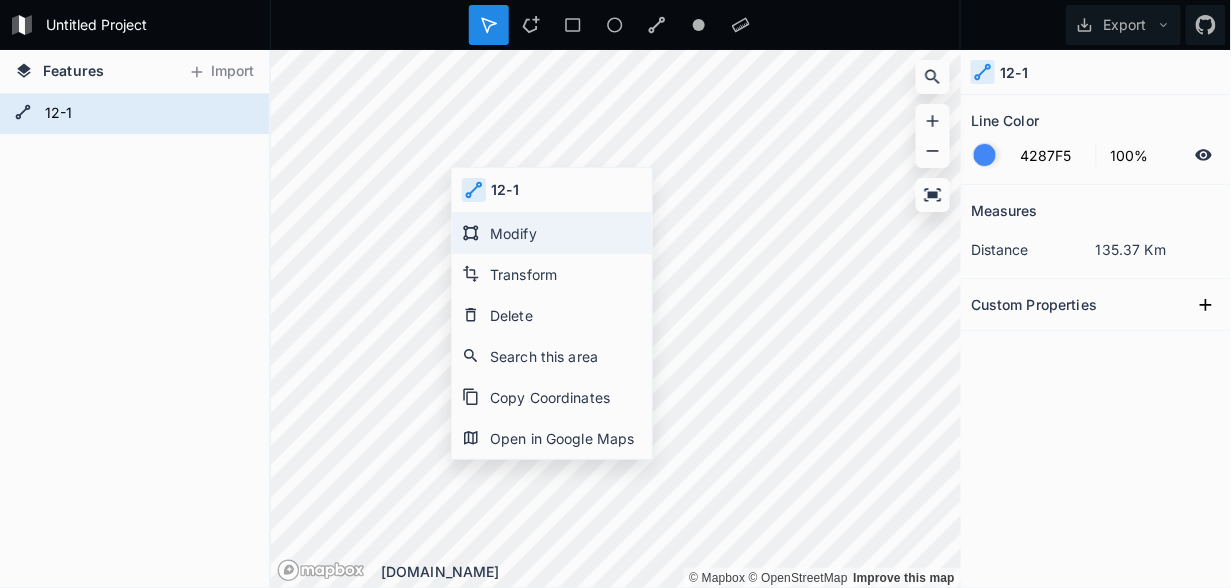 click on "Modify" 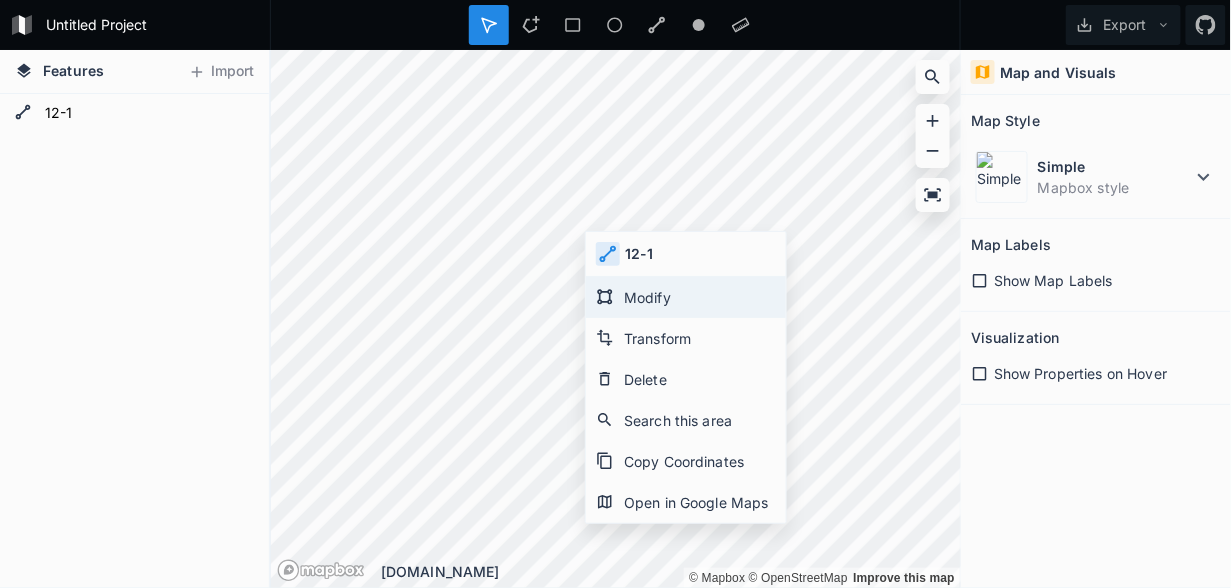 click on "Modify" 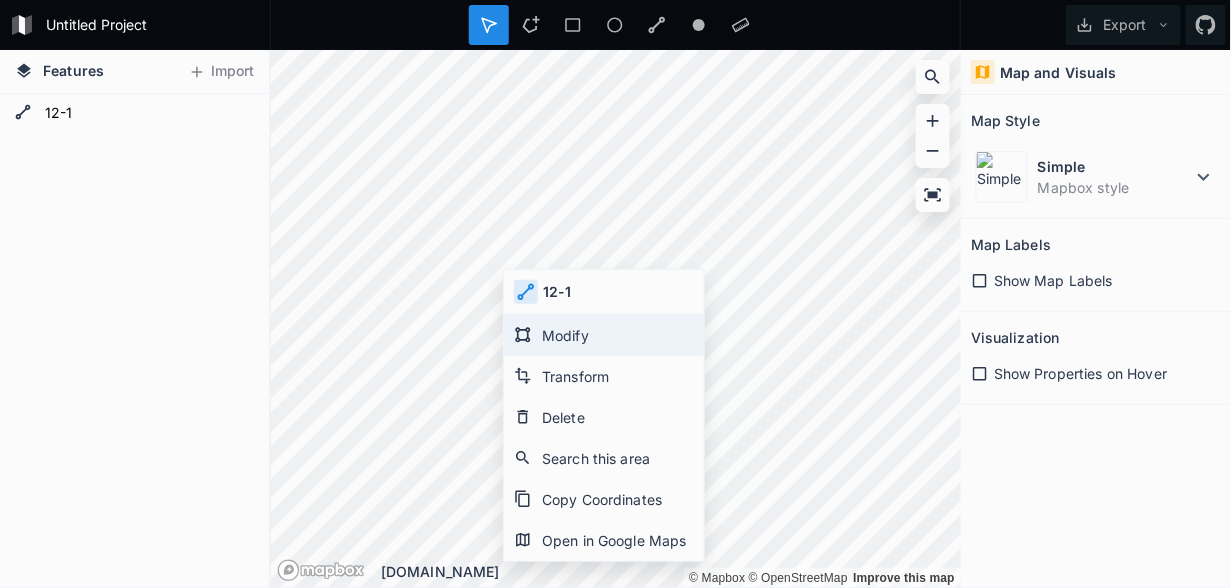 click on "Modify" 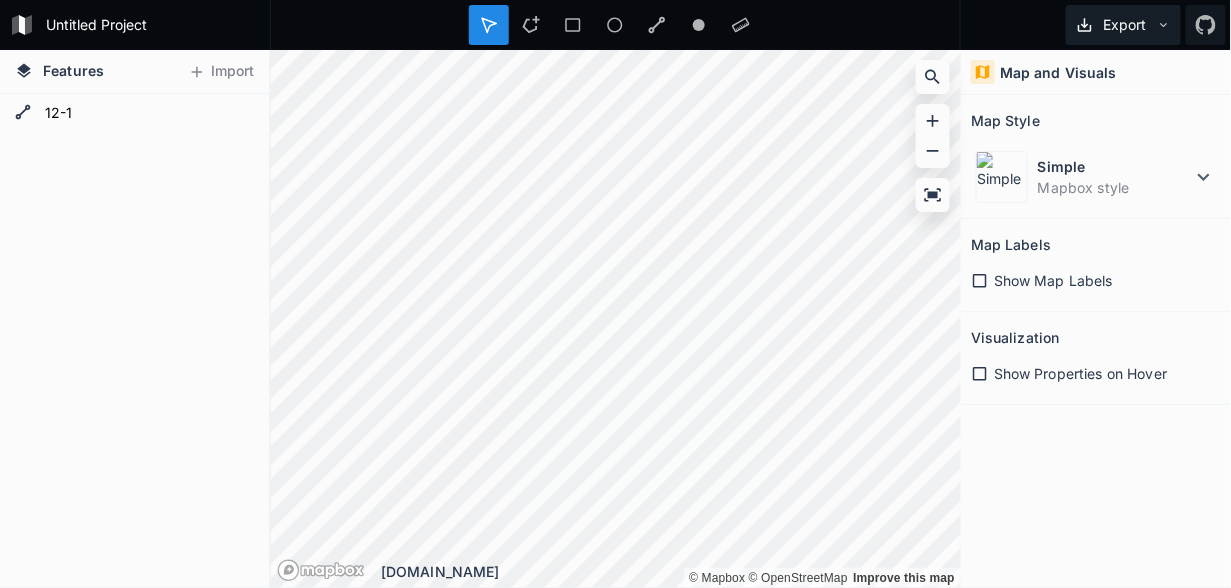 click on "Export" at bounding box center (1123, 25) 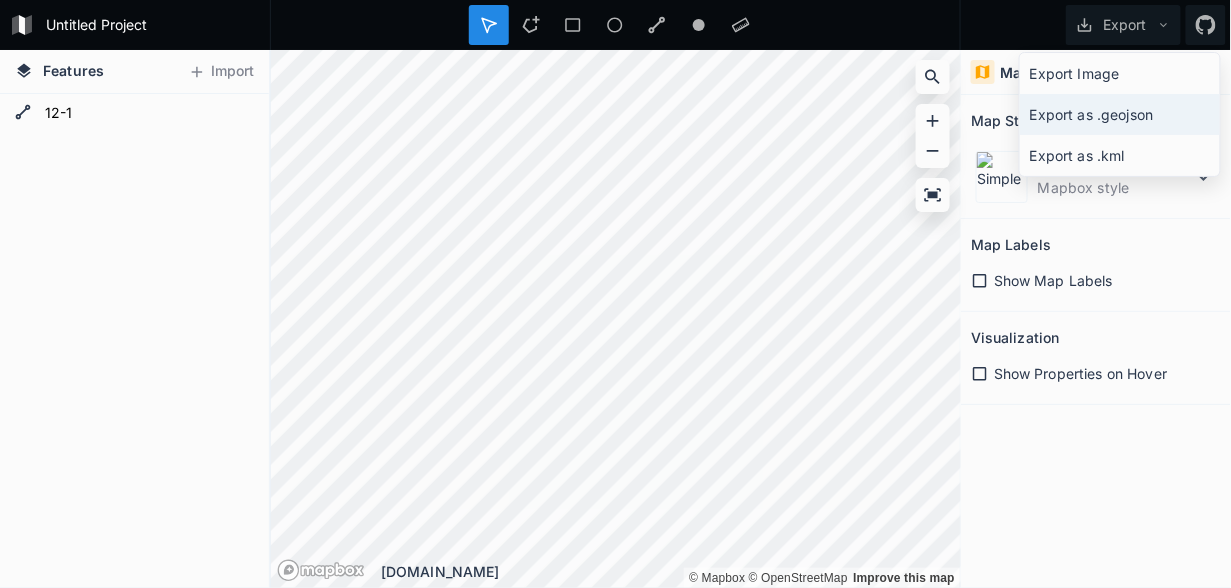click on "Export as .geojson" 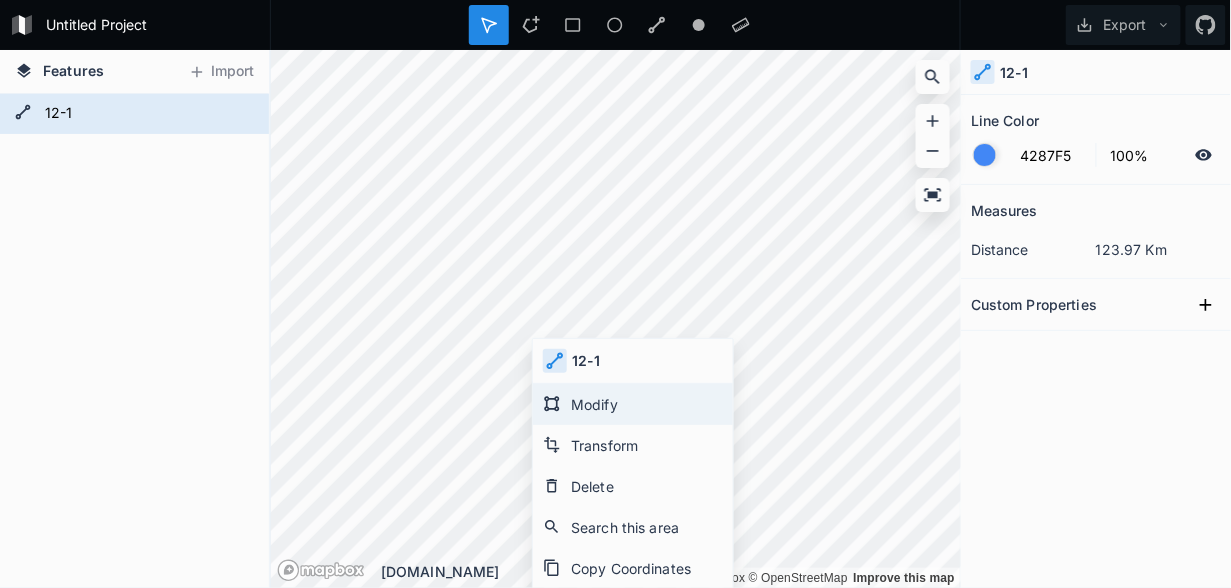 click on "Modify" 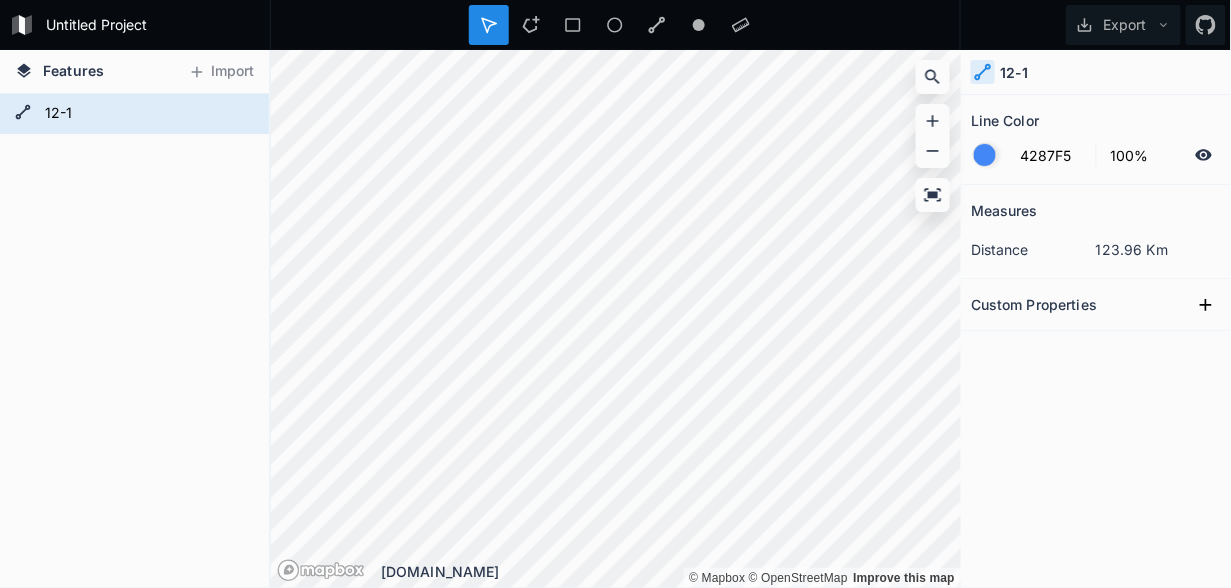 click on "Features  Import  12-1 © Mapbox   © OpenStreetMap   Improve this map © Mapbox   © OpenStreetMap   Improve this map [DOMAIN_NAME] 12-1 Line Color 4287F5 100% Measures distance 123.96 Km Custom Properties" at bounding box center (615, 319) 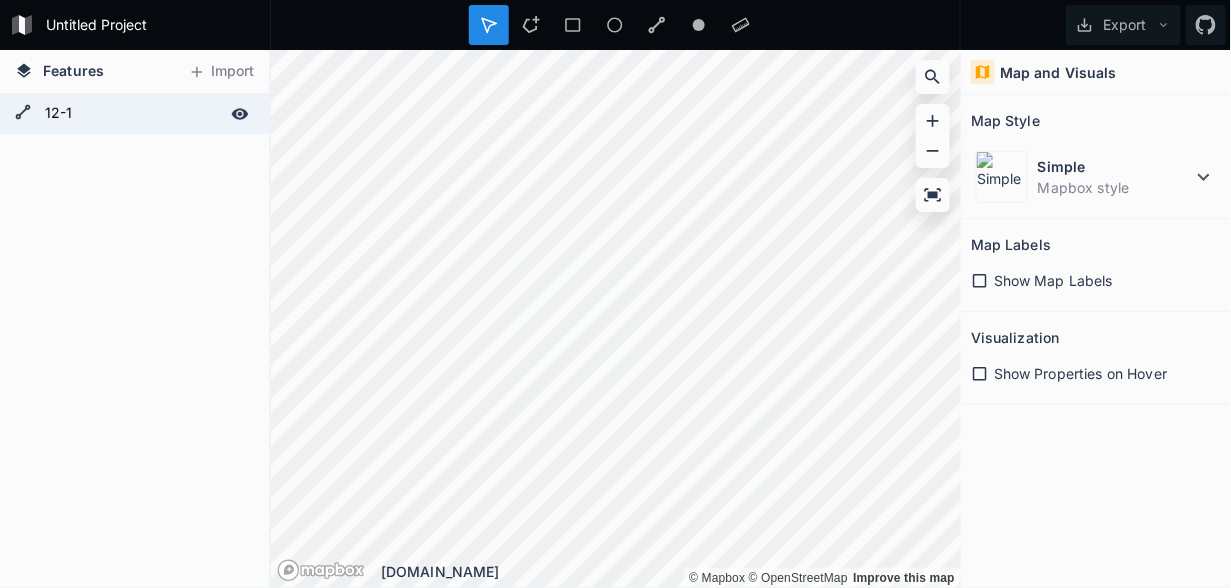 click on "12-1" at bounding box center (132, 114) 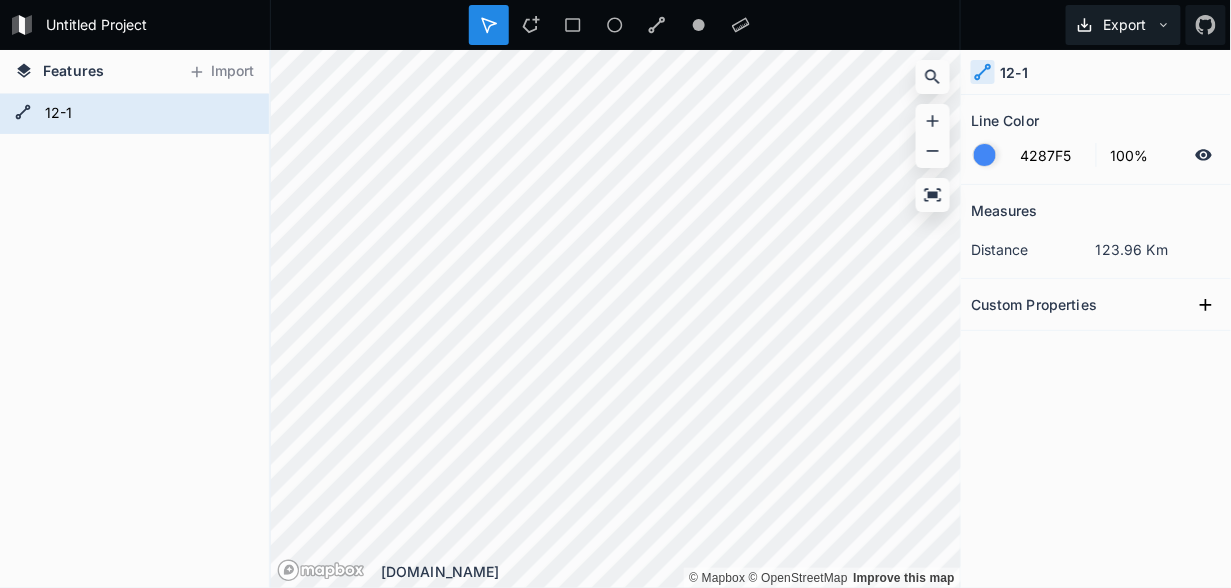 click on "Export" at bounding box center (1123, 25) 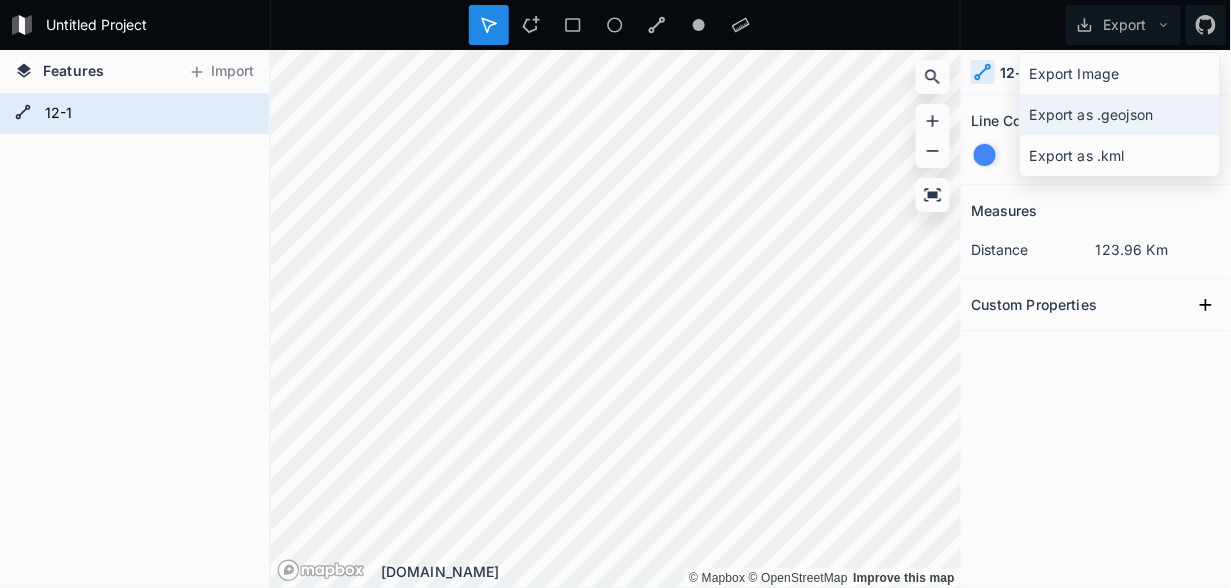 click on "Export as .geojson" 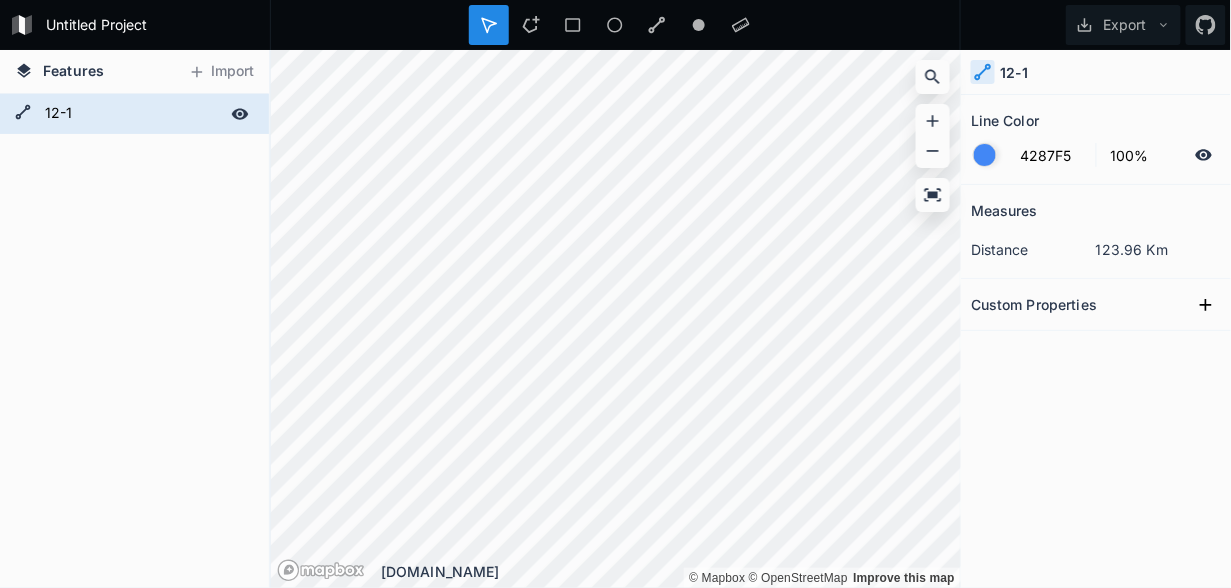 click on "12-1" at bounding box center [132, 114] 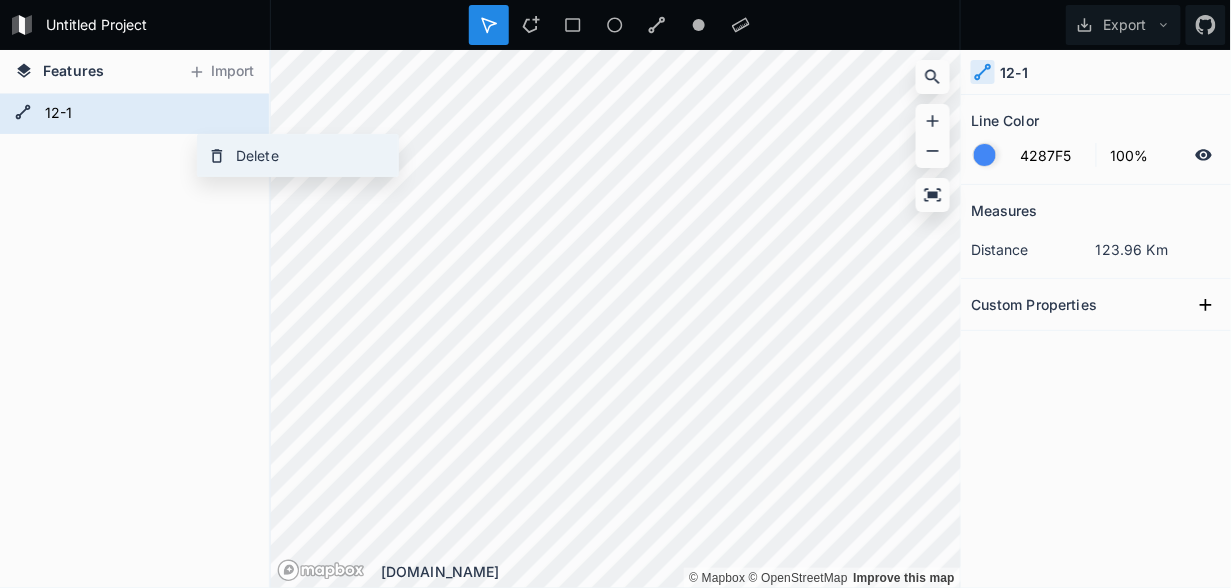 click on "Delete" 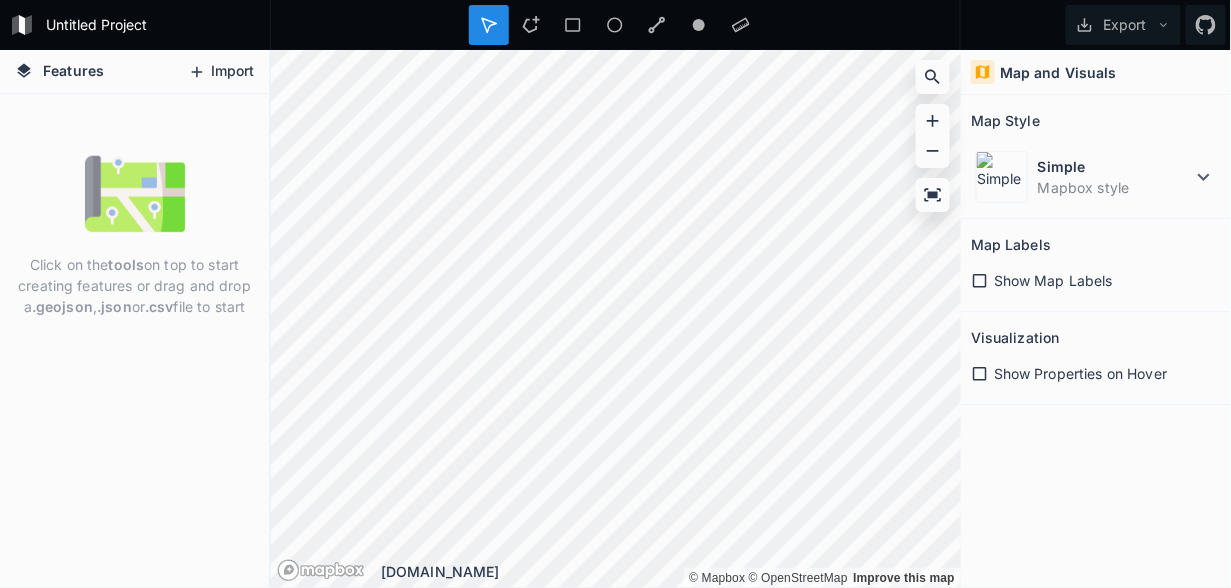 click on "Import" at bounding box center (221, 72) 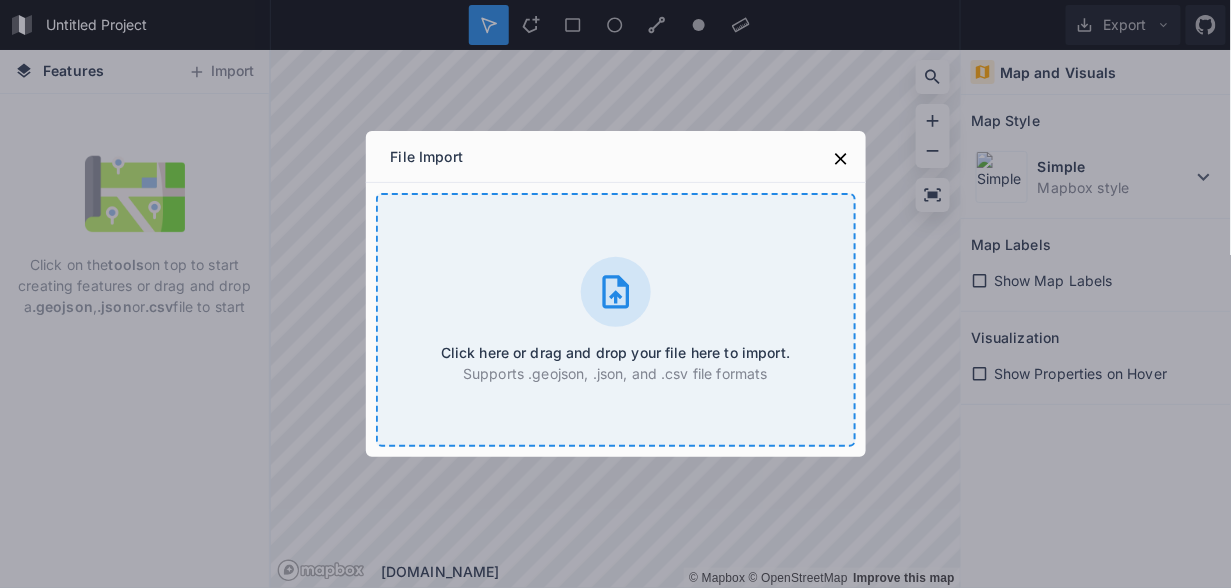 click at bounding box center [616, 292] 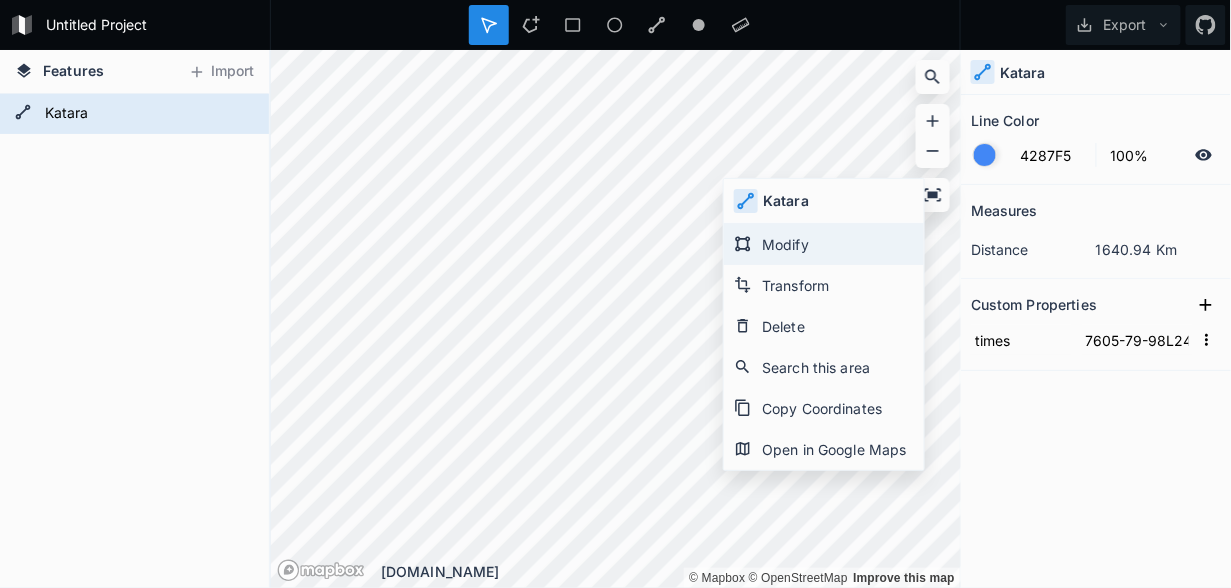 click on "Modify" 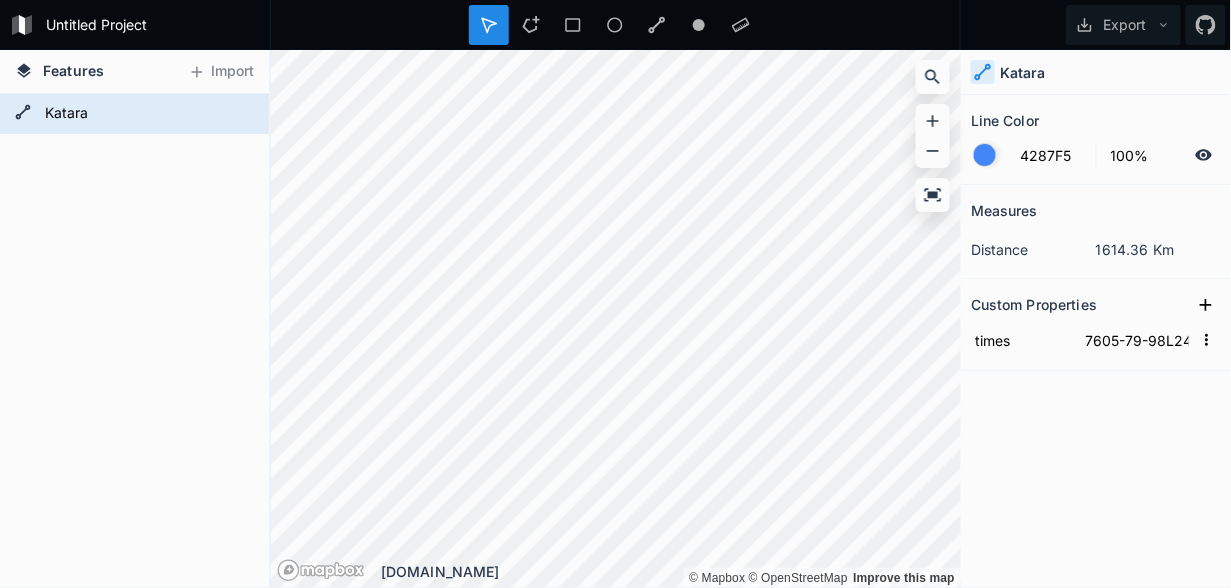 click on "Features  Import  Katara © Mapbox   © OpenStreetMap   Improve this map © Mapbox   © OpenStreetMap   Improve this map [DOMAIN_NAME] Katara Line Color 4287F5 100% Measures distance 1614.36 Km Custom Properties times" at bounding box center (615, 319) 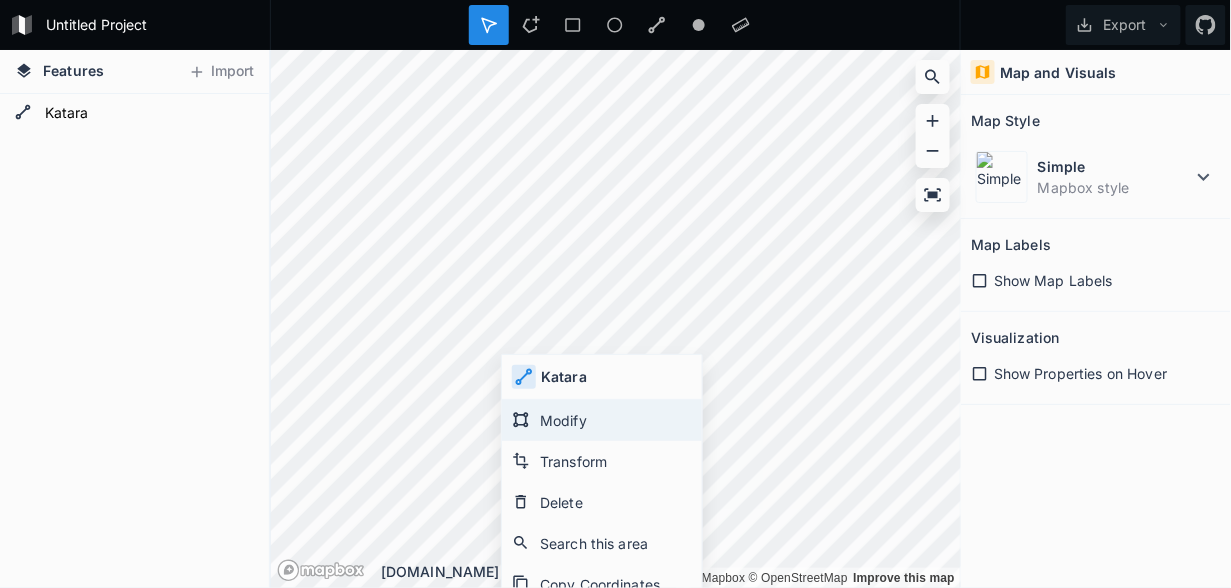click on "Modify" 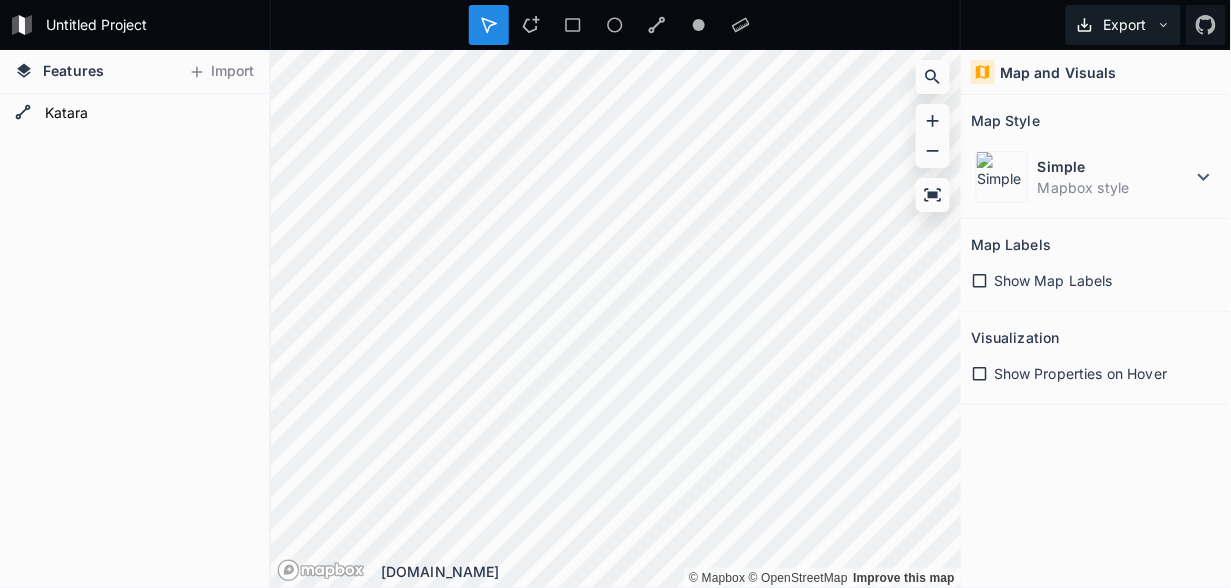 click on "Export" at bounding box center (1123, 25) 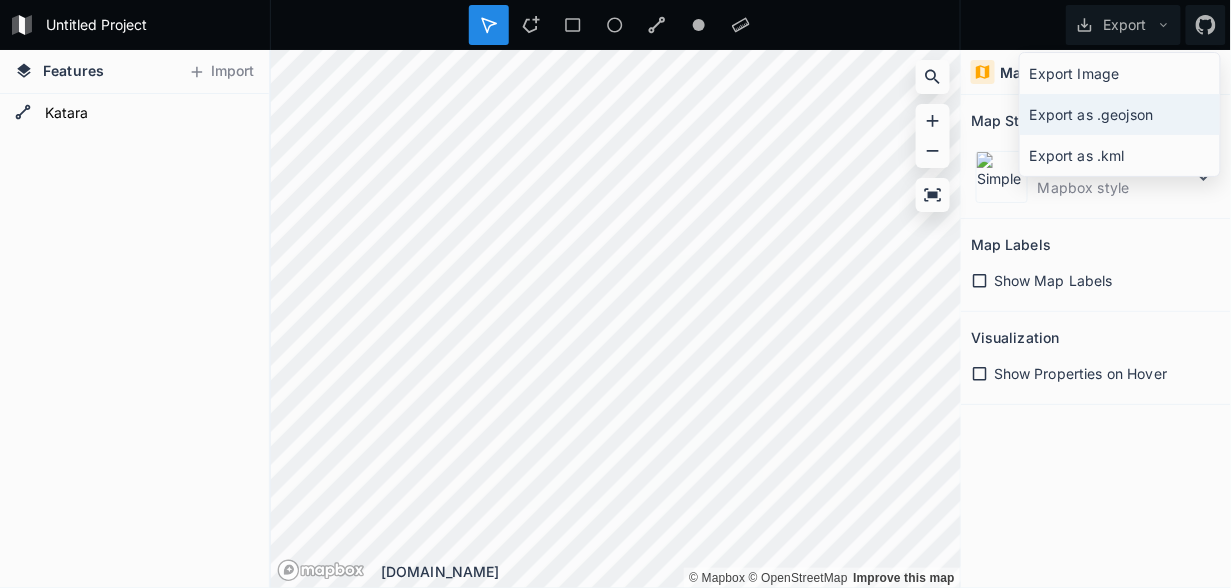 click on "Export as .geojson" 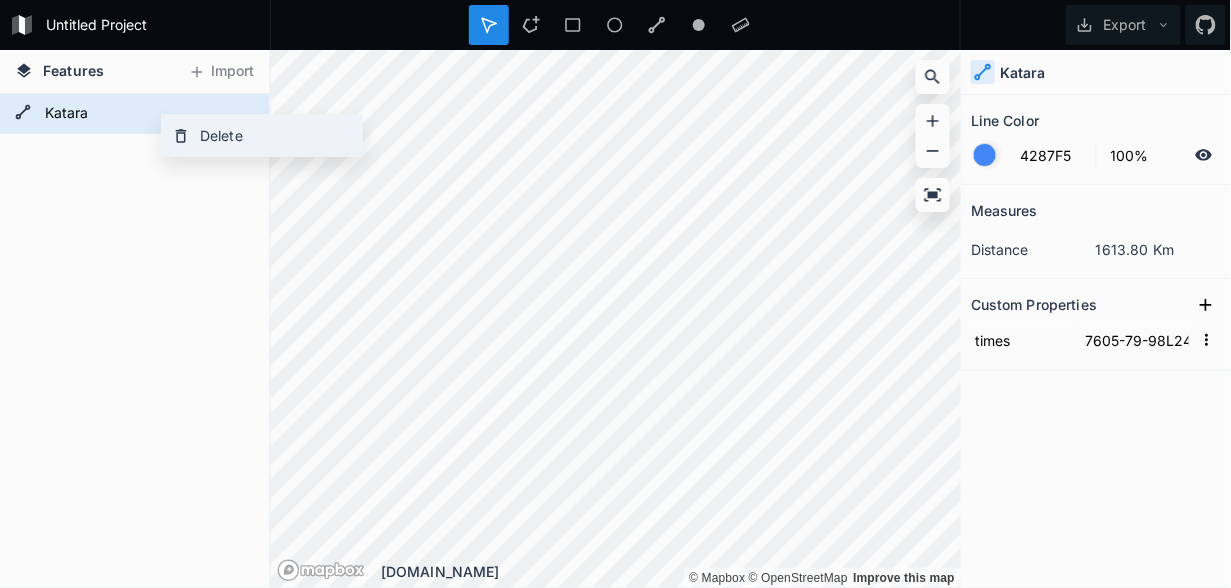 click on "Delete" 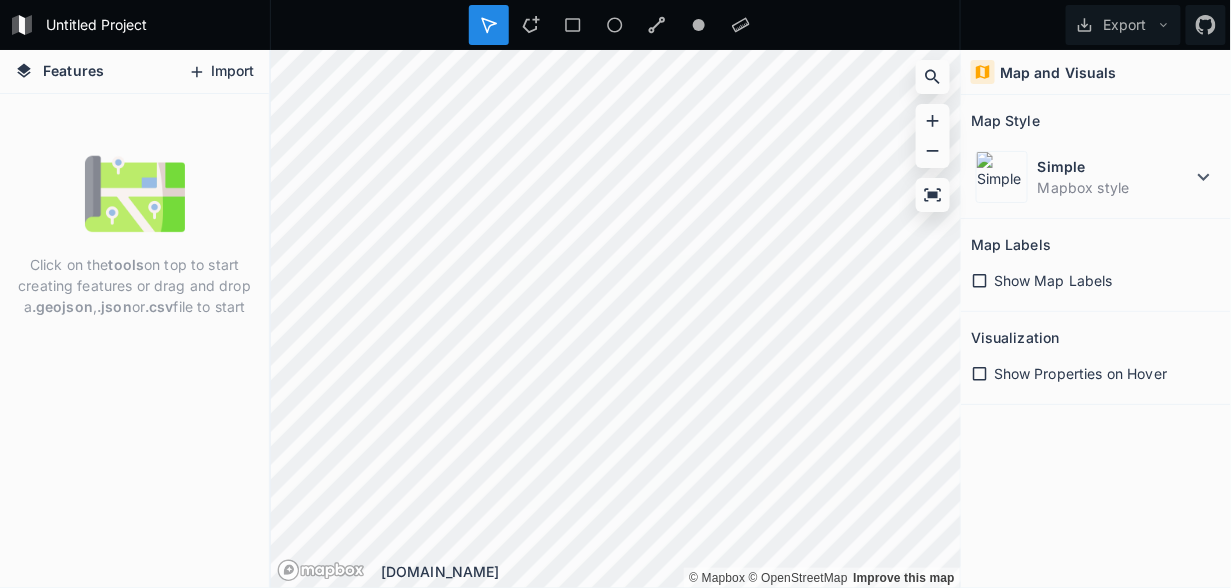 click on "Import" at bounding box center (221, 72) 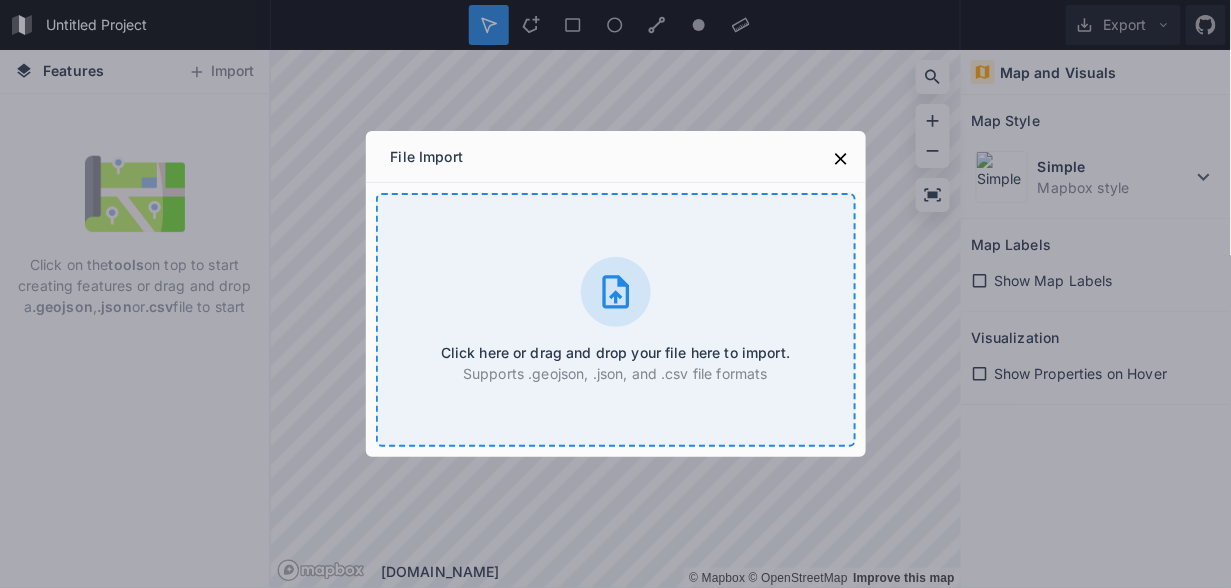 click at bounding box center (616, 292) 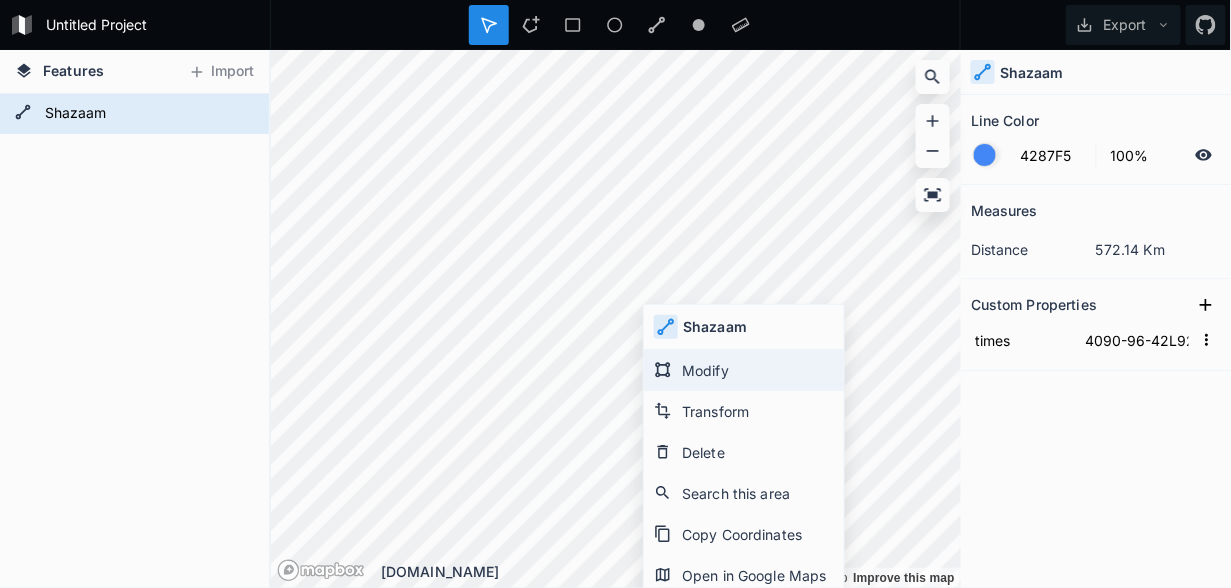 click on "Modify" 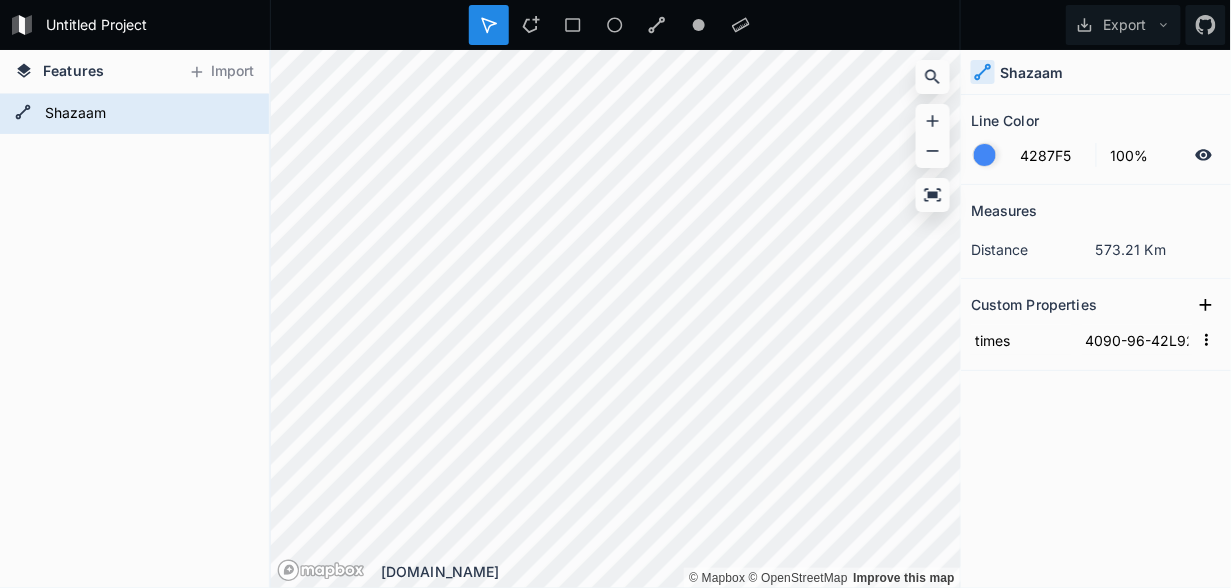 click on "Untitled Project  Export  Features  Import  Shazaam © Mapbox   © OpenStreetMap   Improve this map © Mapbox   © OpenStreetMap   Improve this map [DOMAIN_NAME] Shazaam Line Color 4287F5 100% Measures distance 573.21 Km Custom Properties times" at bounding box center [615, 294] 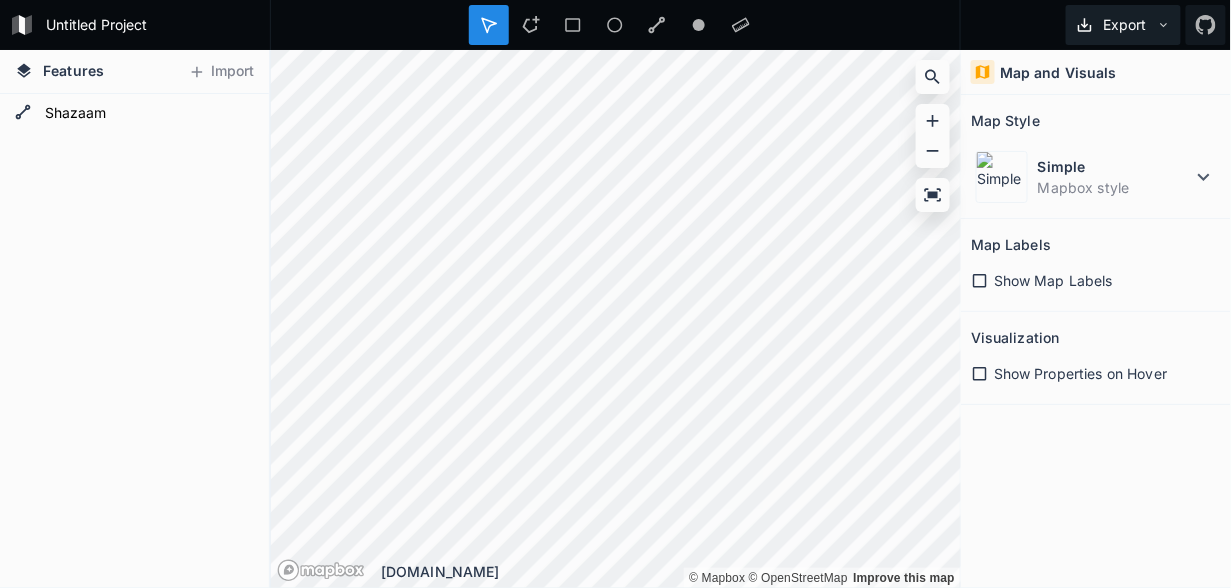click on "Export" at bounding box center (1123, 25) 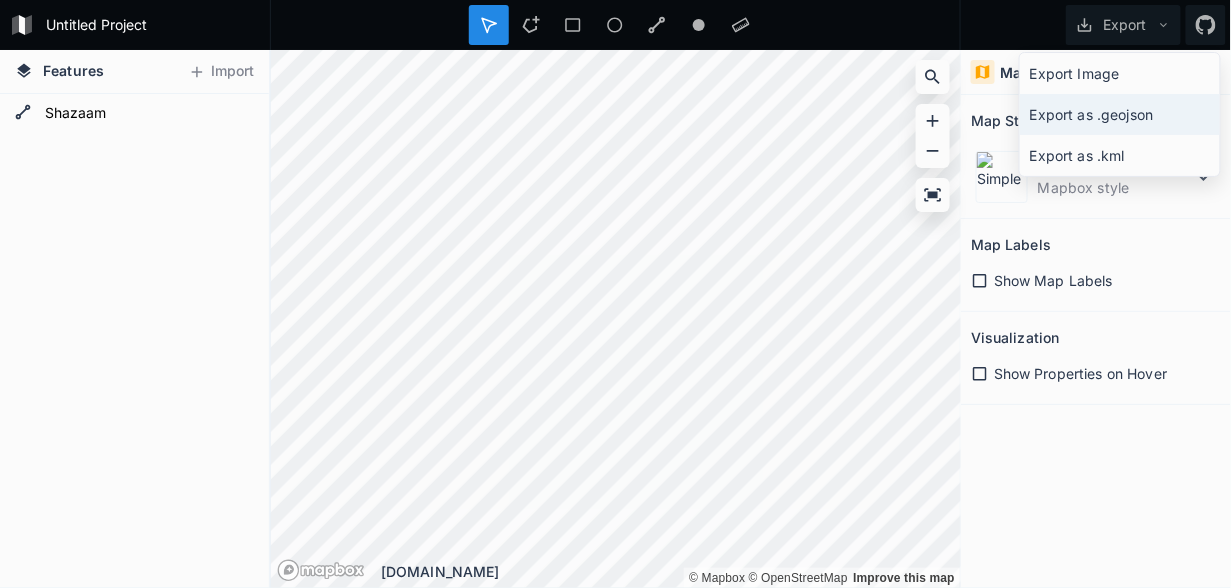 click on "Export as .geojson" 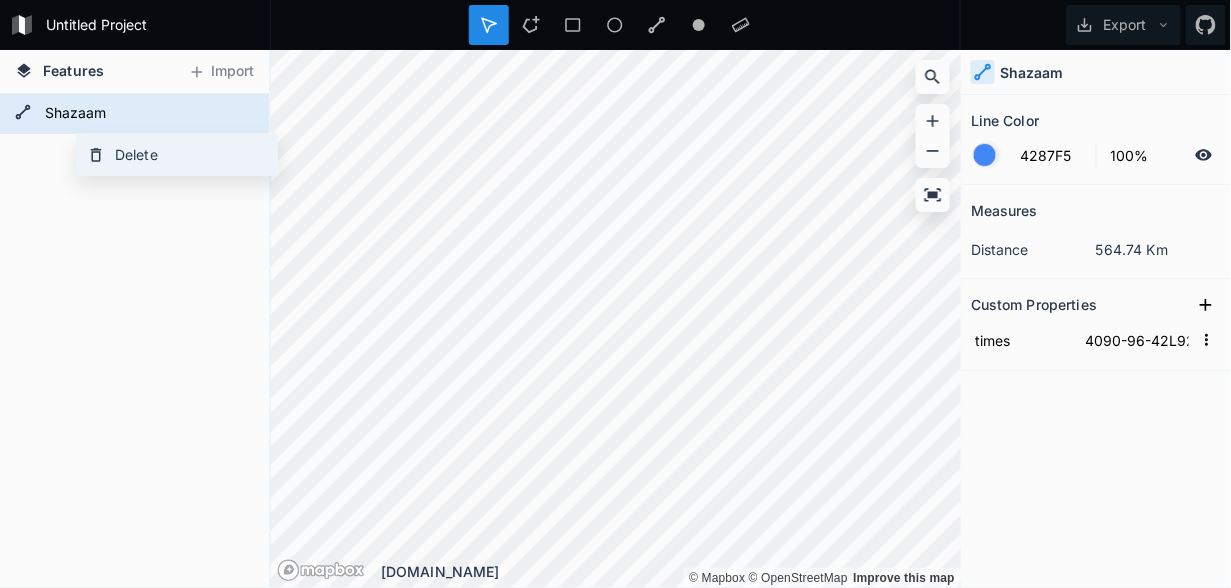 click on "Delete" 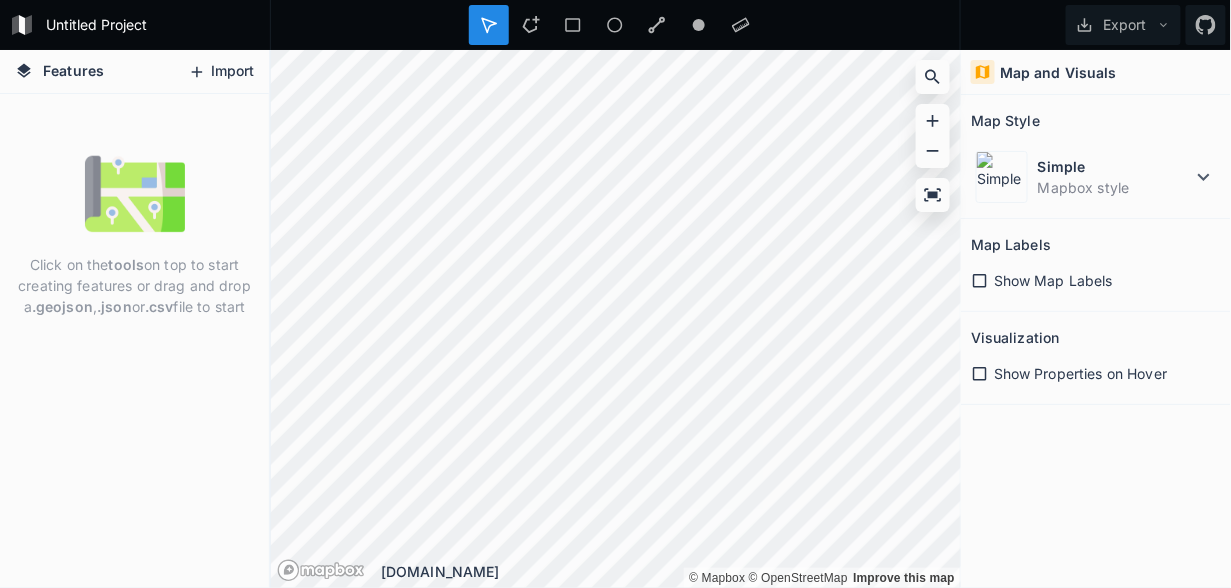 click on "Import" at bounding box center (221, 72) 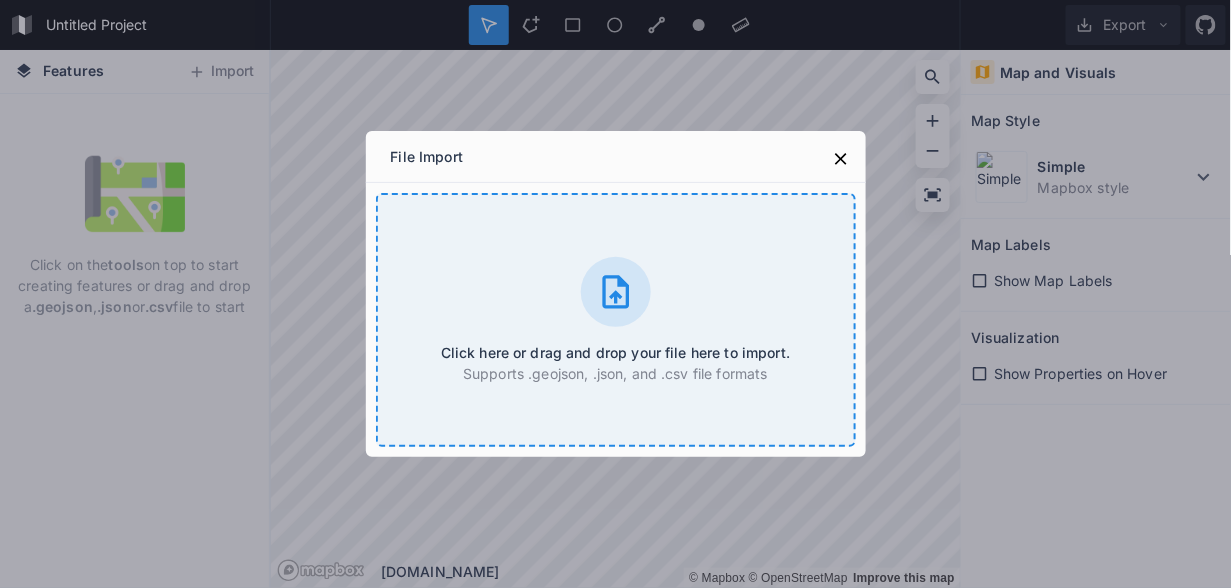 click 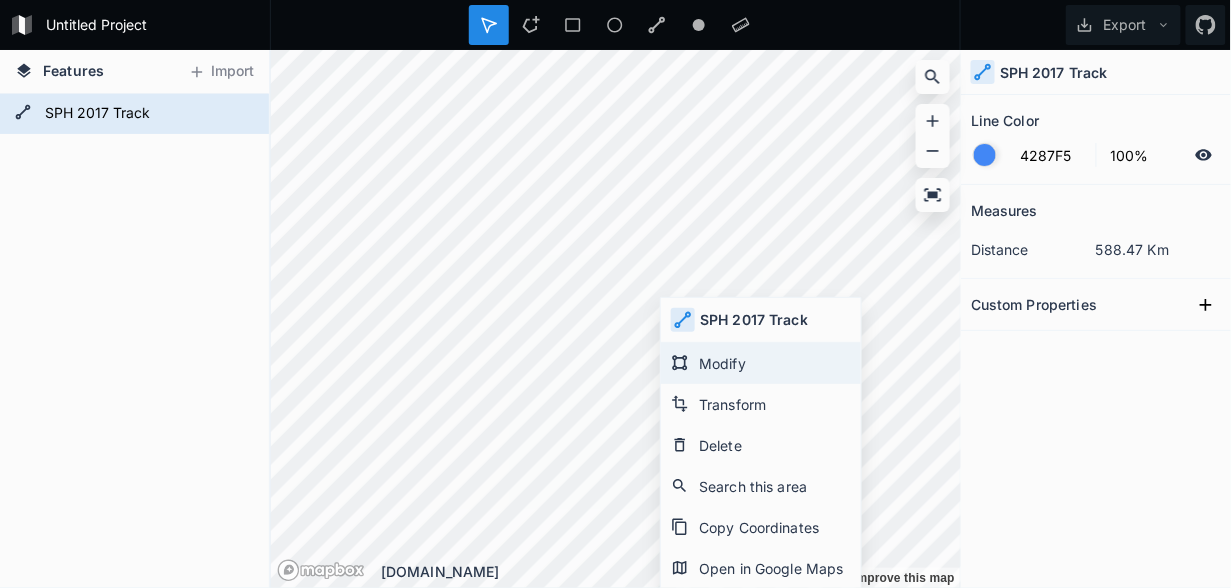 click on "Modify" 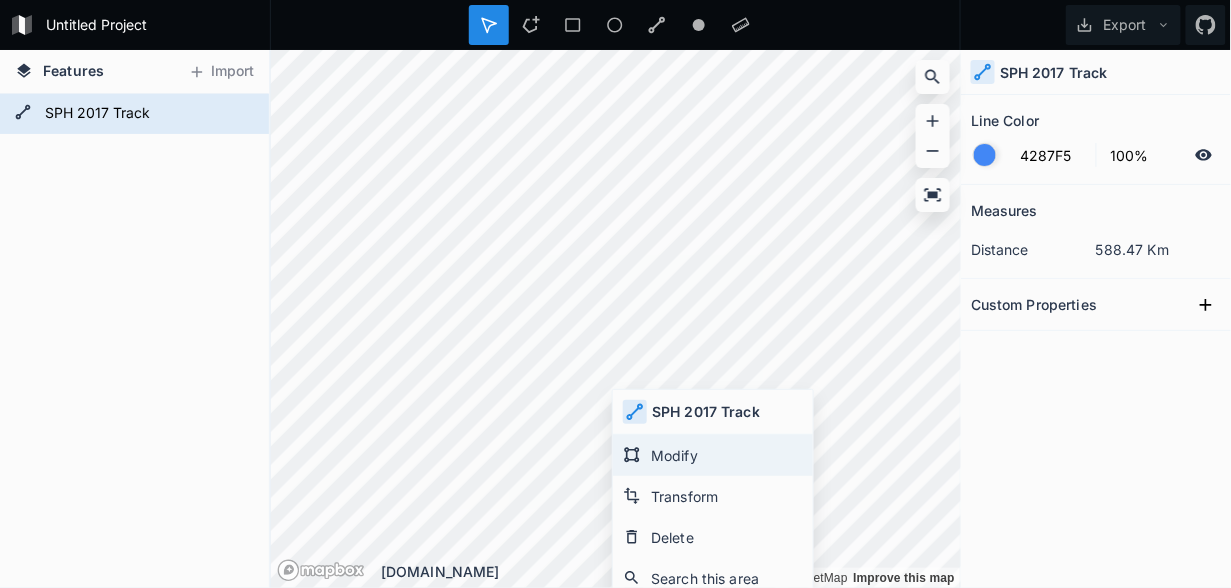 click on "Modify" 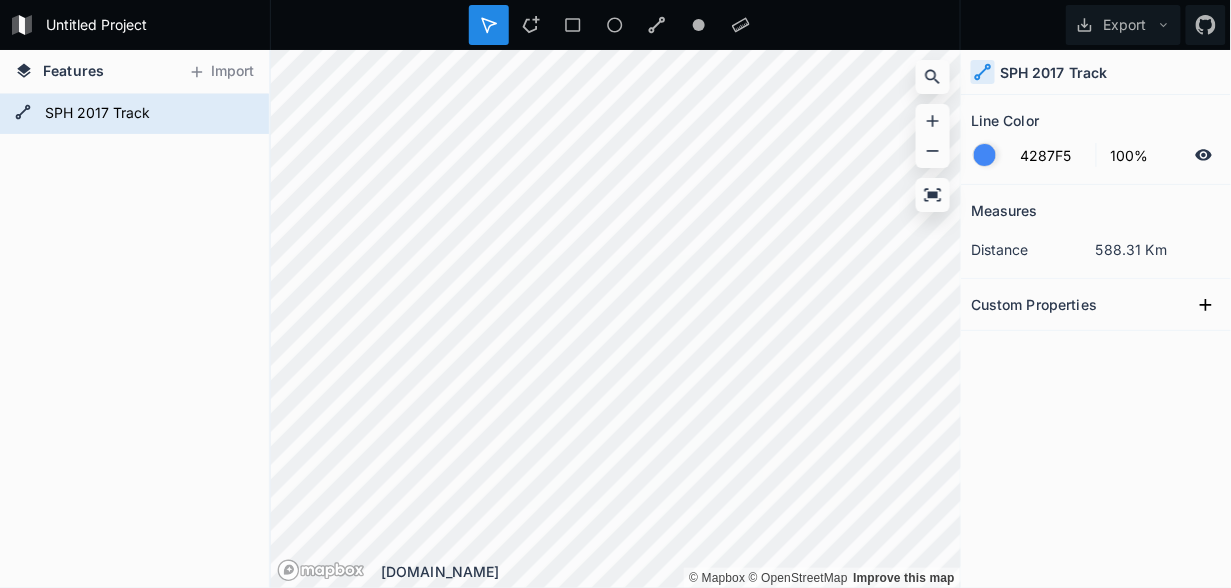 click on "© Mapbox   © OpenStreetMap   Improve this map © Mapbox   © OpenStreetMap   Improve this map [DOMAIN_NAME]" 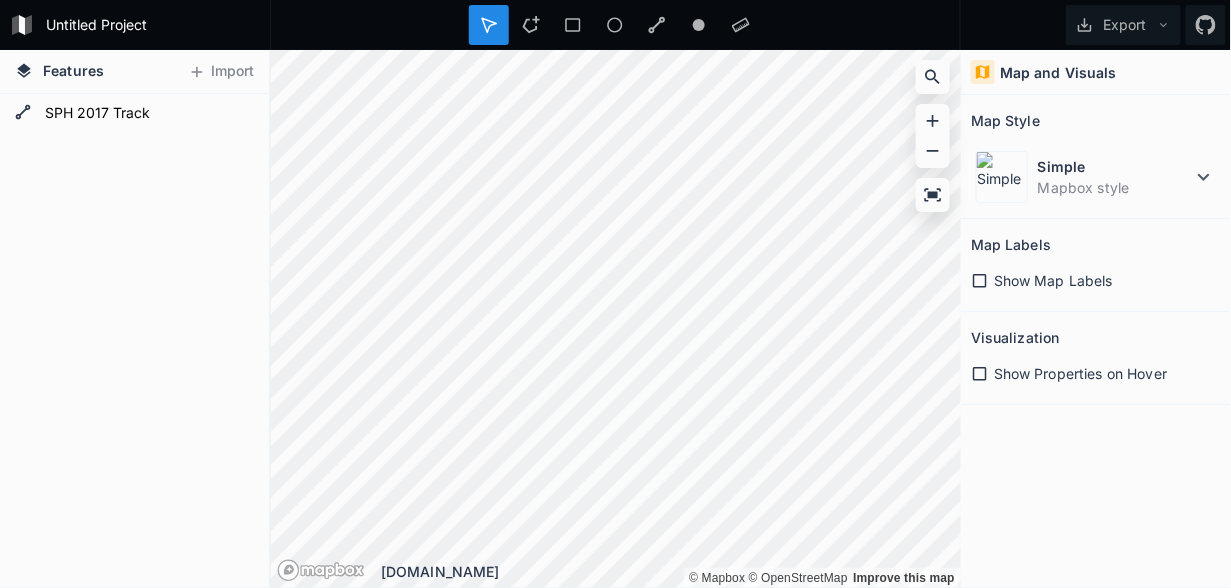 click on "Untitled Project  Export  Features  Import  SPH 2017 Track © Mapbox   © OpenStreetMap   Improve this map © Mapbox   © OpenStreetMap   Improve this map [DOMAIN_NAME] Map and Visuals Map Style Simple Mapbox style Map Labels Show Map Labels Visualization Show Properties on Hover" at bounding box center [615, 294] 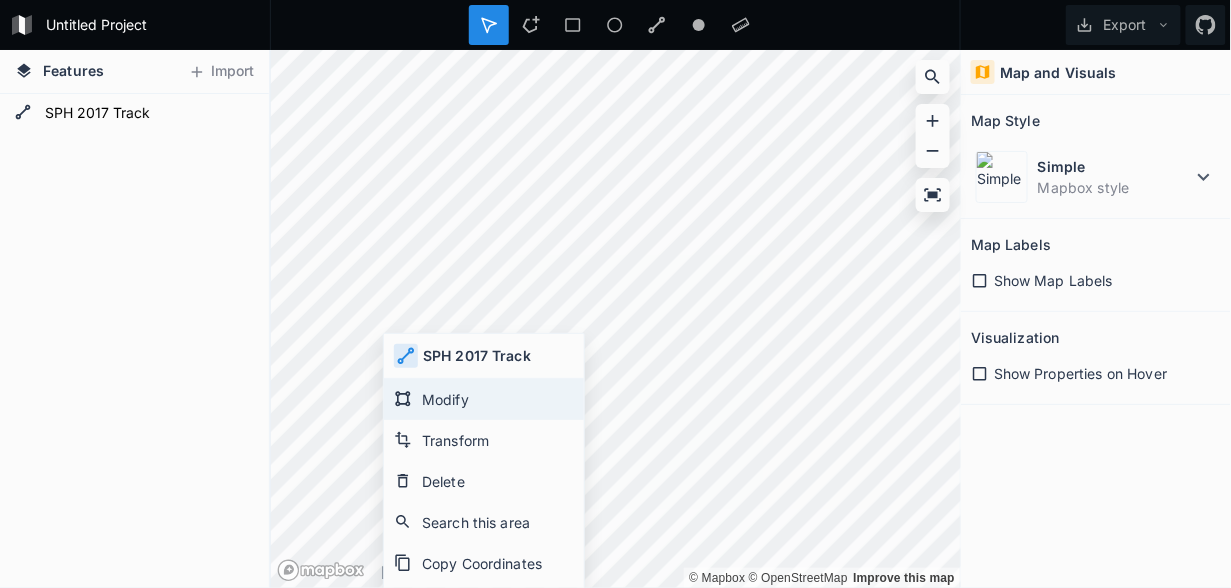 click on "Modify" 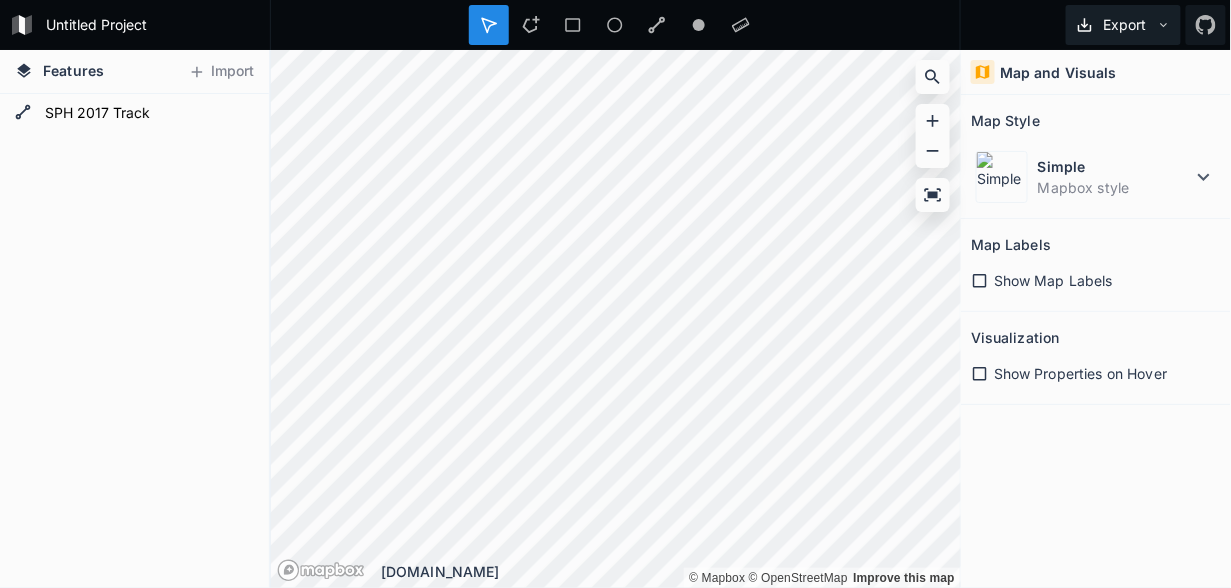 click on "Export" at bounding box center [1123, 25] 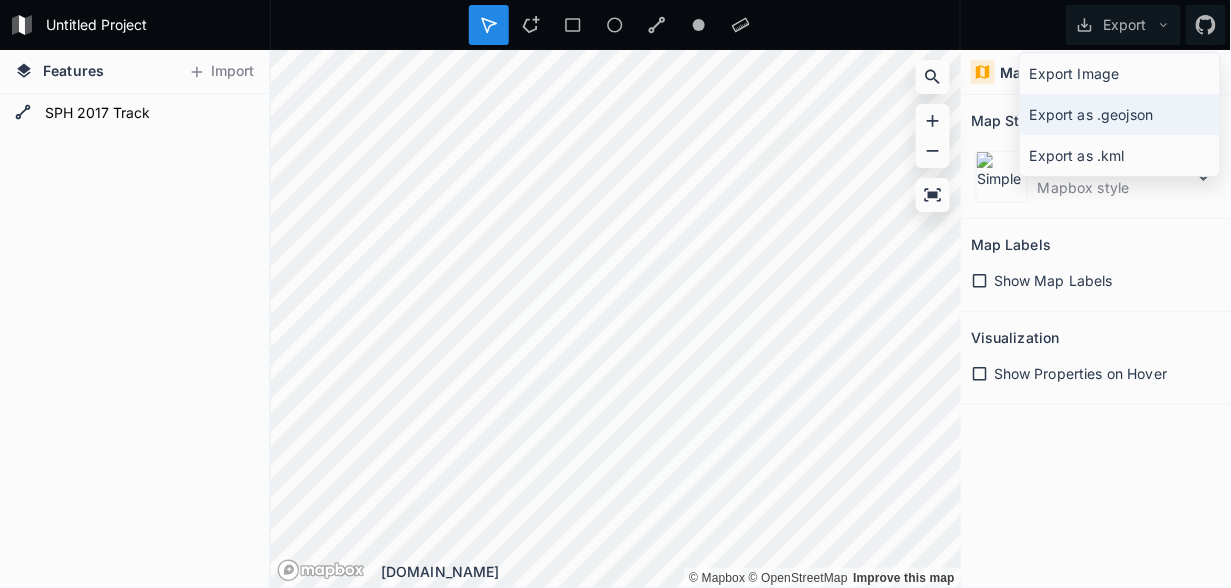 click on "Export as .geojson" 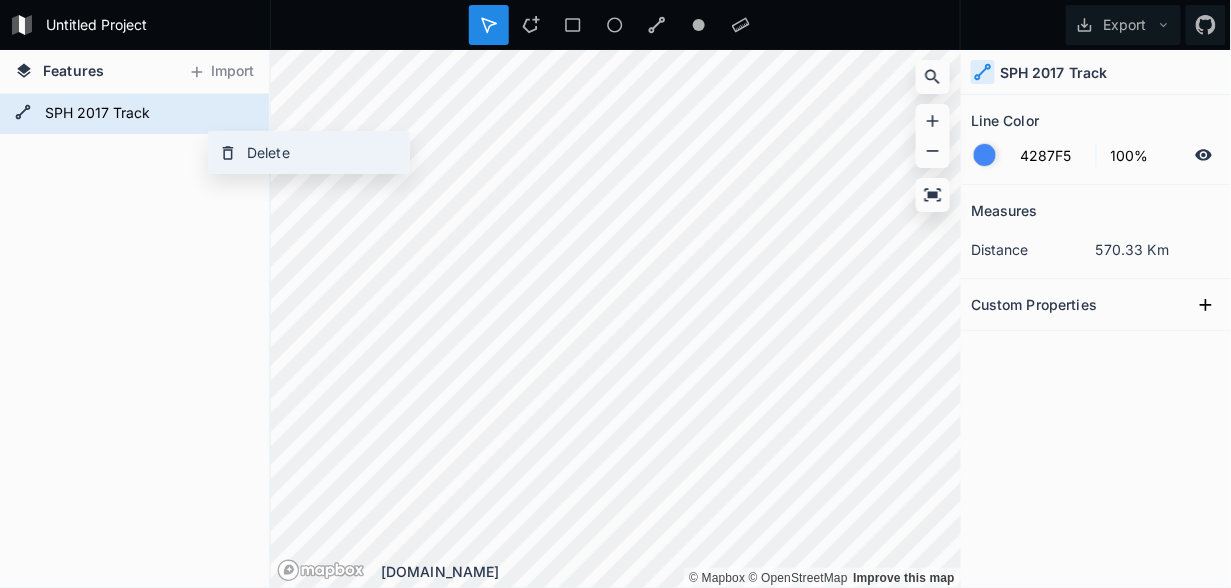 click on "Delete" 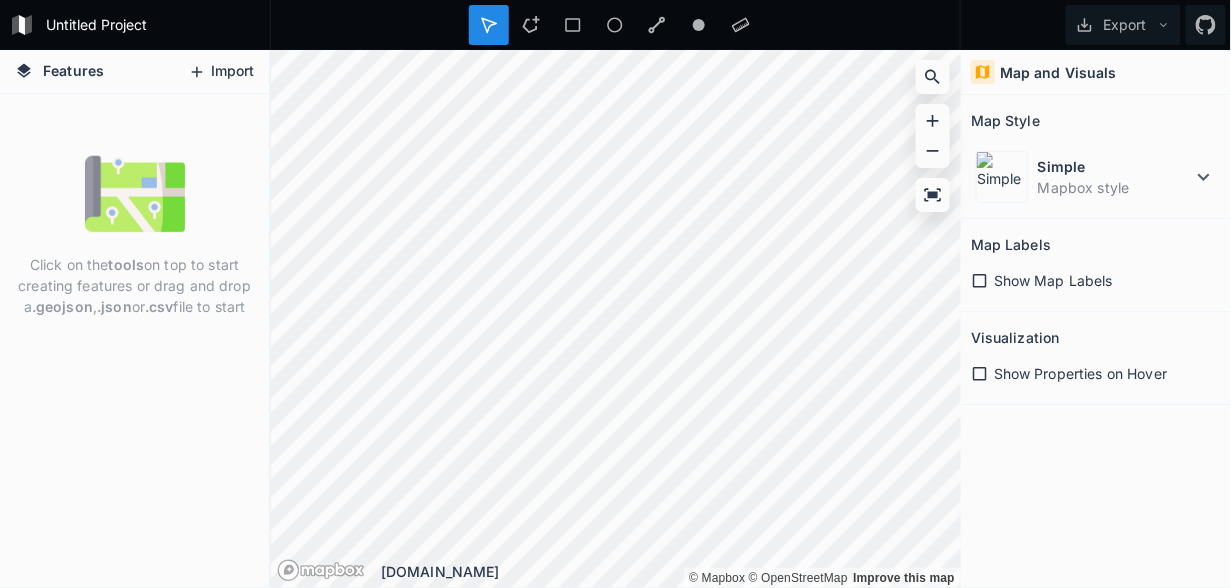 click on "Import" at bounding box center [221, 72] 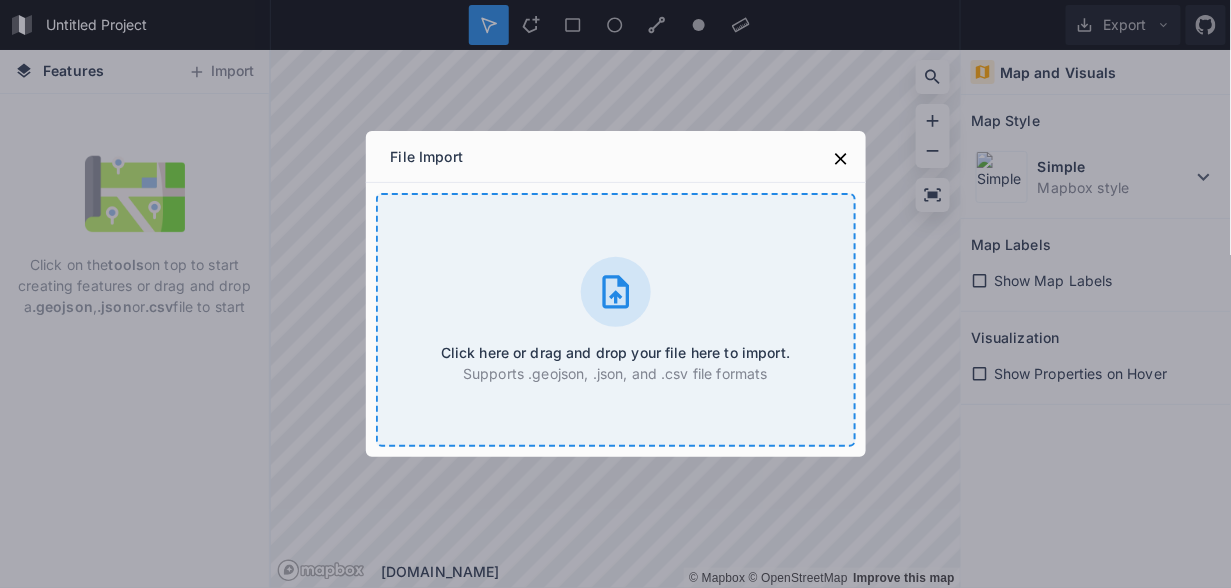 click on "Click here or drag and drop your file here to import. Supports .geojson, .json, and .csv file formats" at bounding box center (616, 320) 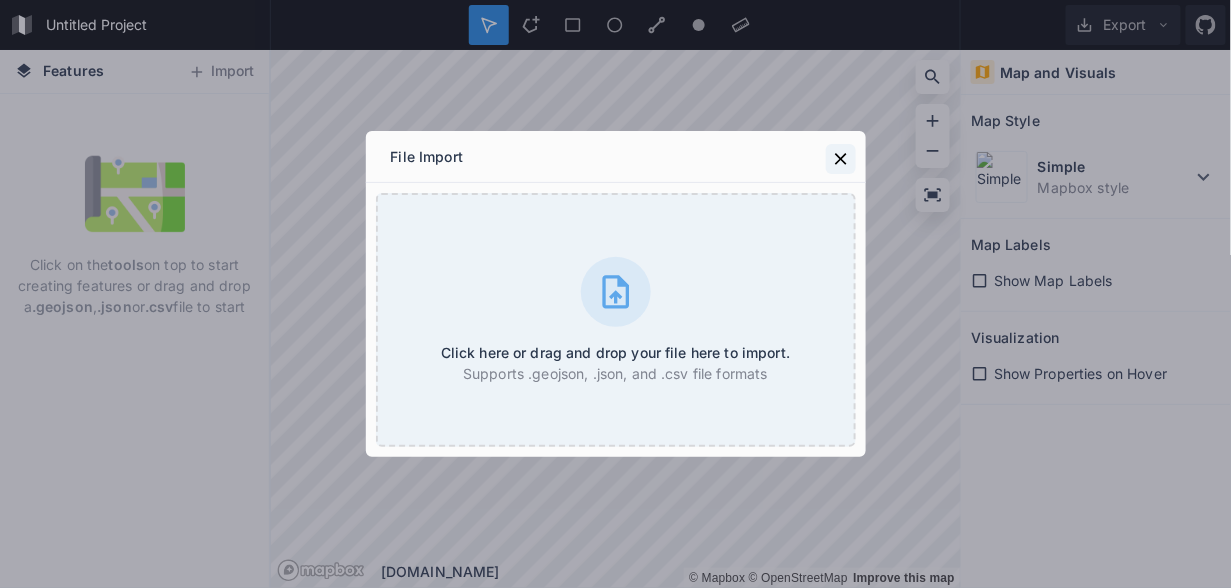 click 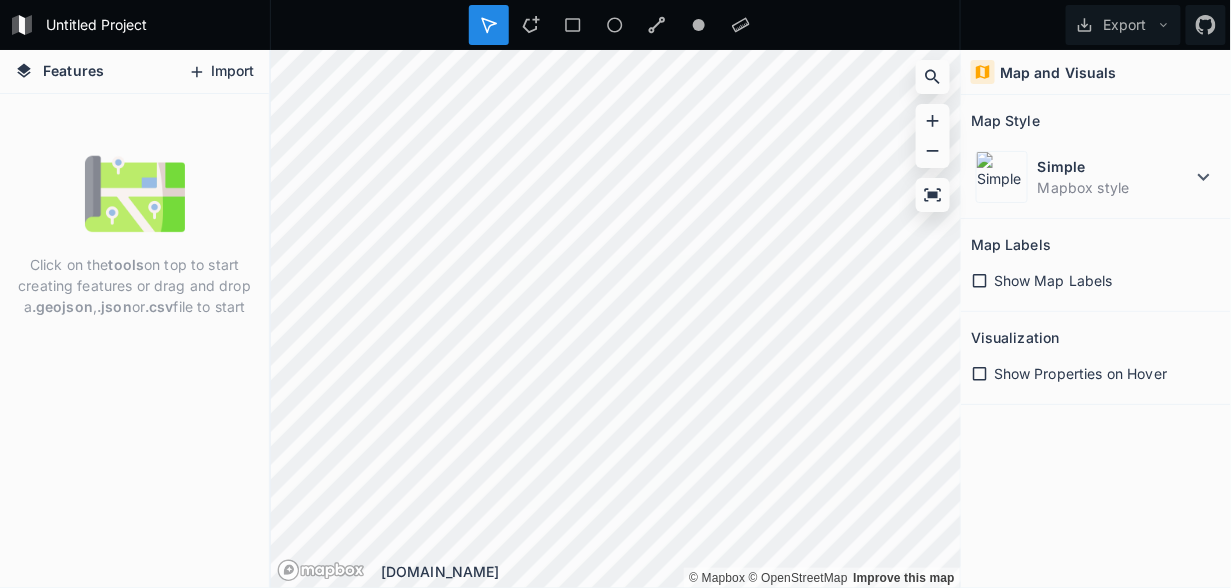 click on "Import" at bounding box center [221, 72] 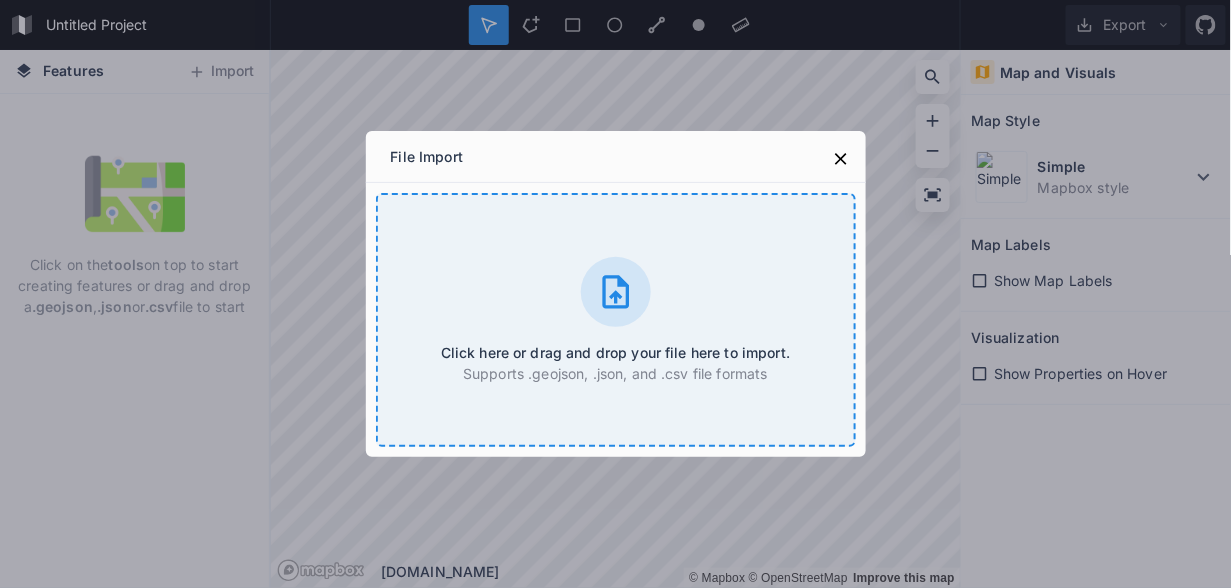 click on "Click here or drag and drop your file here to import. Supports .geojson, .json, and .csv file formats" at bounding box center (616, 320) 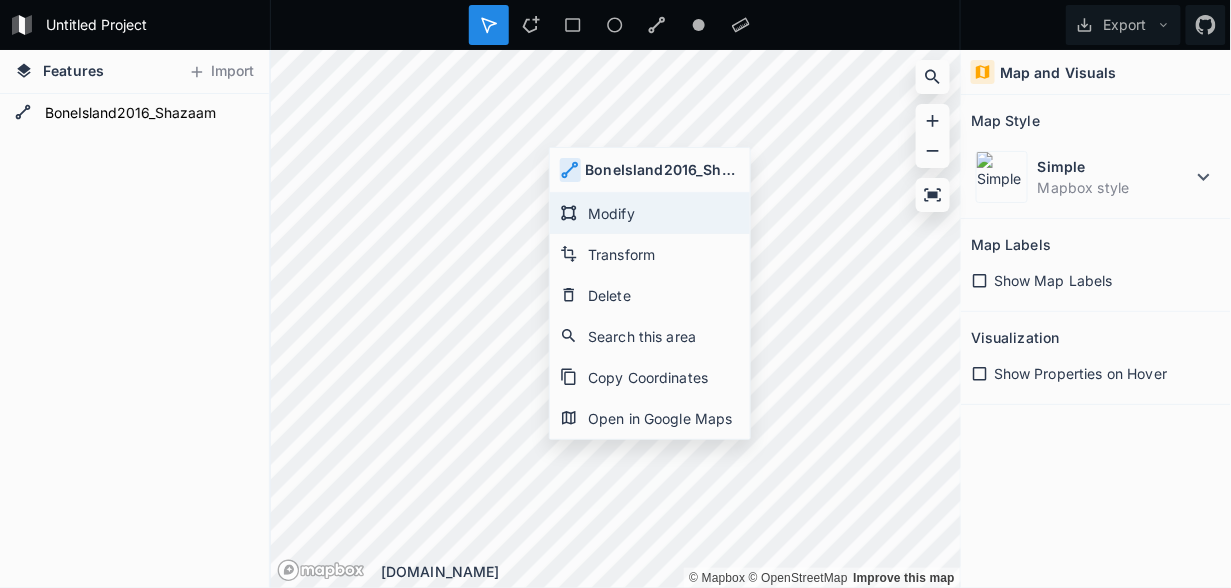 click on "Modify" 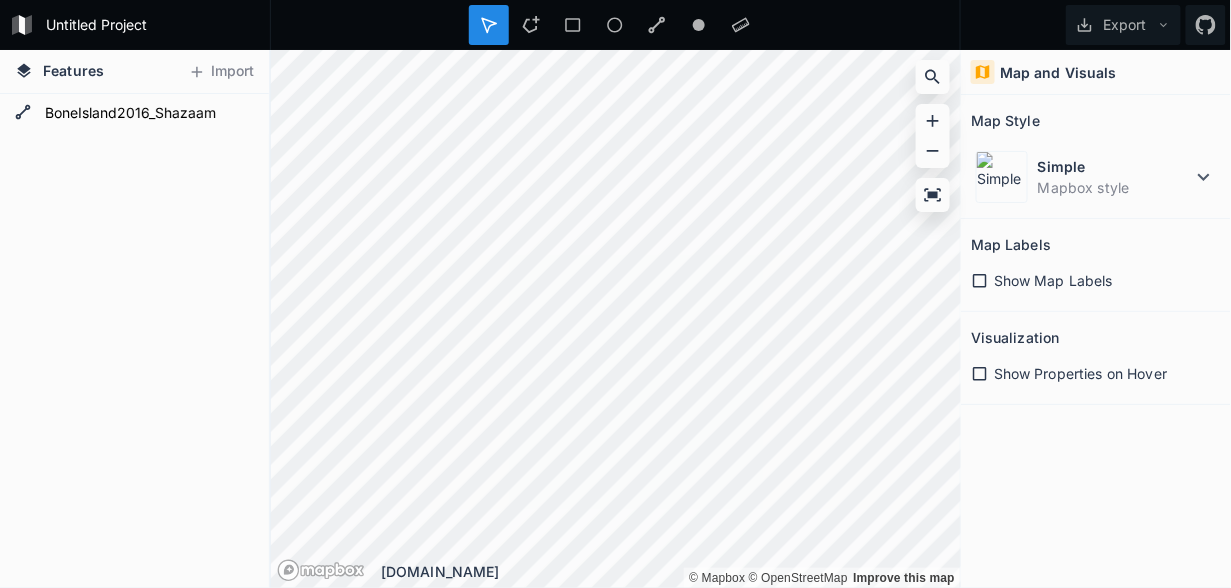 click on "Untitled Project  Export  Features  Import  BoneIsland2016_Shazaam © Mapbox   © OpenStreetMap   Improve this map © Mapbox   © OpenStreetMap   Improve this map [DOMAIN_NAME] Map and Visuals Map Style Simple Mapbox style Map Labels Show Map Labels Visualization Show Properties on Hover" at bounding box center [615, 294] 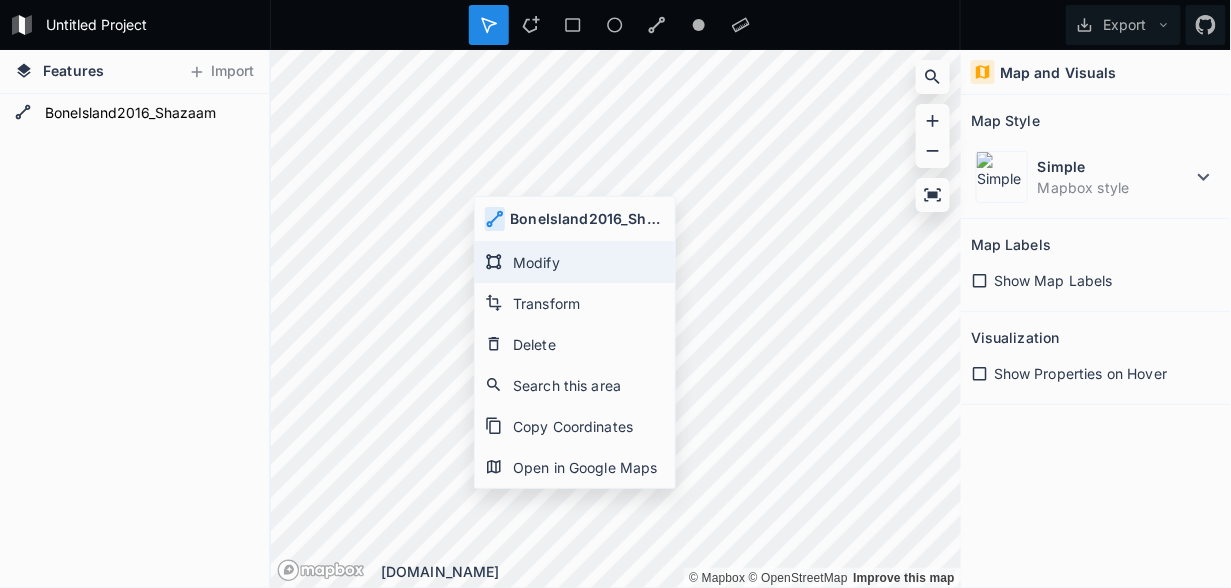 click on "Modify" 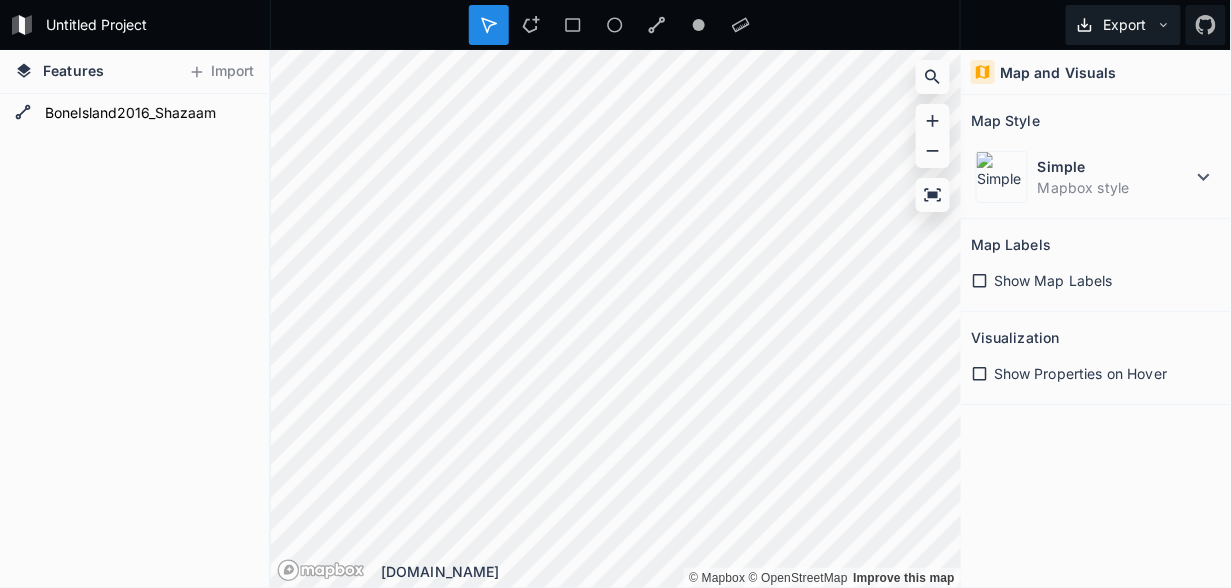 click on "Export" at bounding box center [1123, 25] 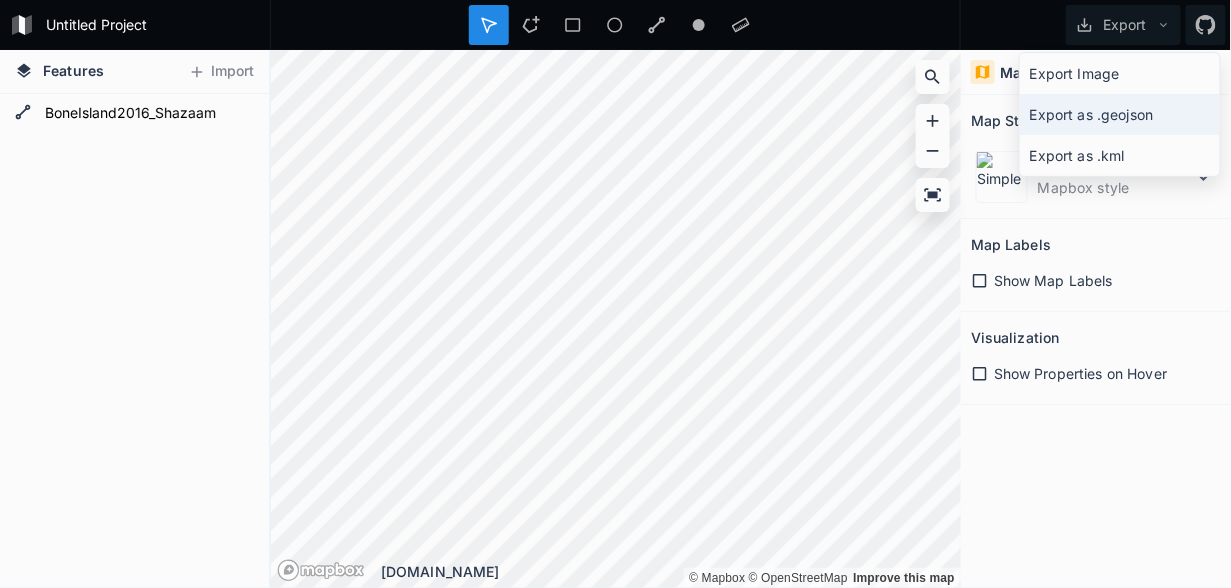 click on "Export as .geojson" 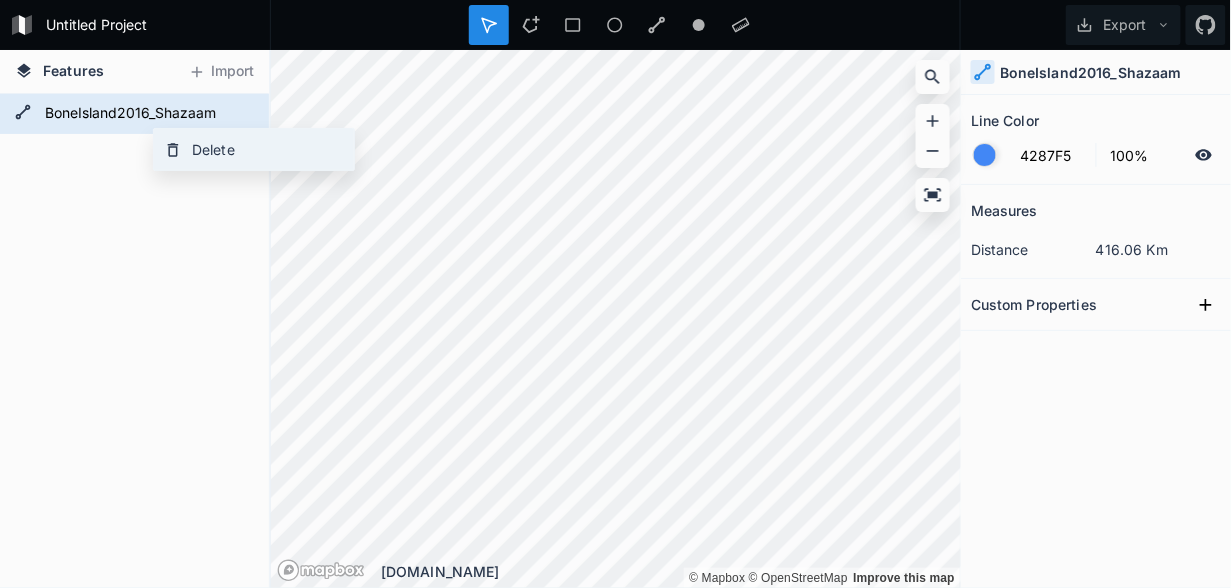 click on "Delete" 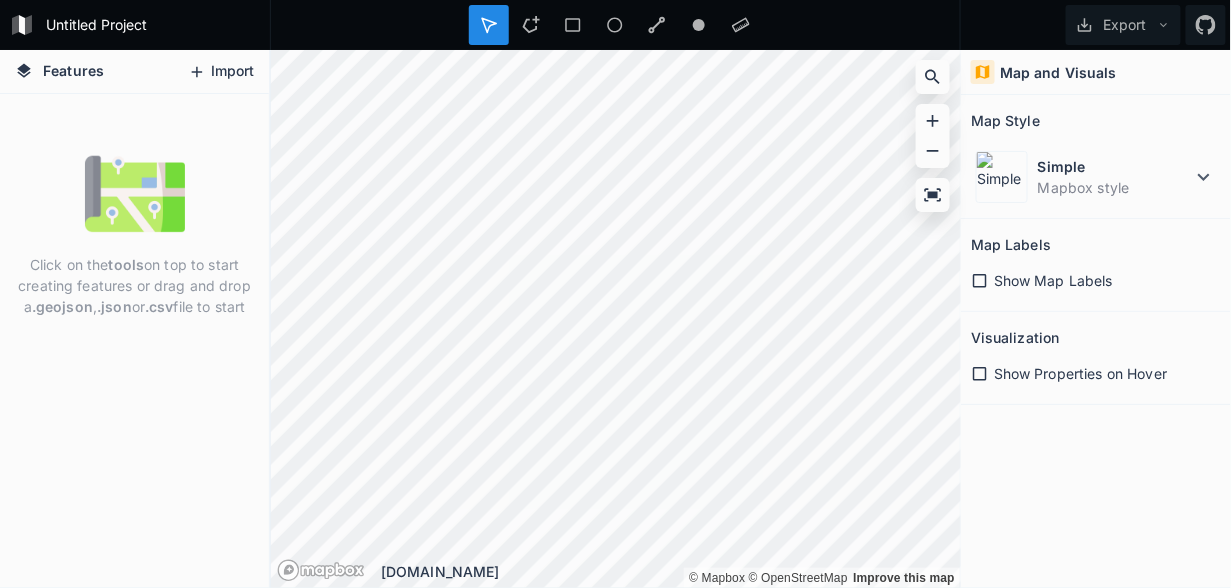 click on "Import" at bounding box center (221, 72) 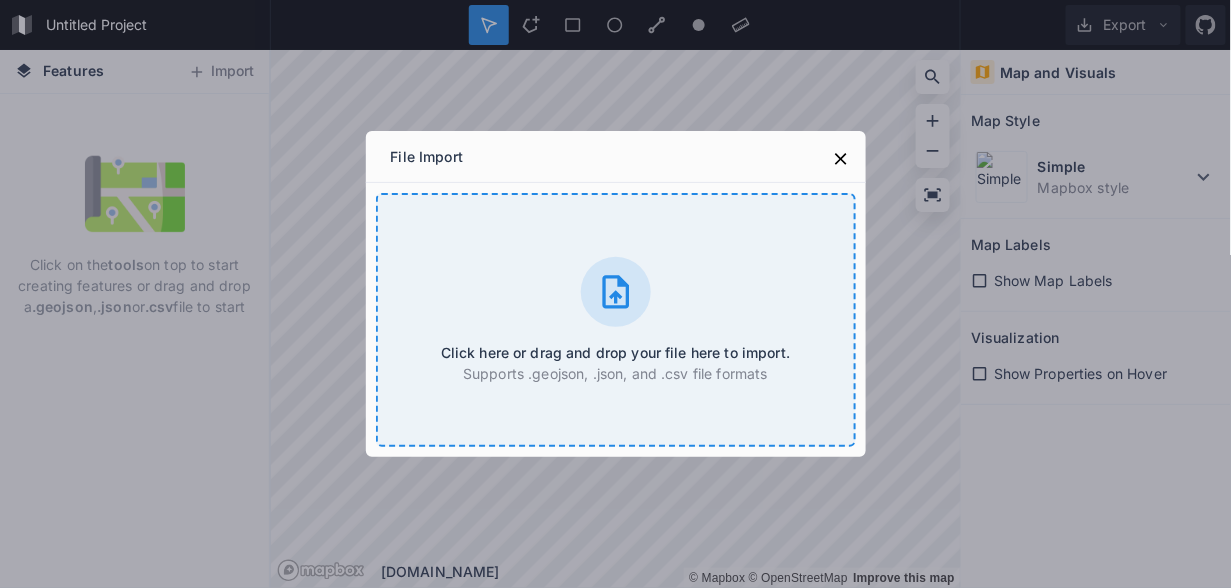 click on "Click here or drag and drop your file here to import. Supports .geojson, .json, and .csv file formats" at bounding box center [616, 320] 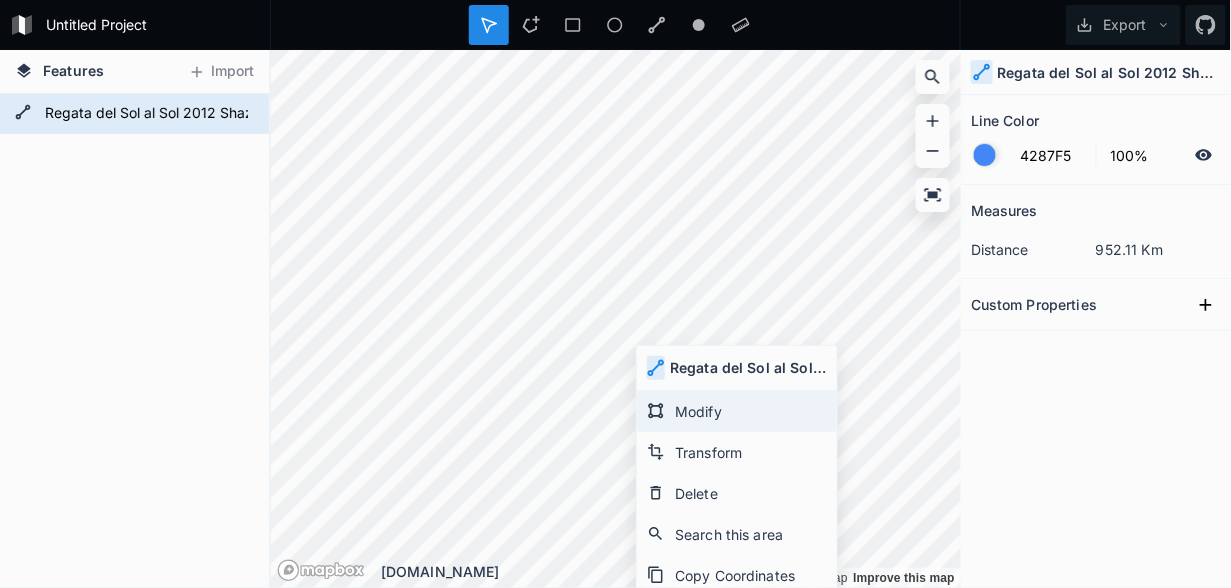 click on "Modify" 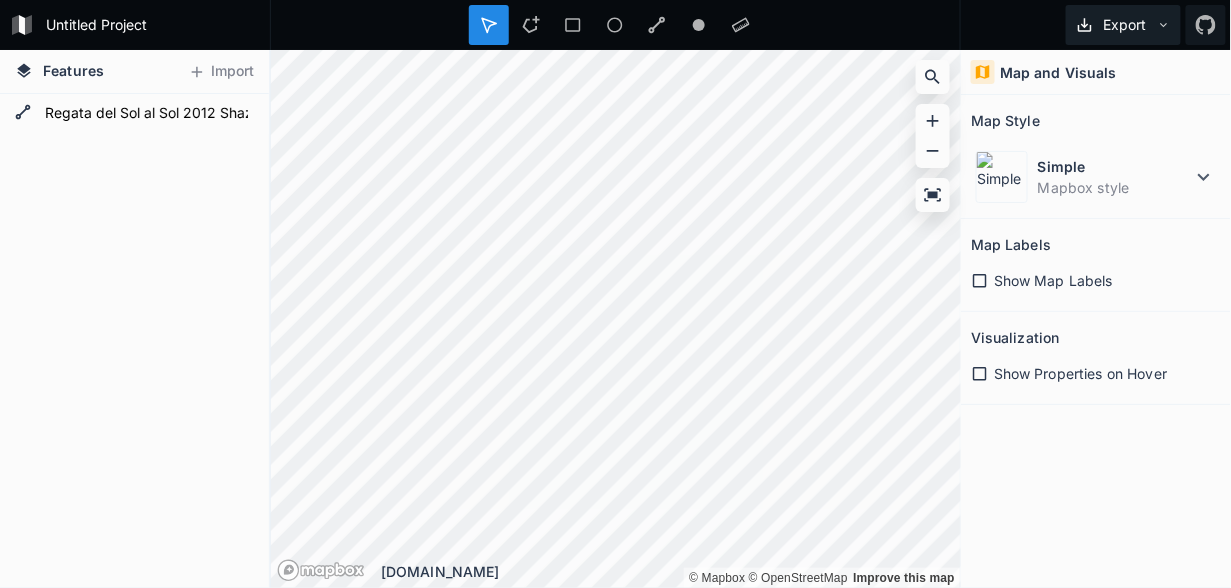 click on "Export" at bounding box center [1123, 25] 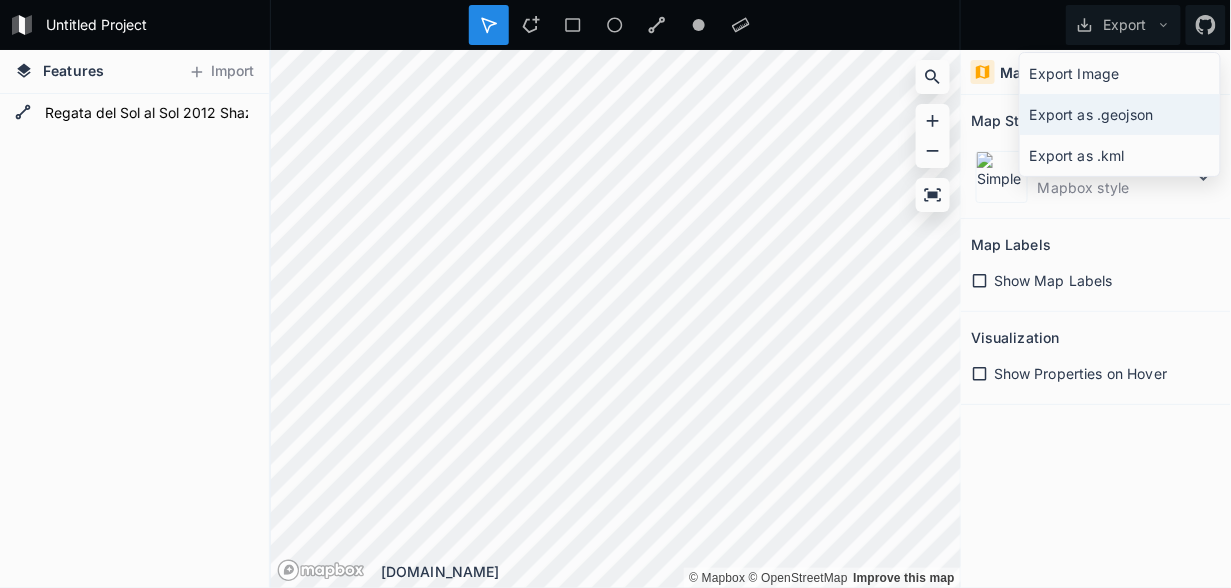 click on "Export as .geojson" 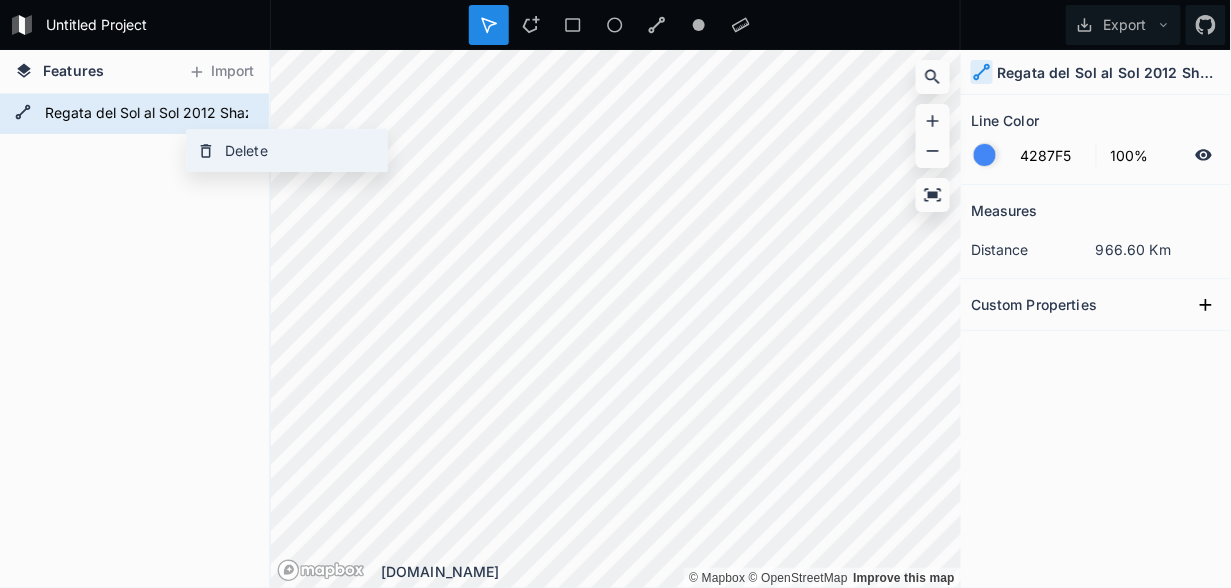 click on "Delete" 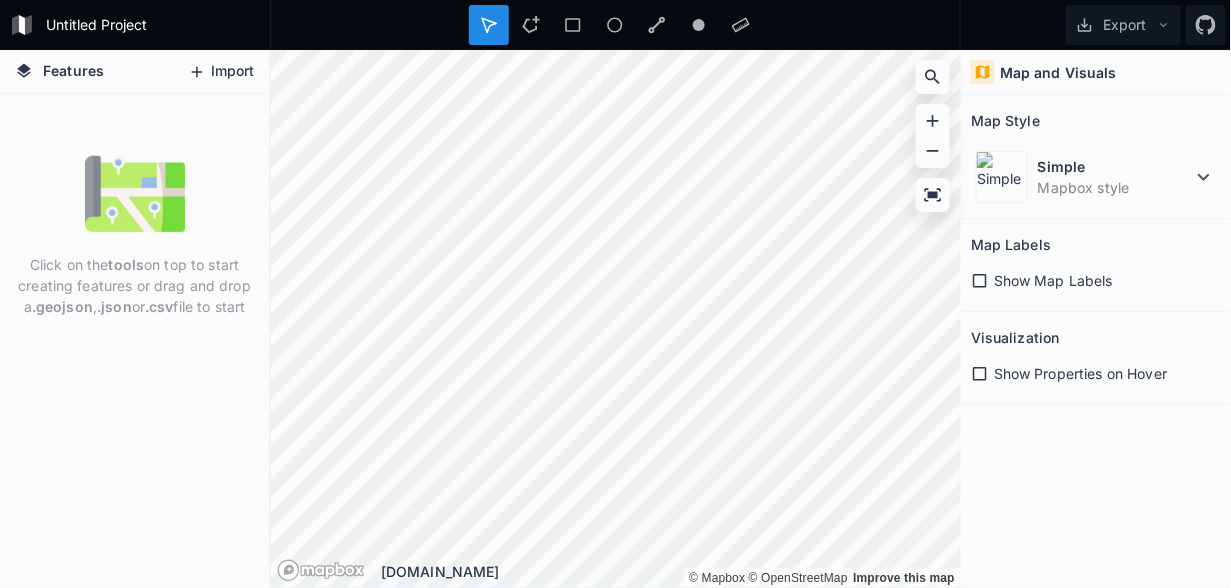 click on "Import" at bounding box center (221, 72) 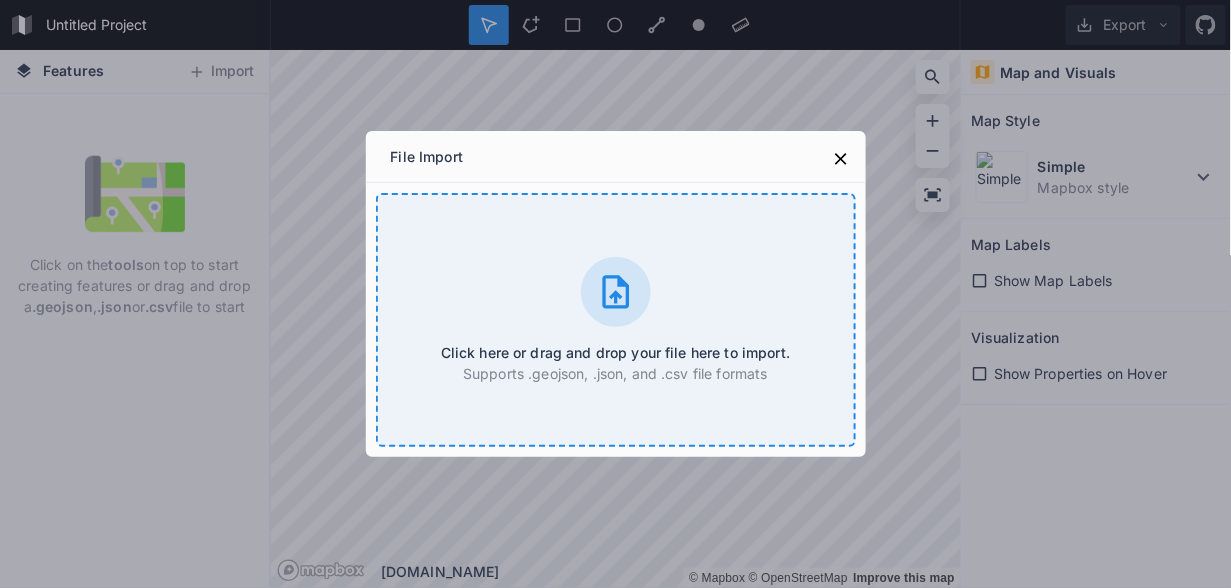 click at bounding box center [616, 292] 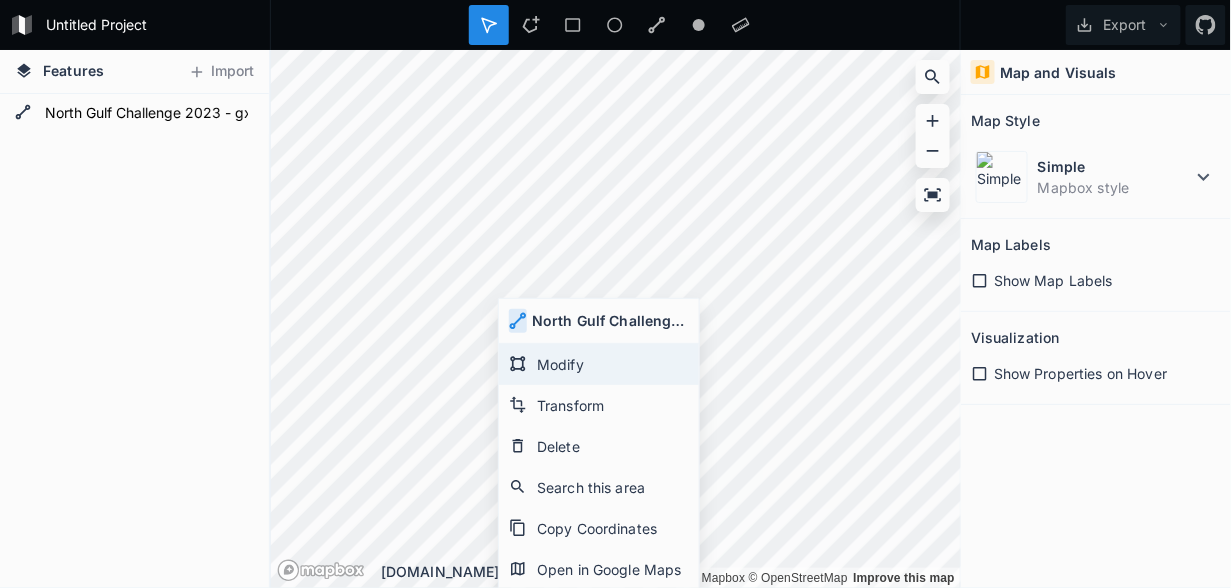 click on "Modify" 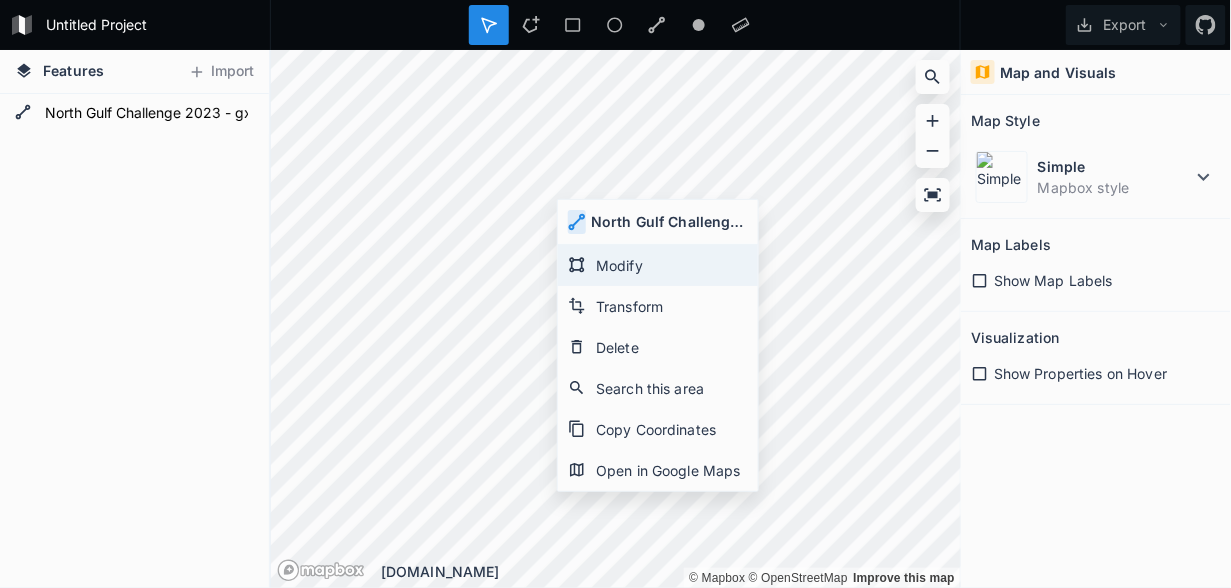 click on "Modify" 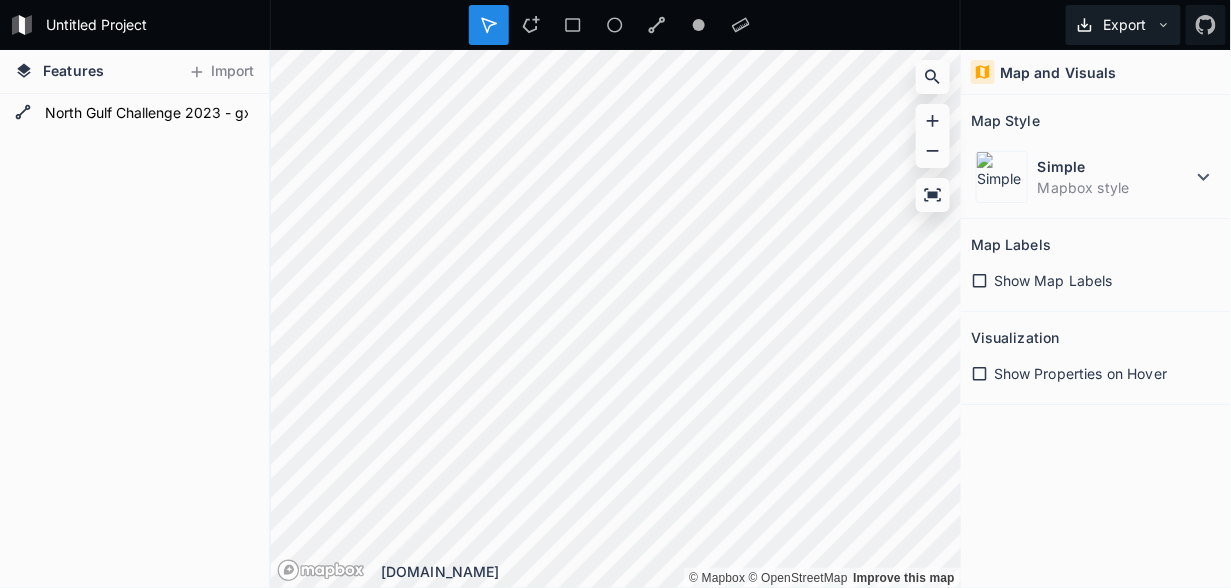 click on "Export" at bounding box center (1123, 25) 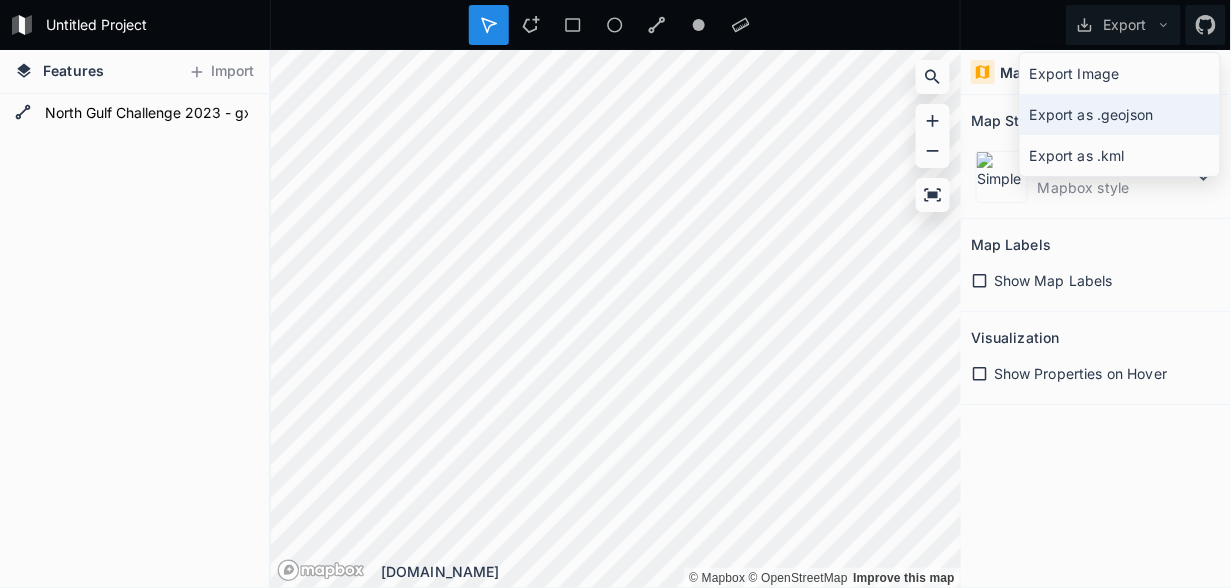 click on "Export as .geojson" 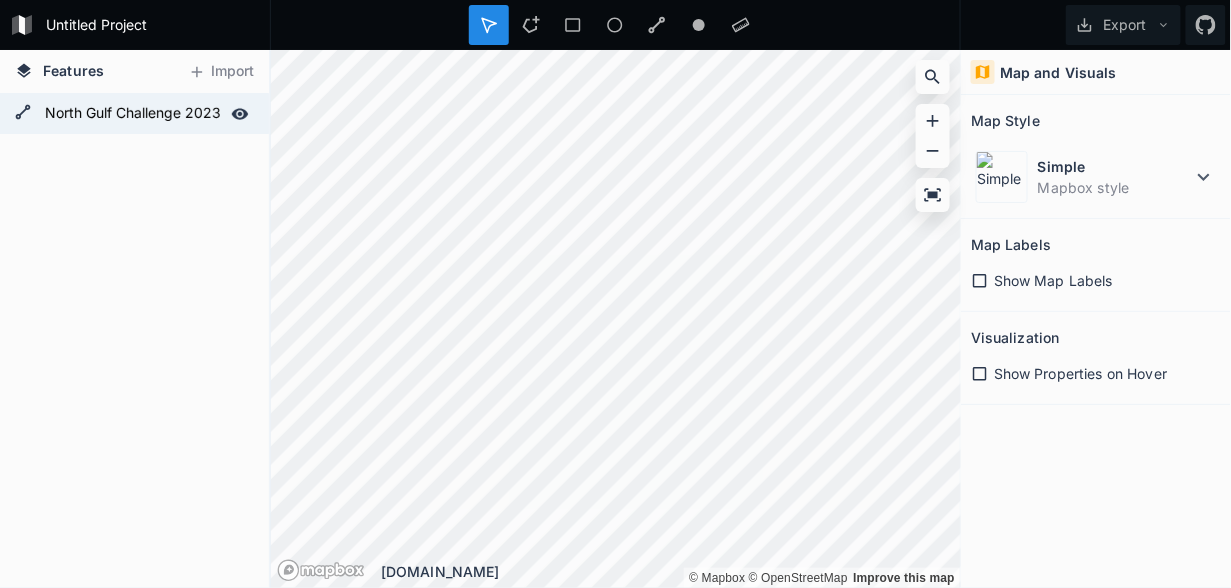 click on "North Gulf Challenge 2023 - gx:Track" at bounding box center (132, 114) 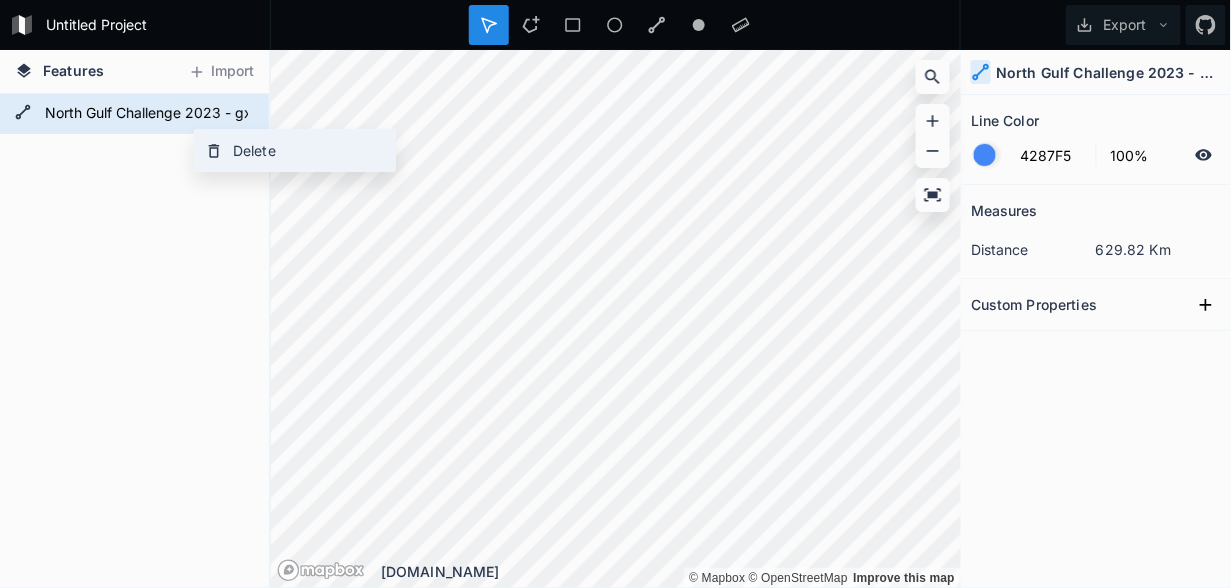 click on "Delete" 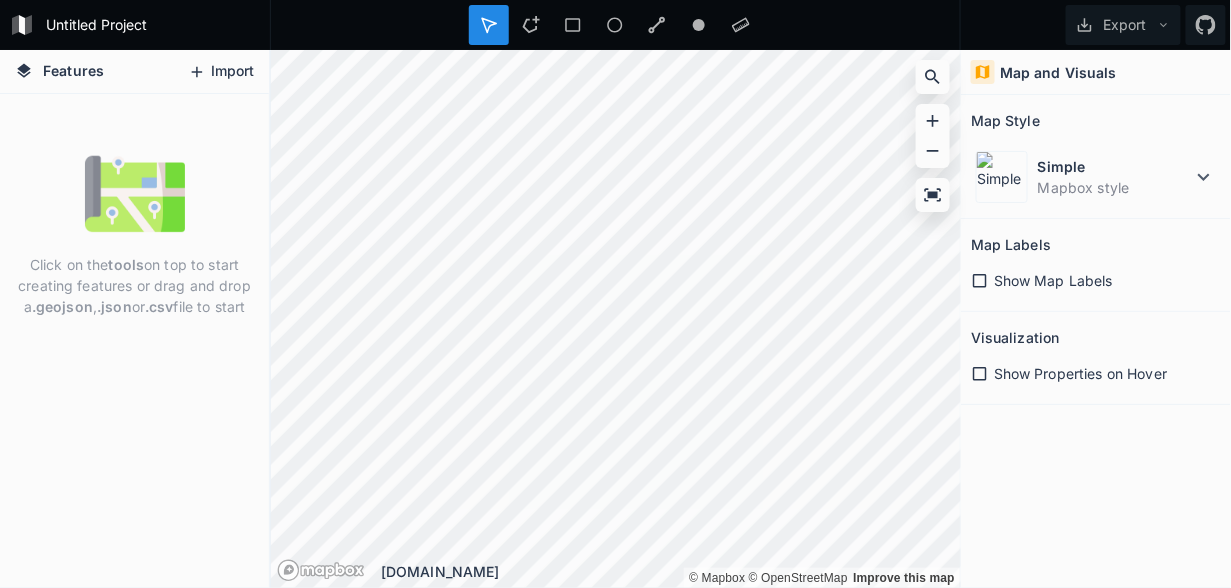 click on "Import" at bounding box center [221, 72] 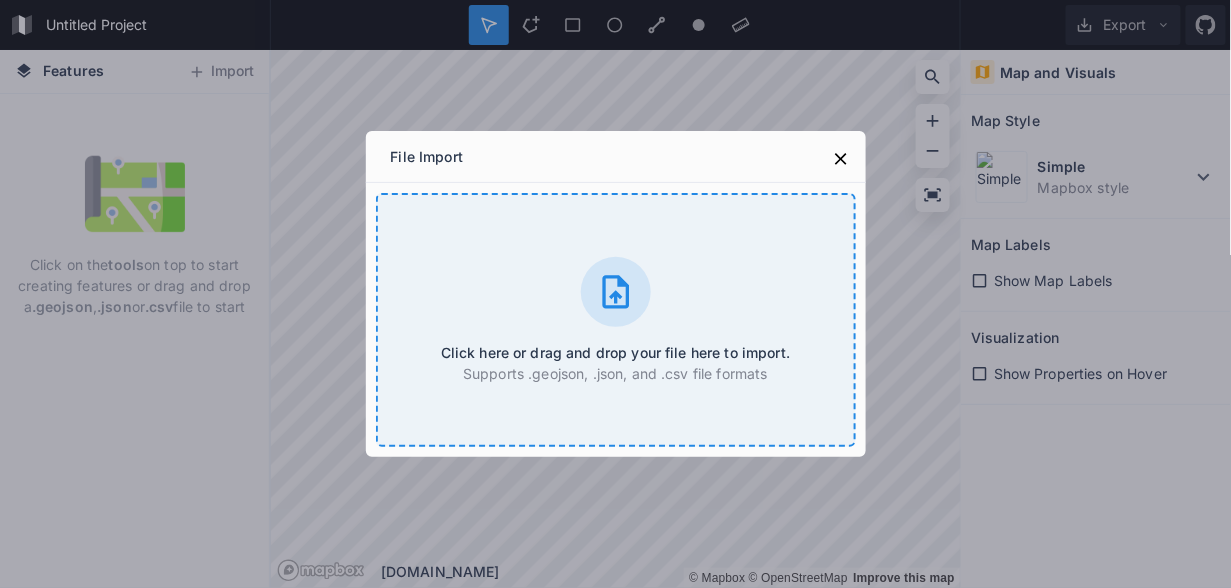 click 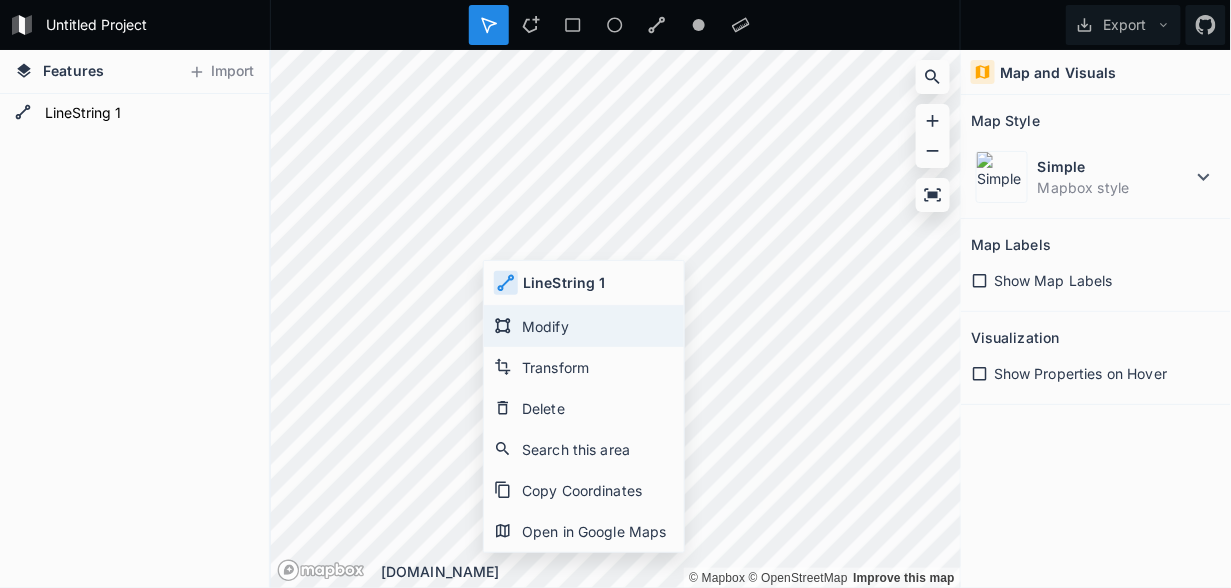 click on "Modify" 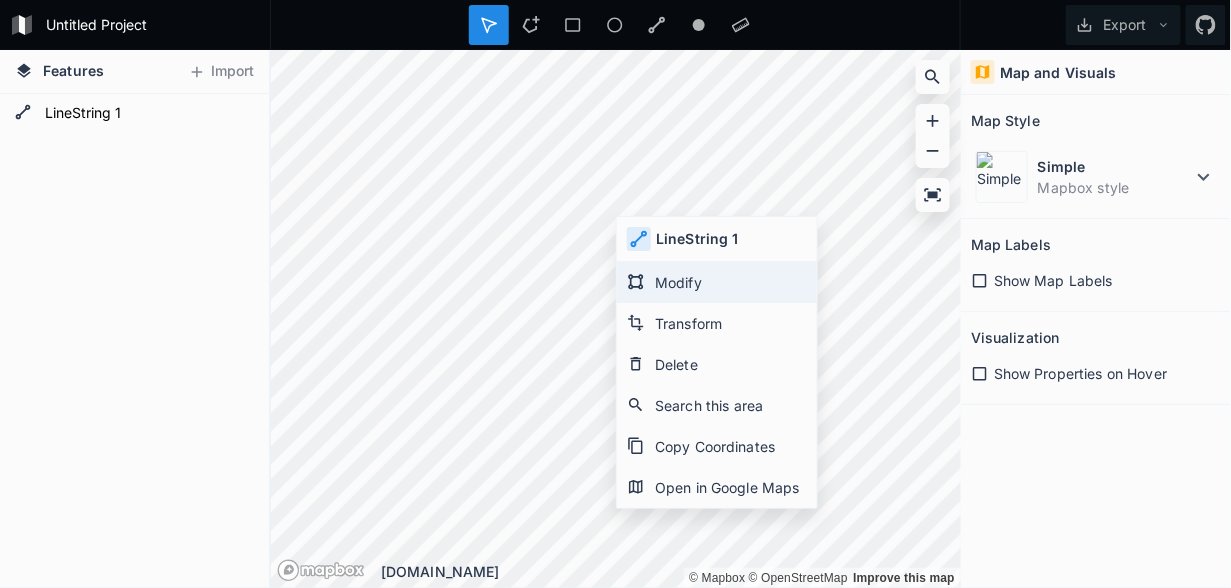 click on "Modify" 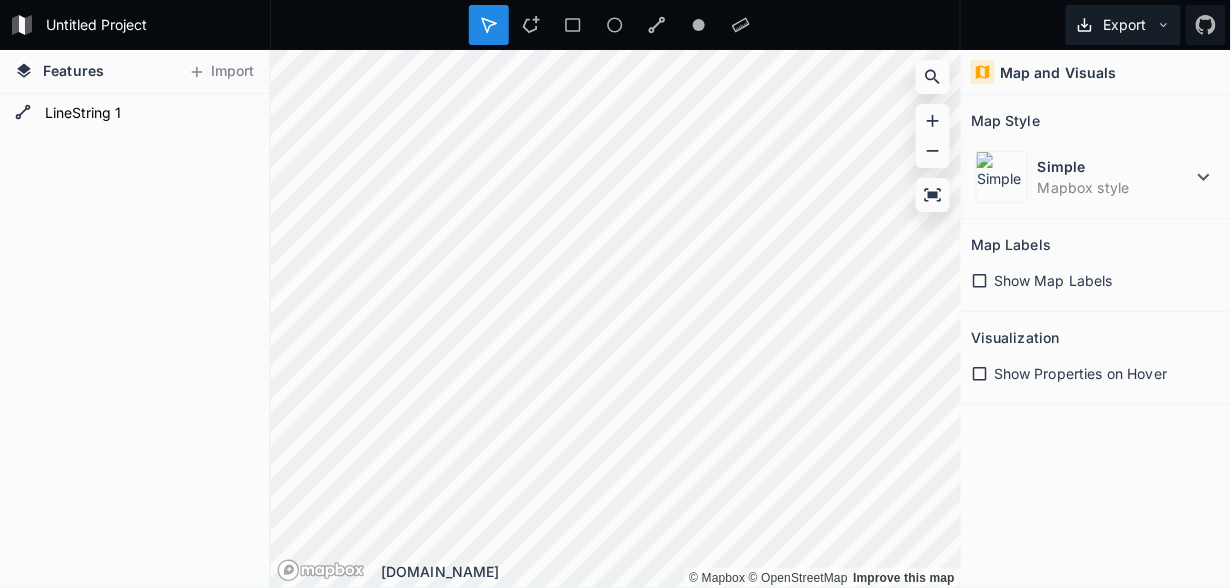 click on "Export" at bounding box center (1123, 25) 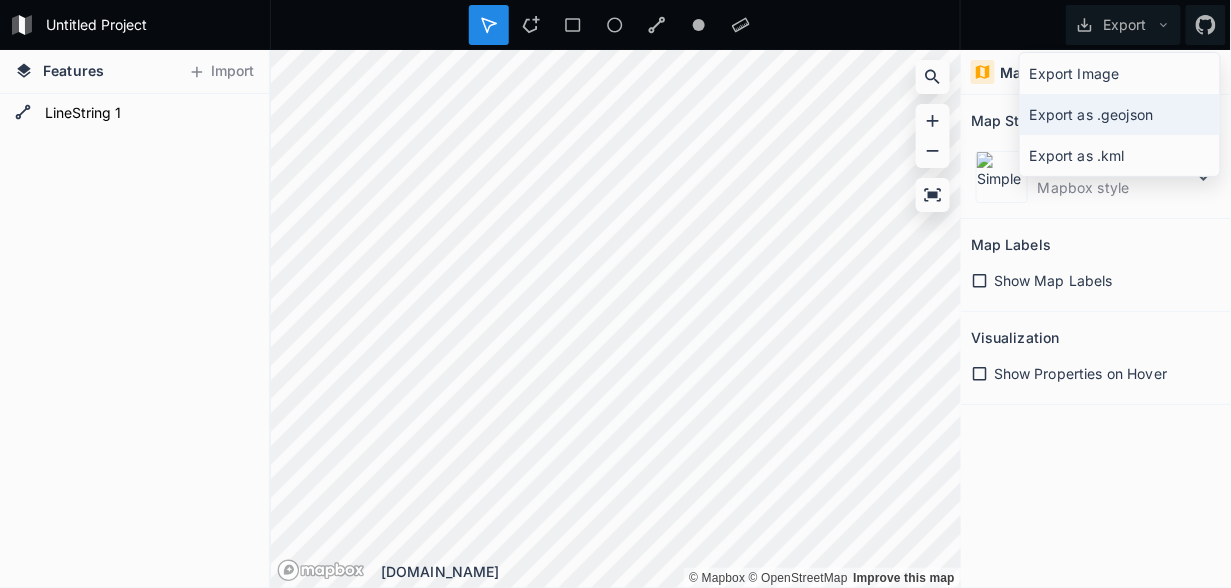 click on "Export as .geojson" 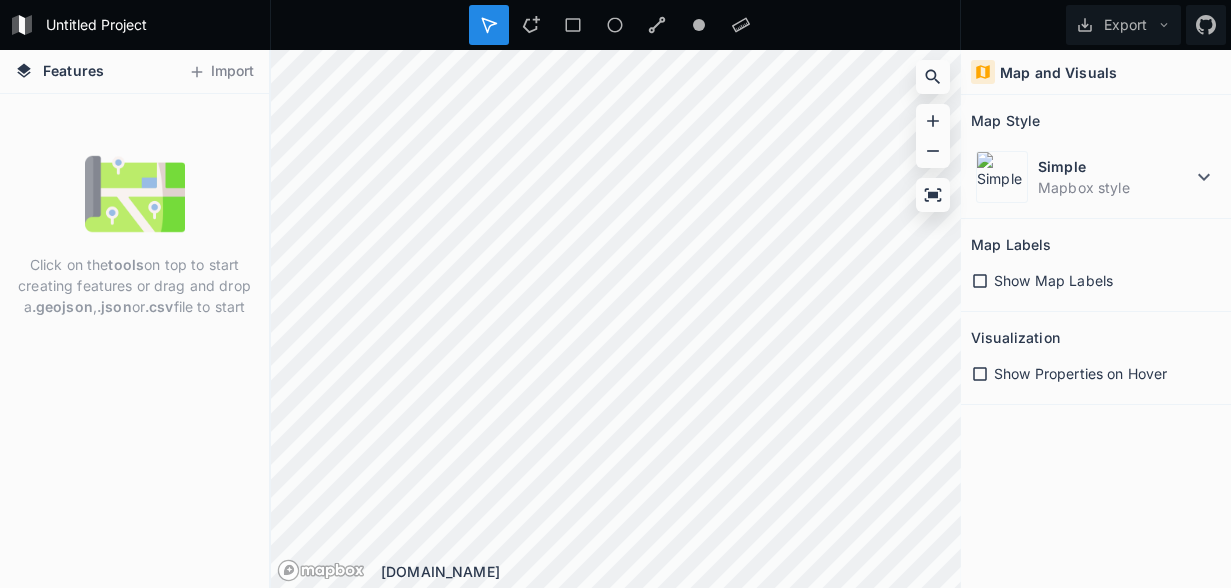 scroll, scrollTop: 0, scrollLeft: 0, axis: both 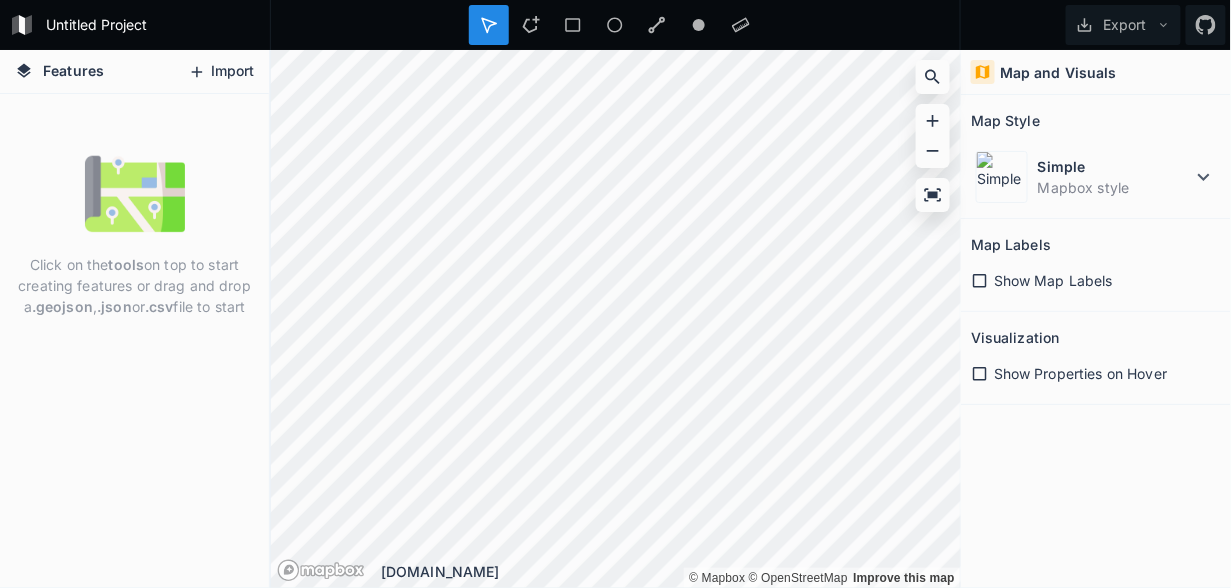 click on "Import" at bounding box center (221, 72) 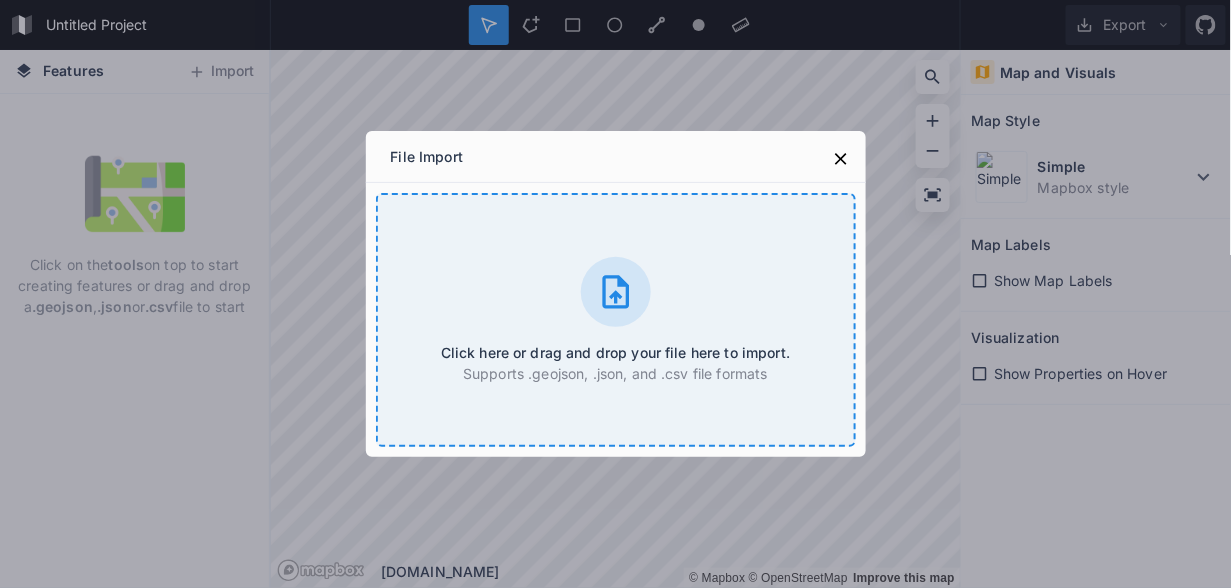 click 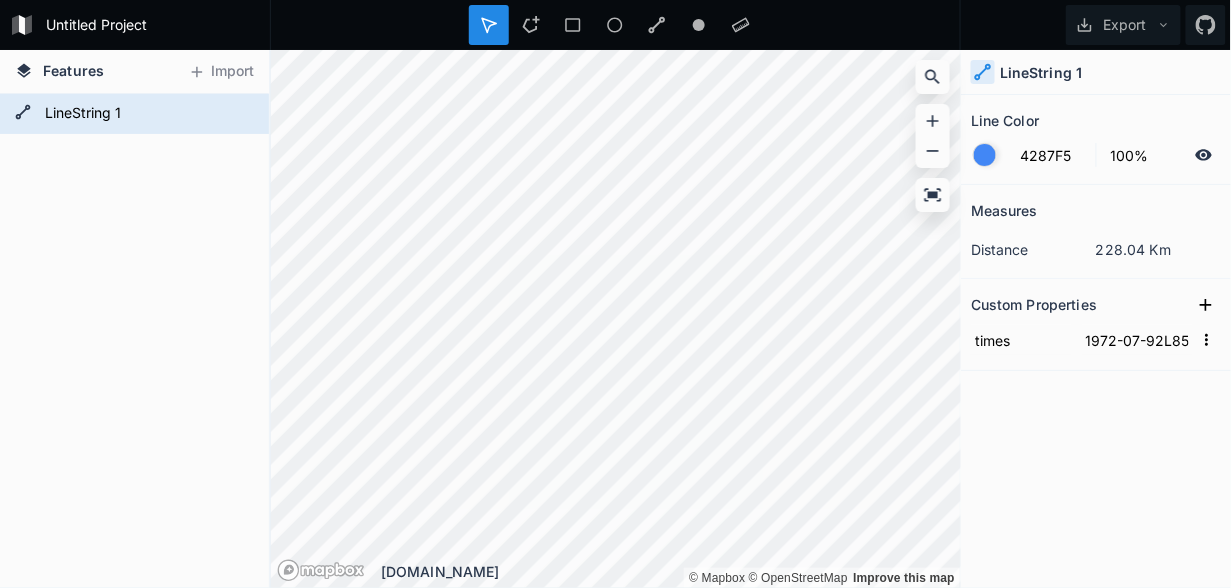 click on "Features  Import  LineString 1 © Mapbox   © OpenStreetMap   Improve this map © Mapbox   © OpenStreetMap   Improve this map krata.app LineString 1 Line Color 4287F5 100% Measures distance 228.04 Km Custom Properties times" at bounding box center (615, 319) 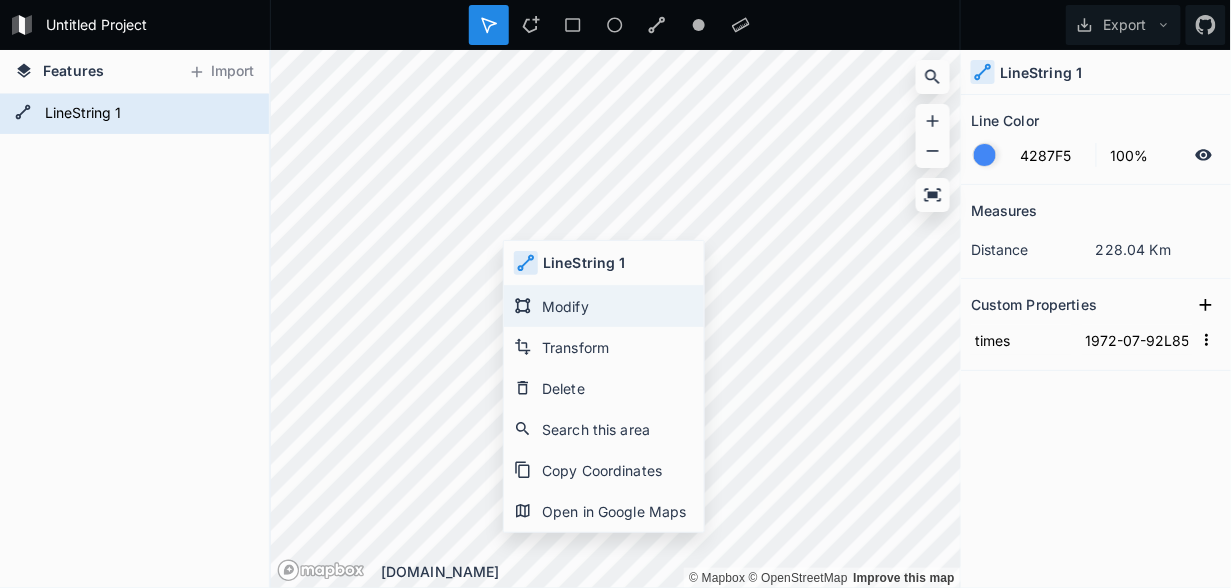 click on "Modify" 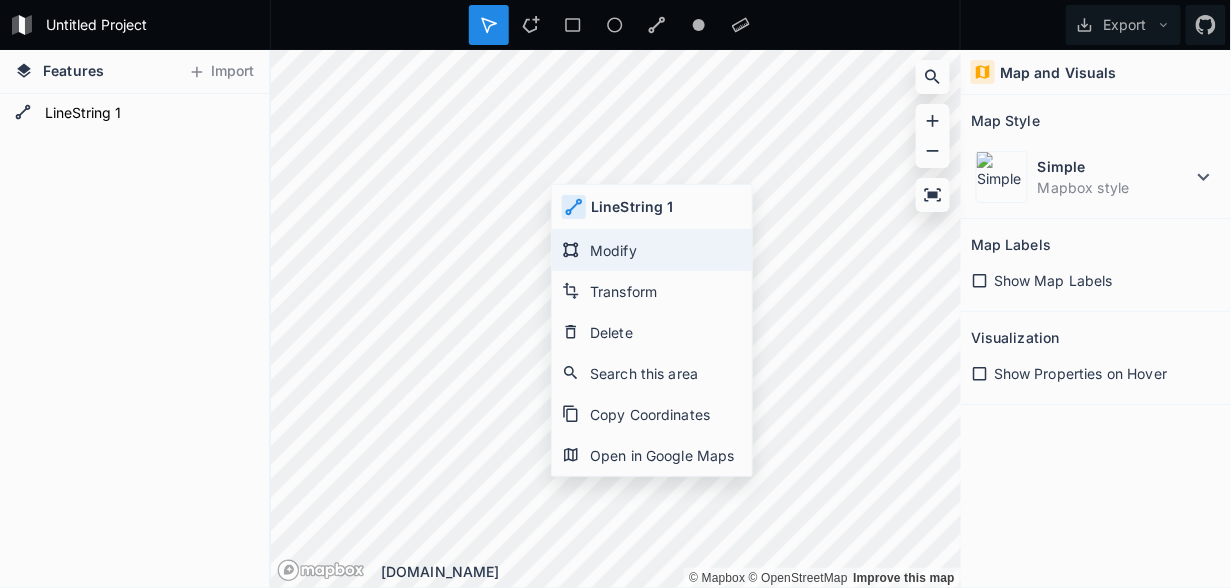 click on "Modify" 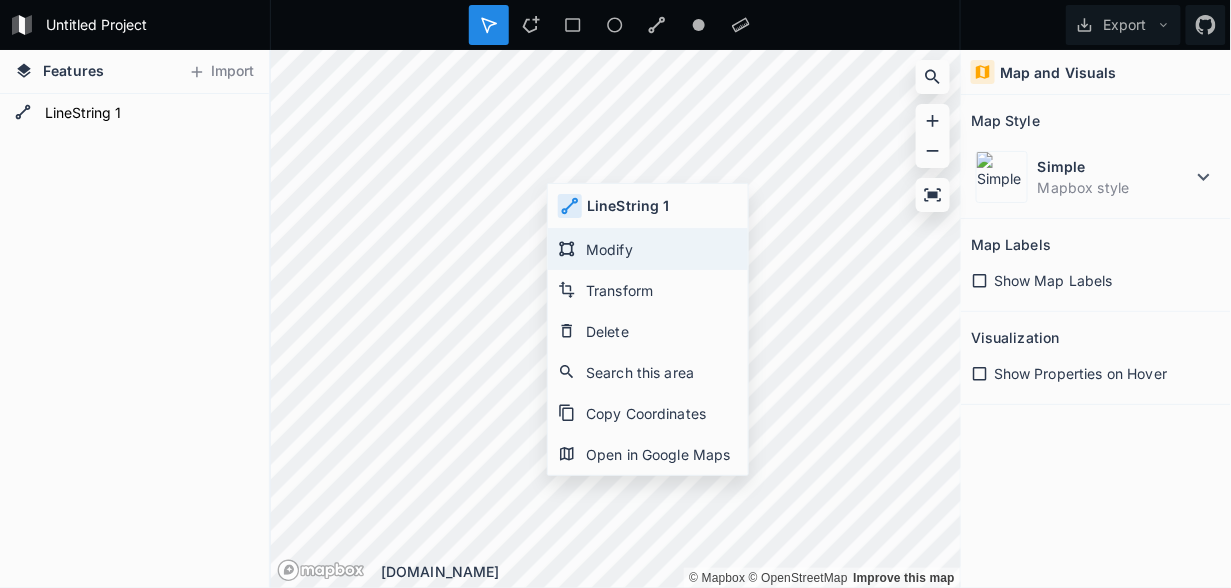 click on "Modify" 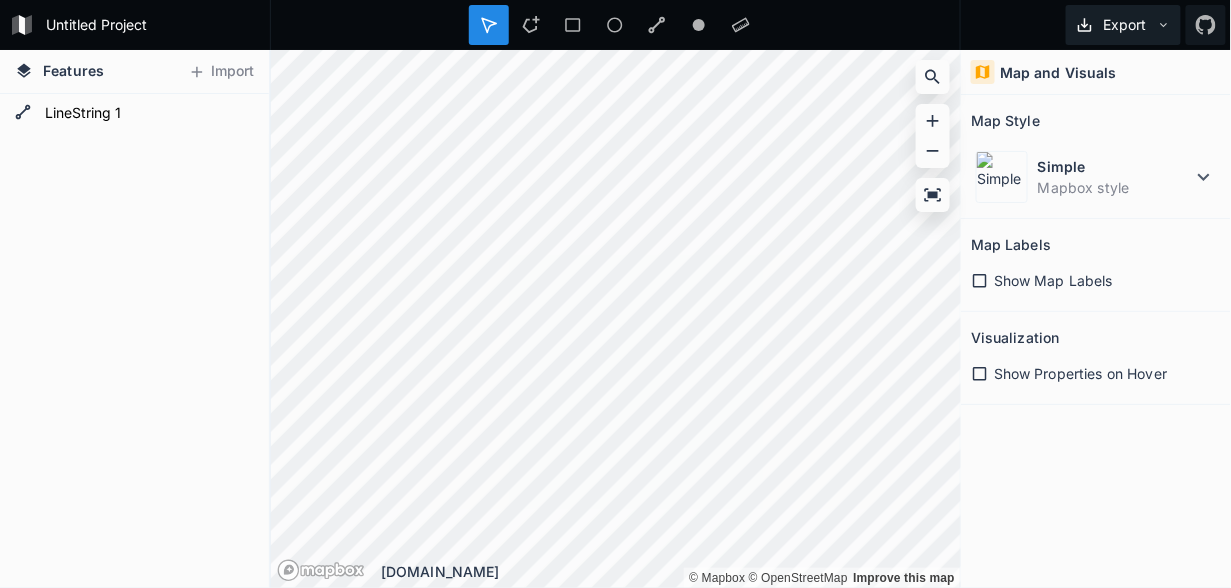 click on "Export" at bounding box center (1123, 25) 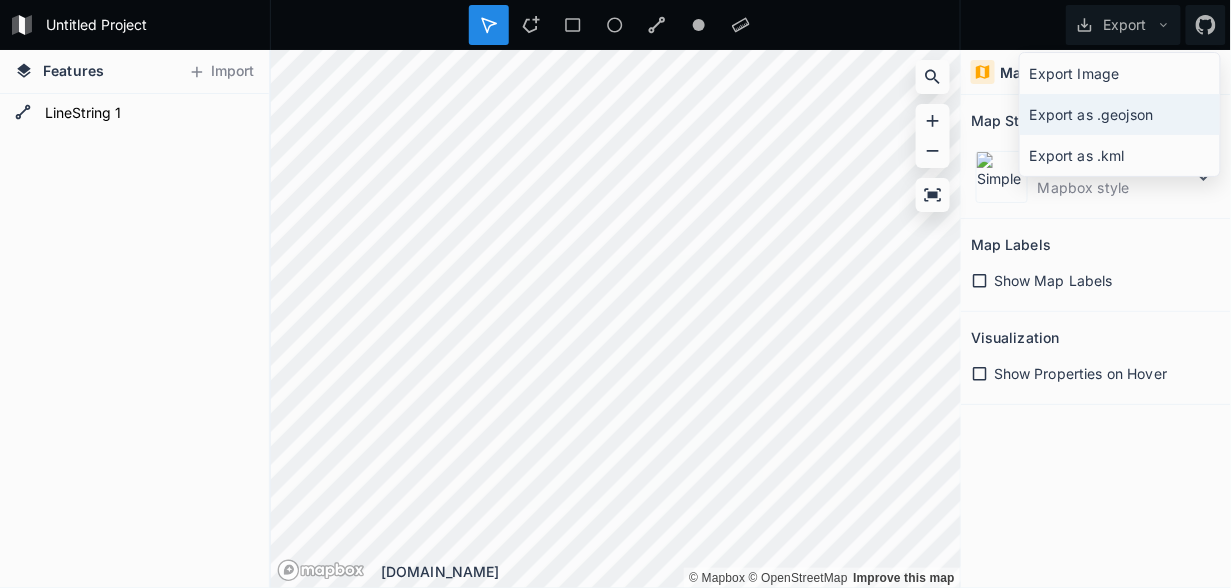 click on "Export as .geojson" 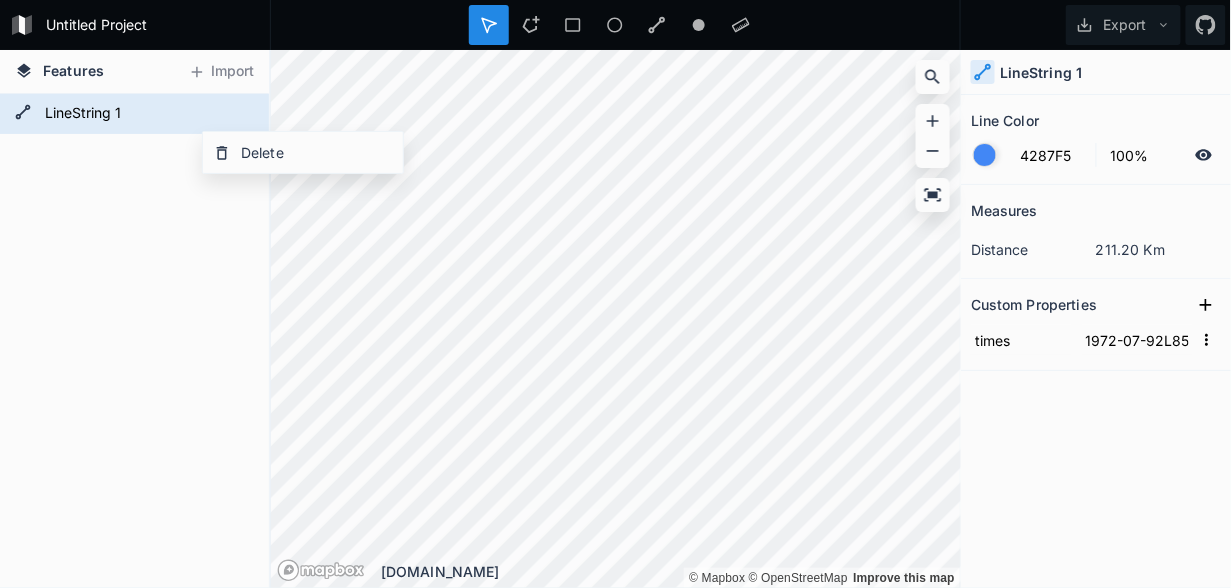 click on "Delete" 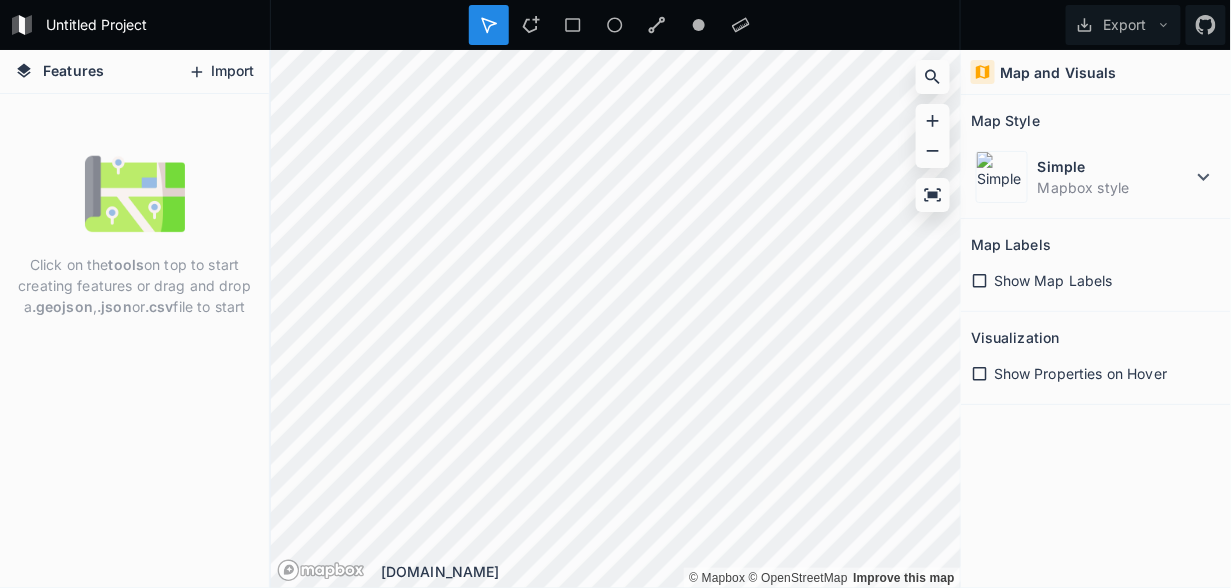 click on "Import" at bounding box center [221, 72] 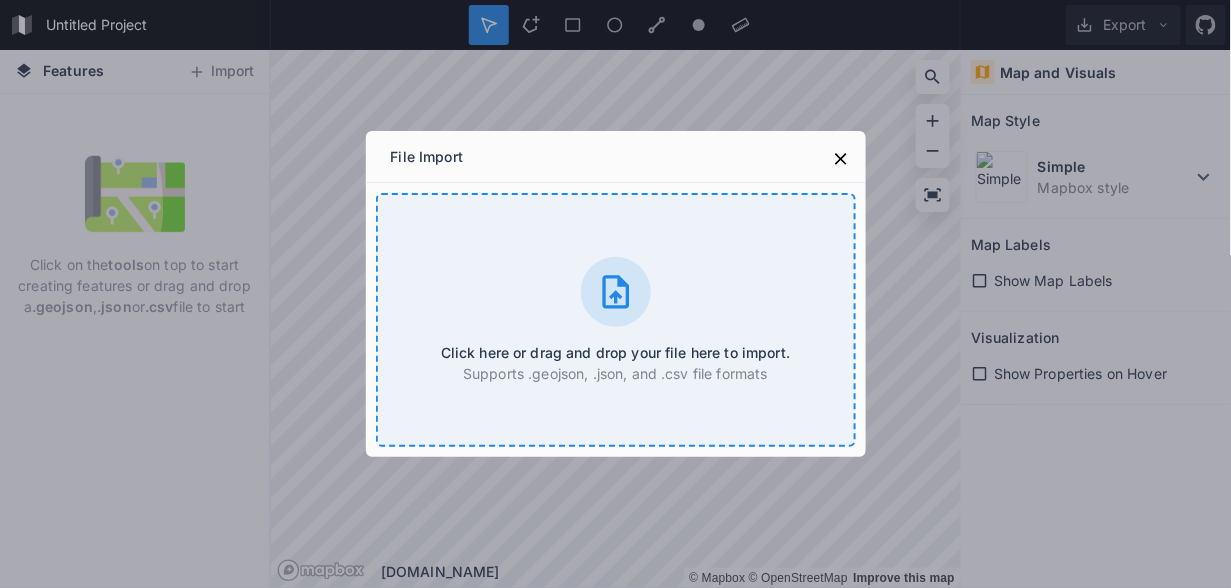 click at bounding box center (616, 292) 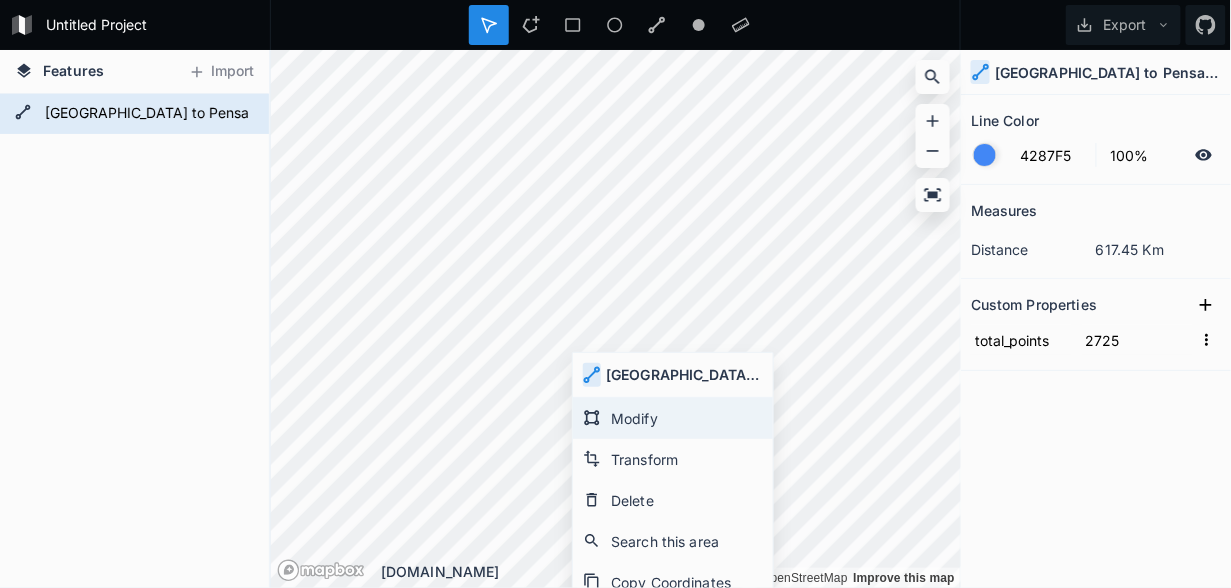 click on "Modify" 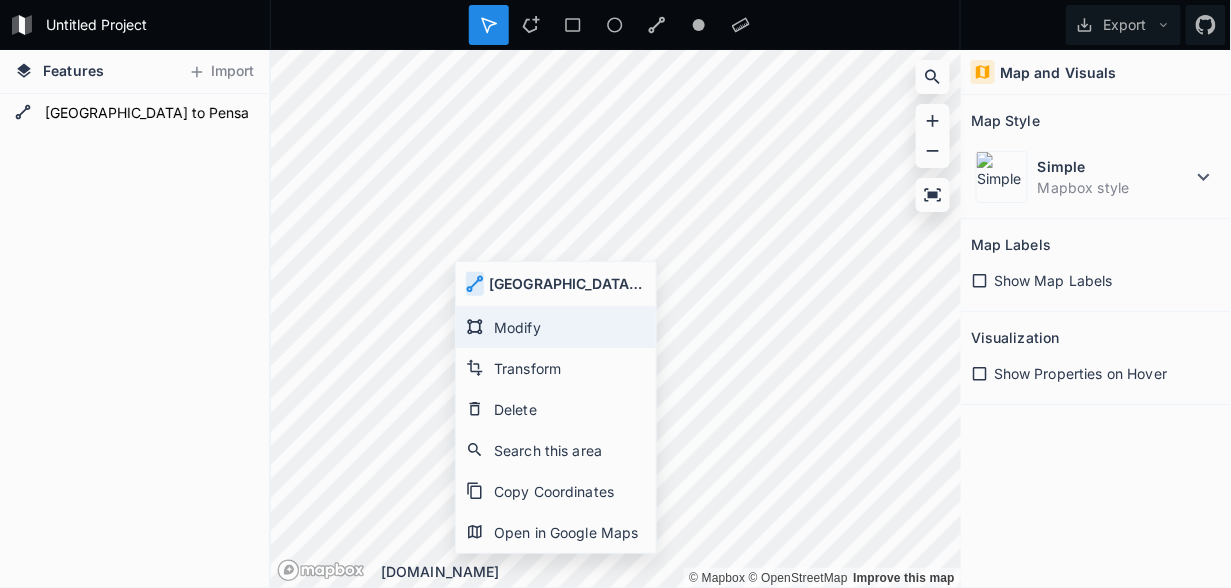 click on "Modify" 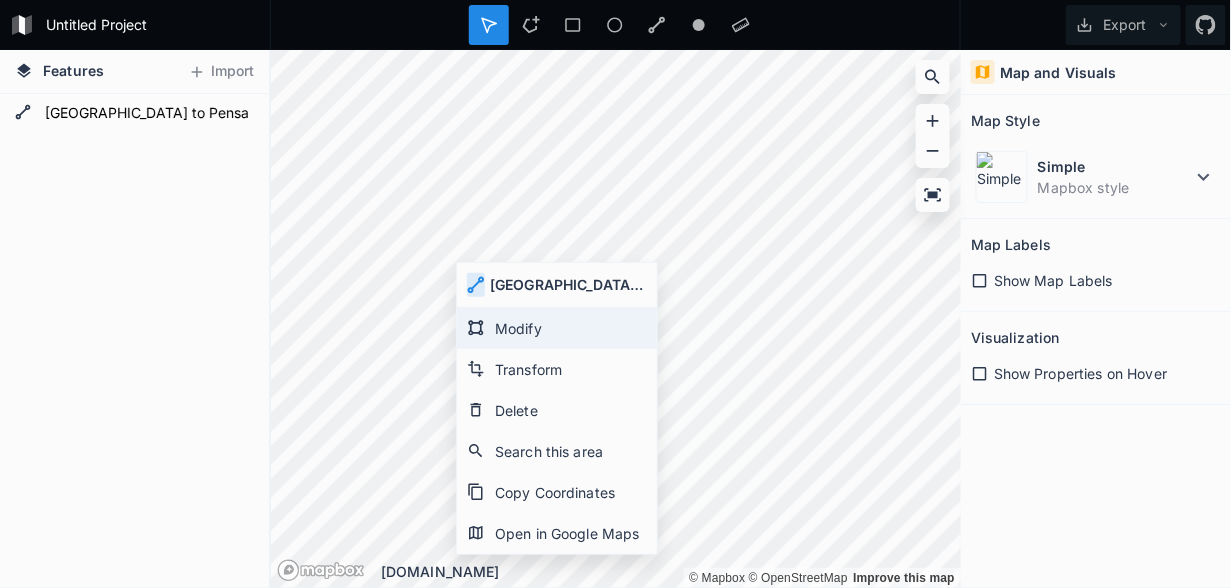 click on "Modify" 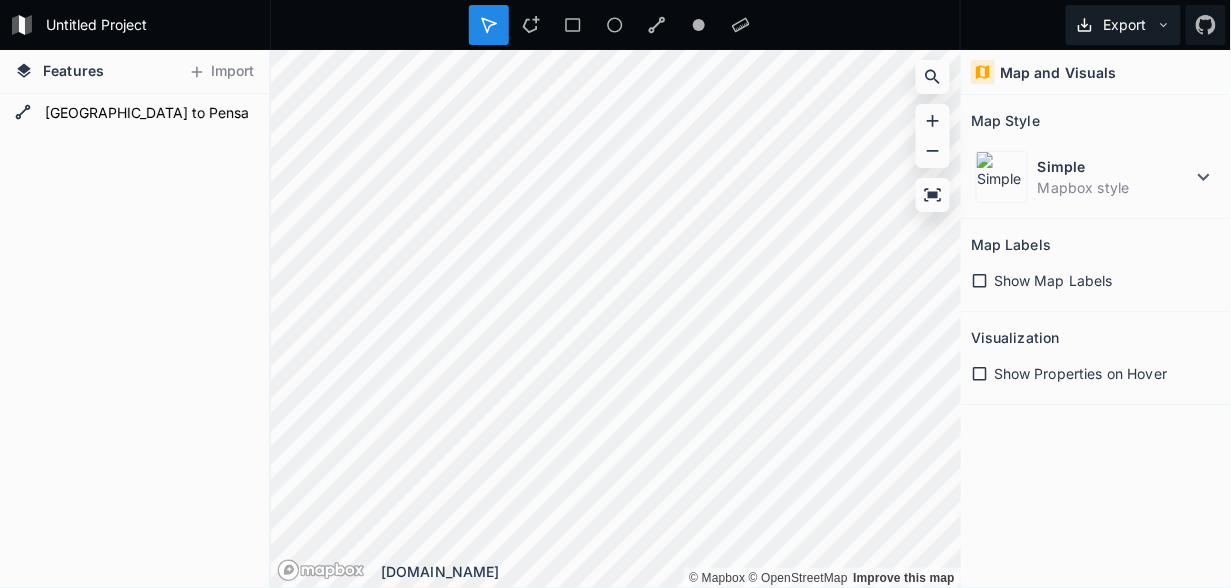 click on "Export" at bounding box center (1123, 25) 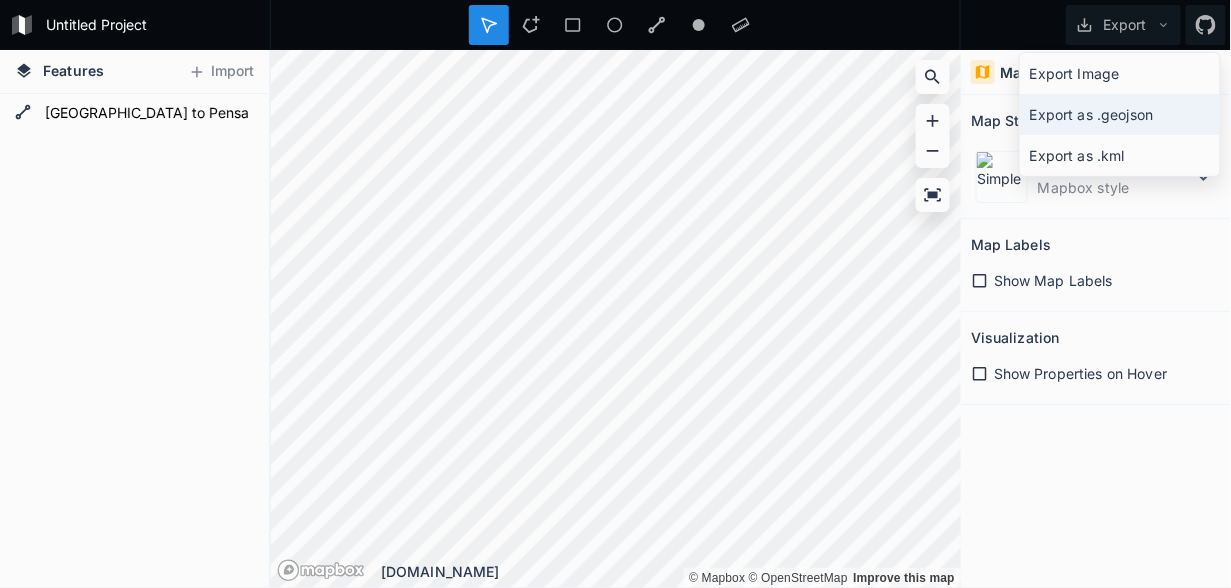 click on "Export as .geojson" 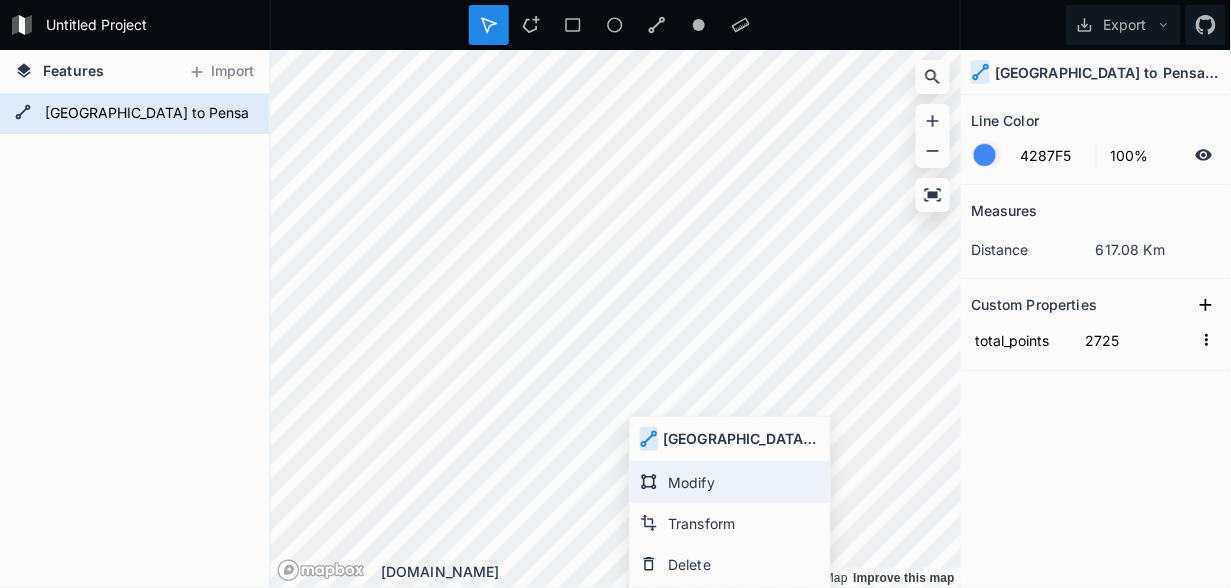 click on "Modify" 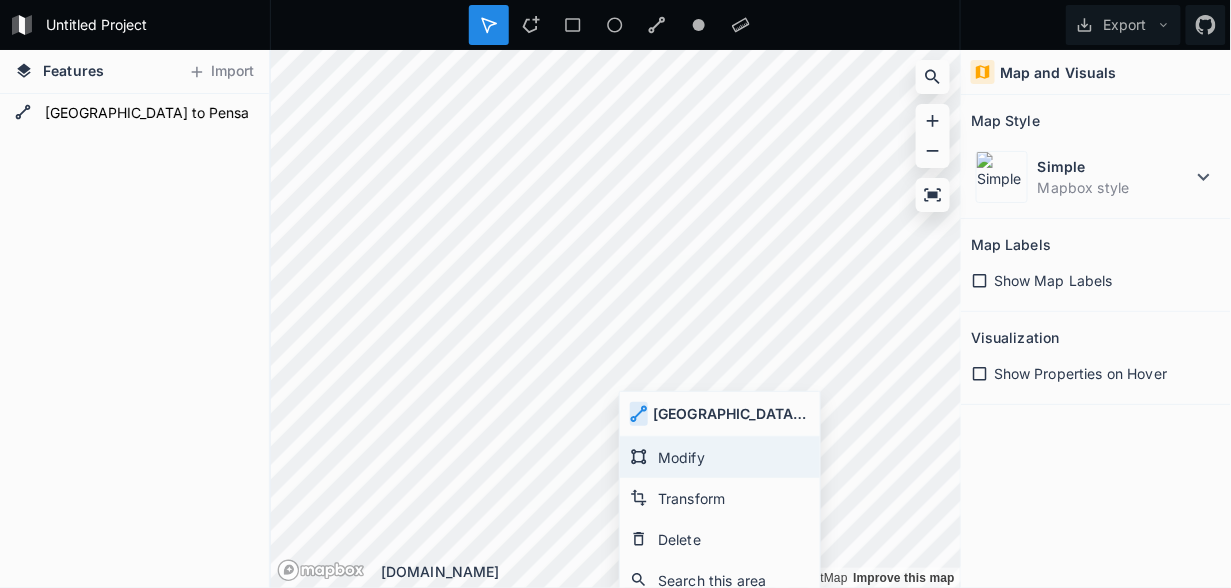 click on "Modify" 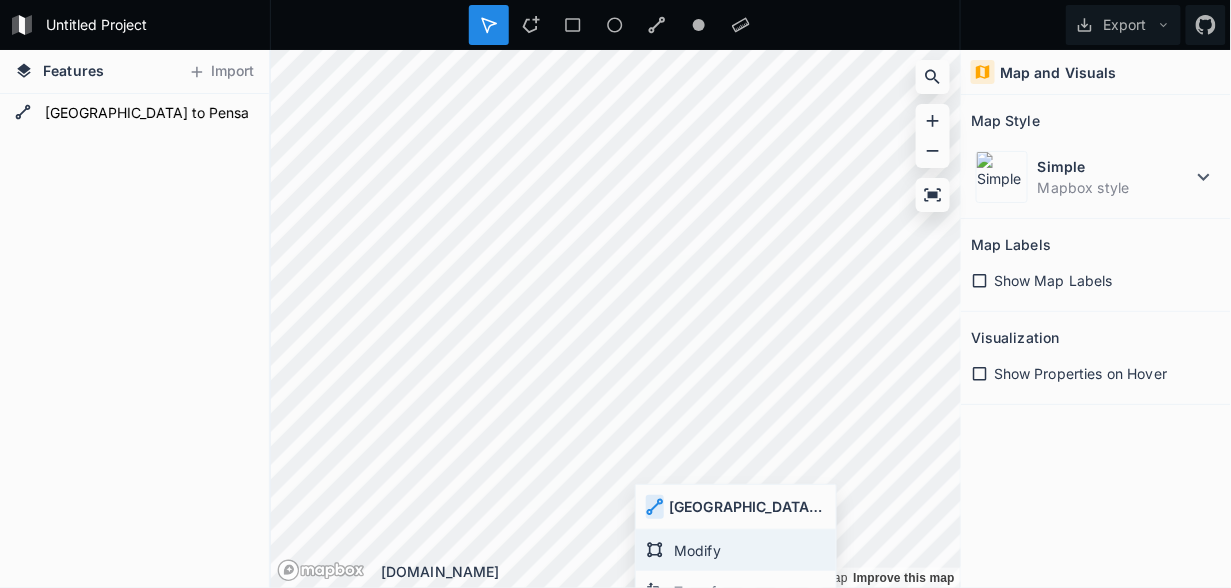 click on "Modify" 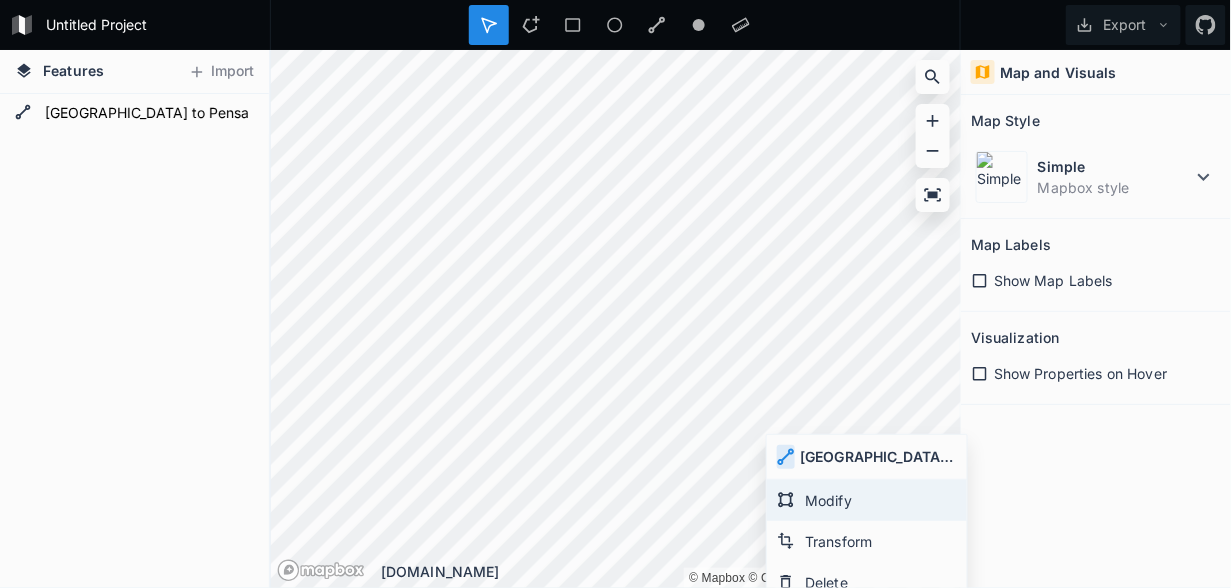 click on "Modify" 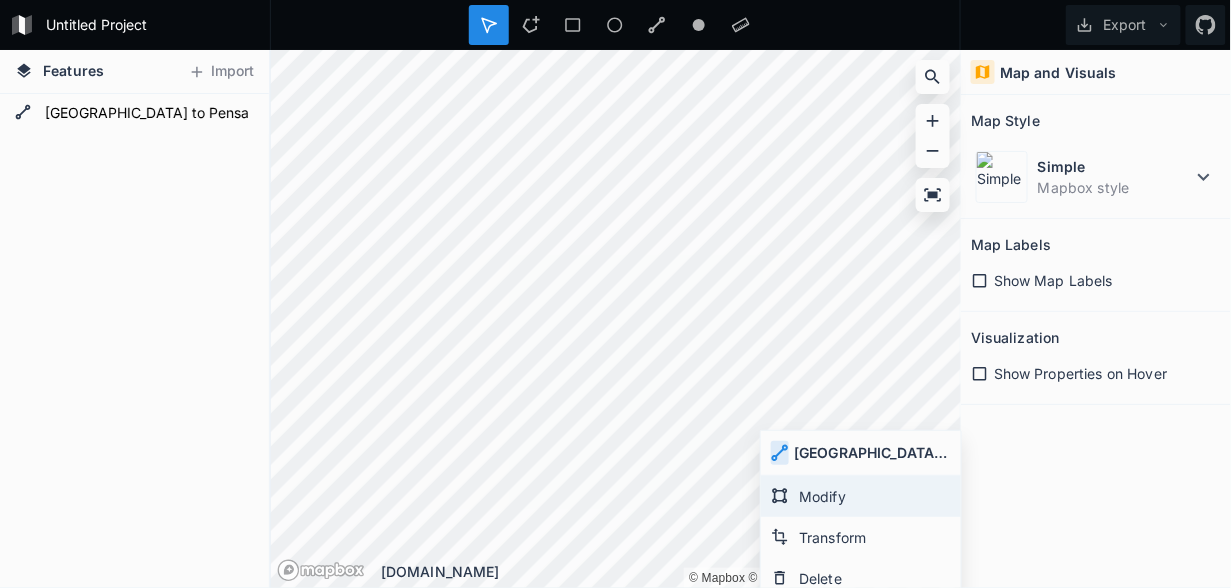 click on "Modify" 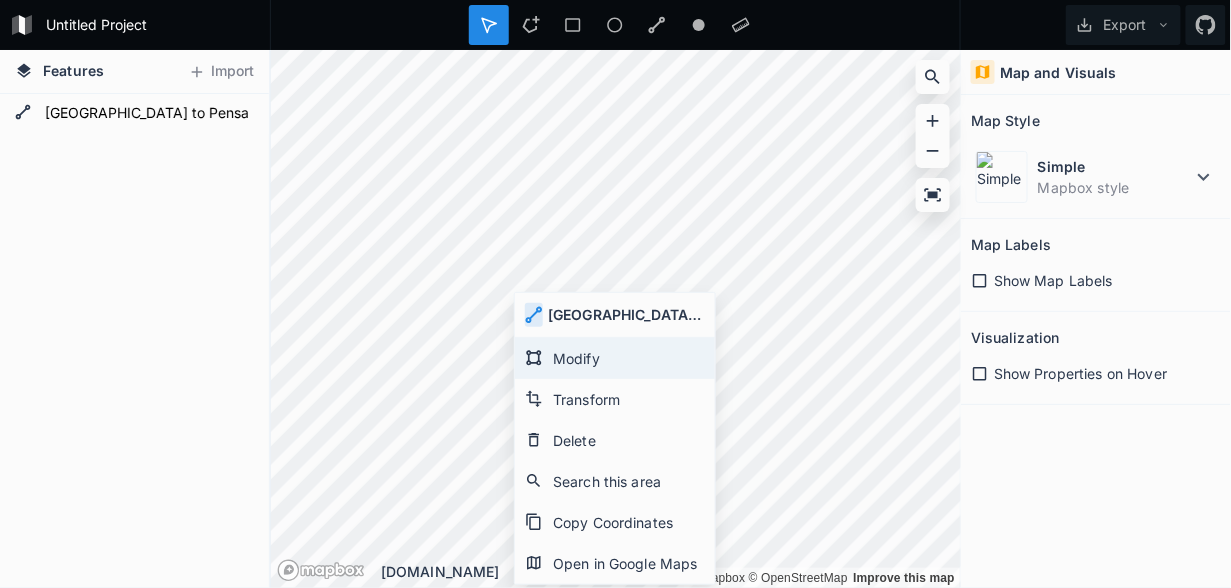 click on "Modify" 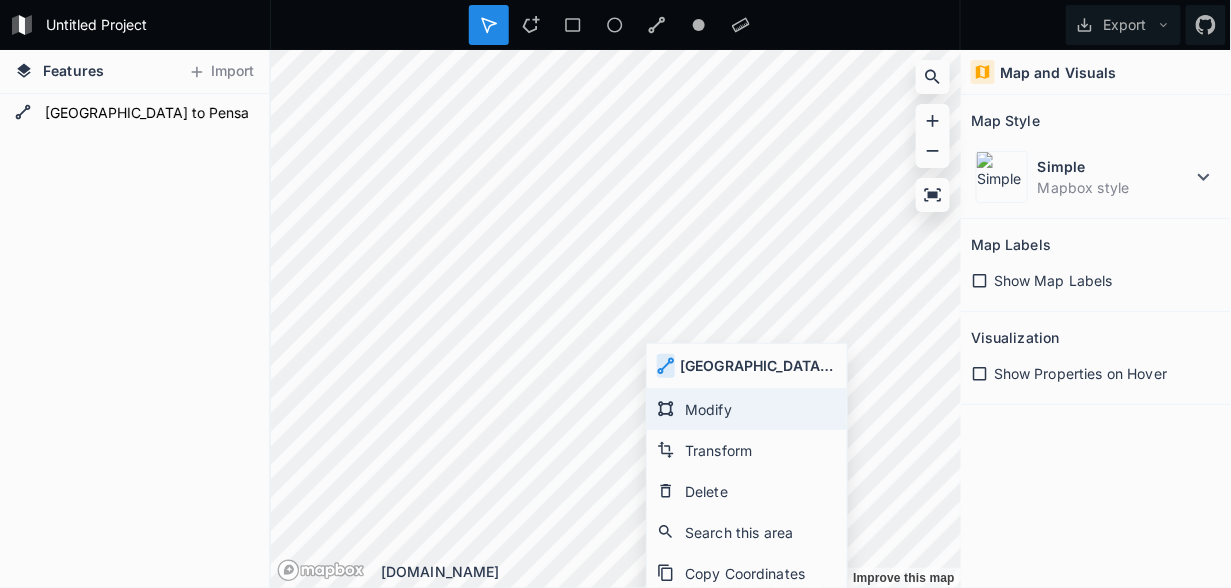 click on "Modify" 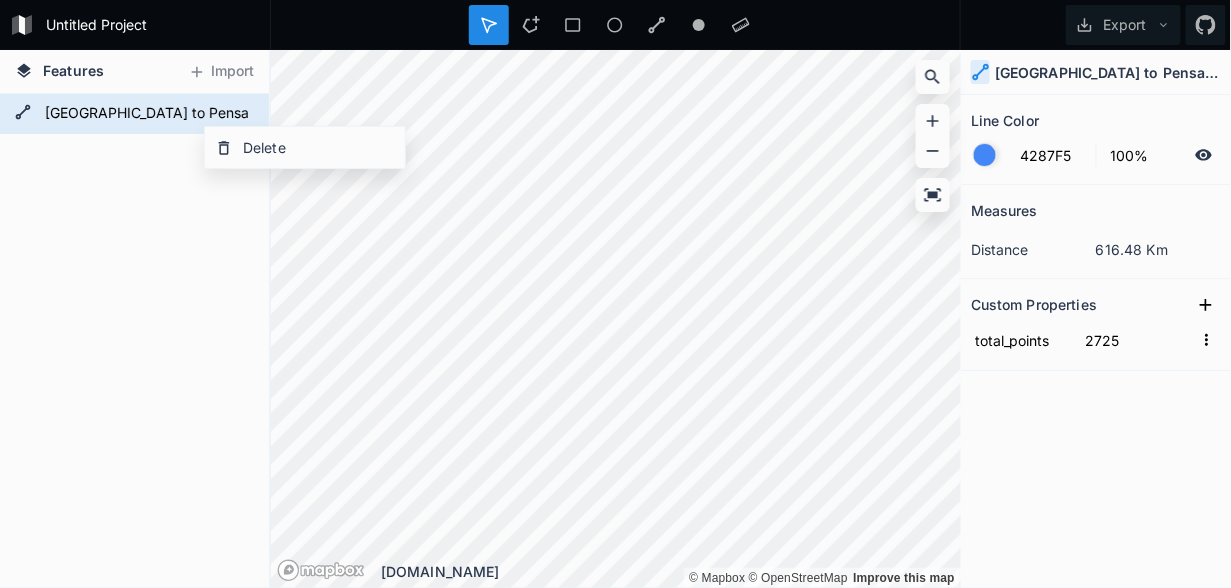 click 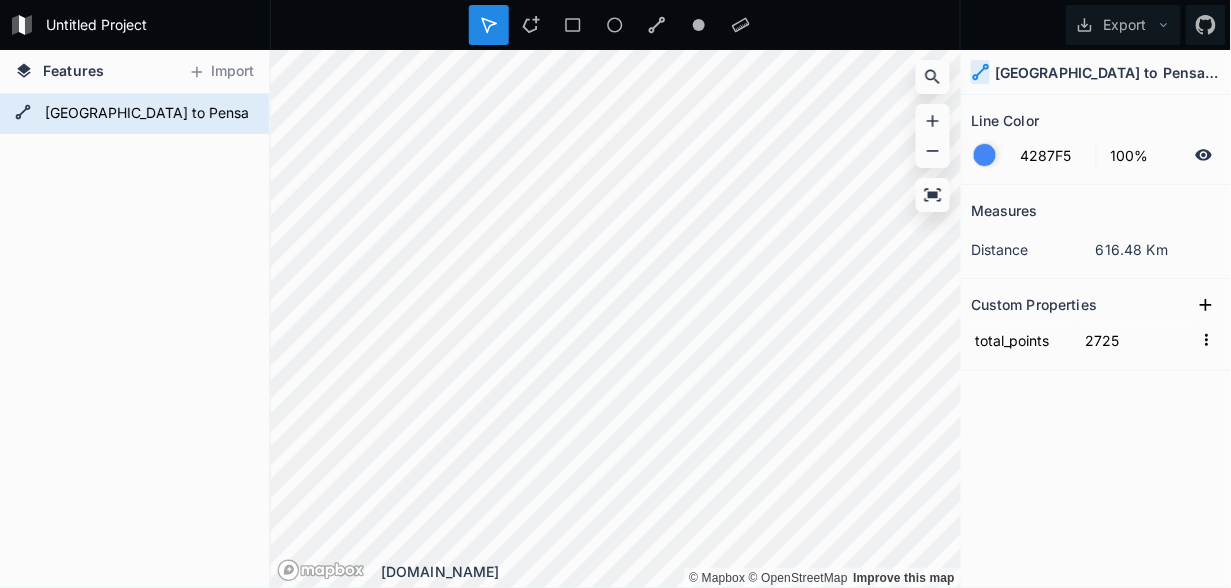 click 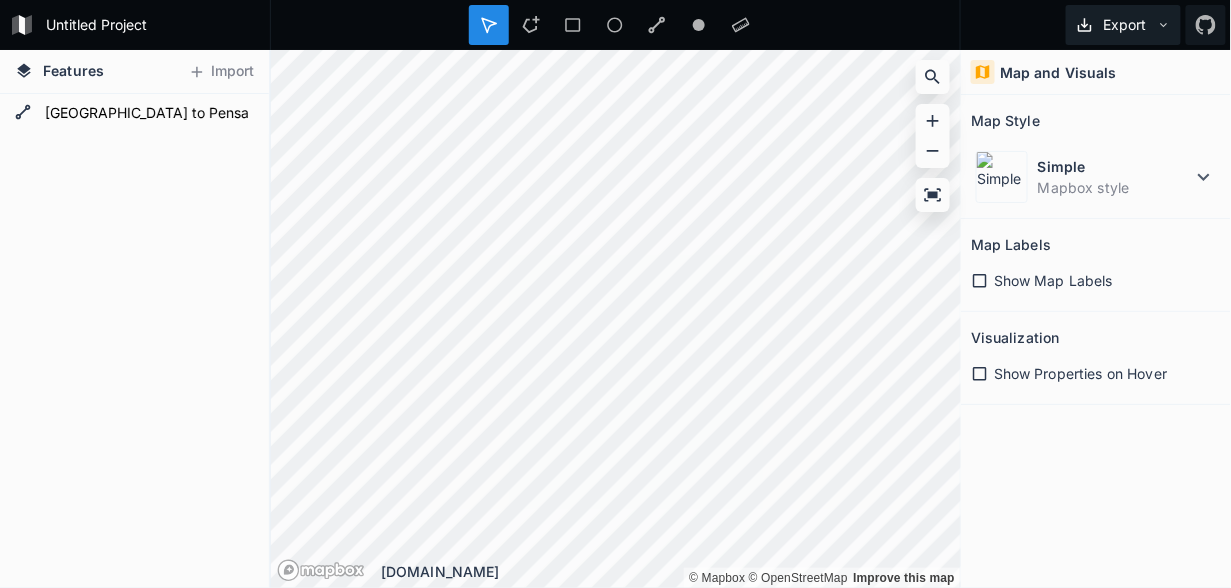 click on "Export" at bounding box center (1123, 25) 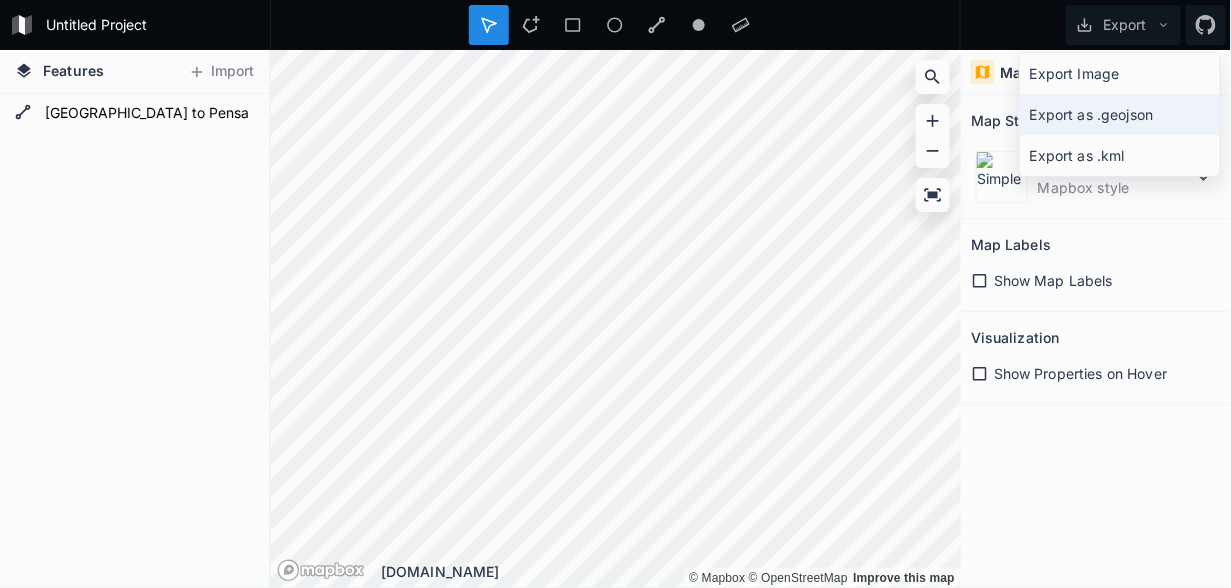 click on "Export as .geojson" 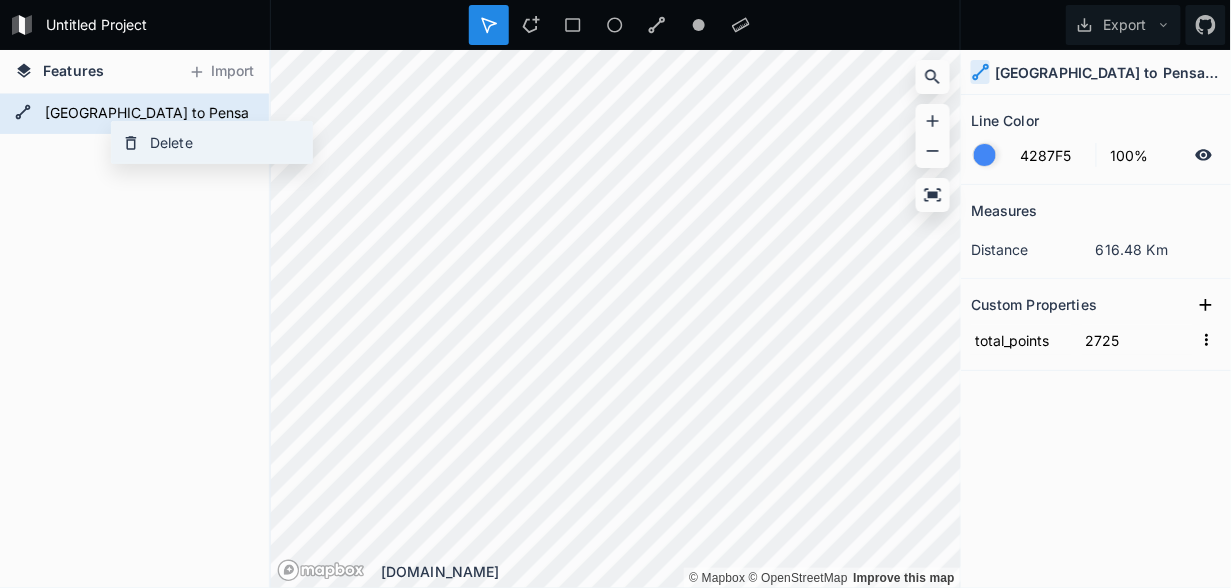 click on "Delete" 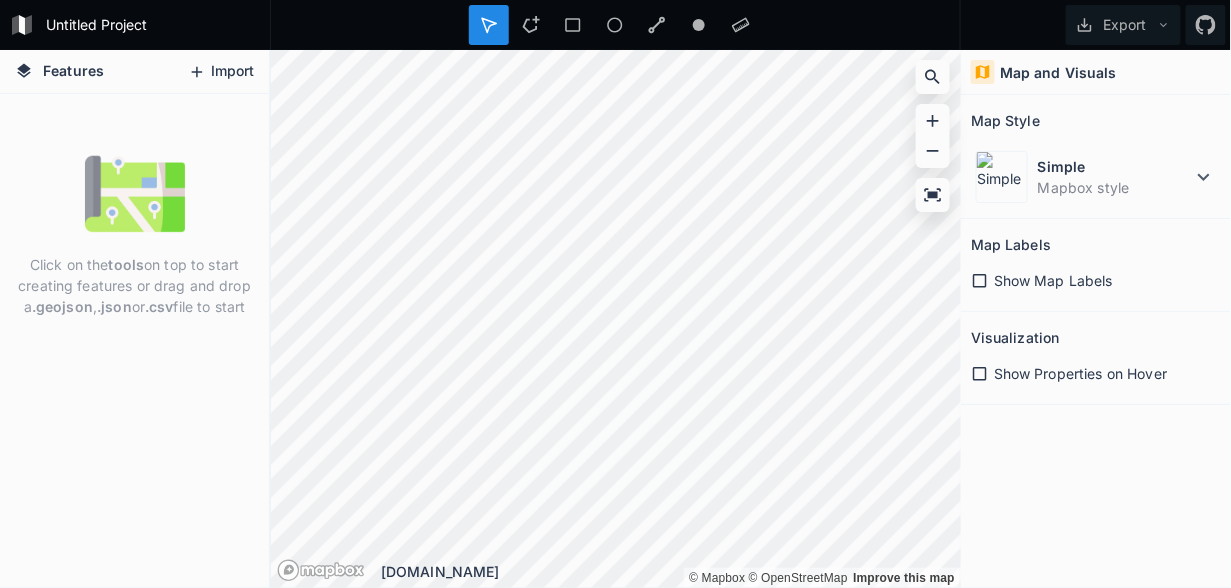 click on "Import" at bounding box center (221, 72) 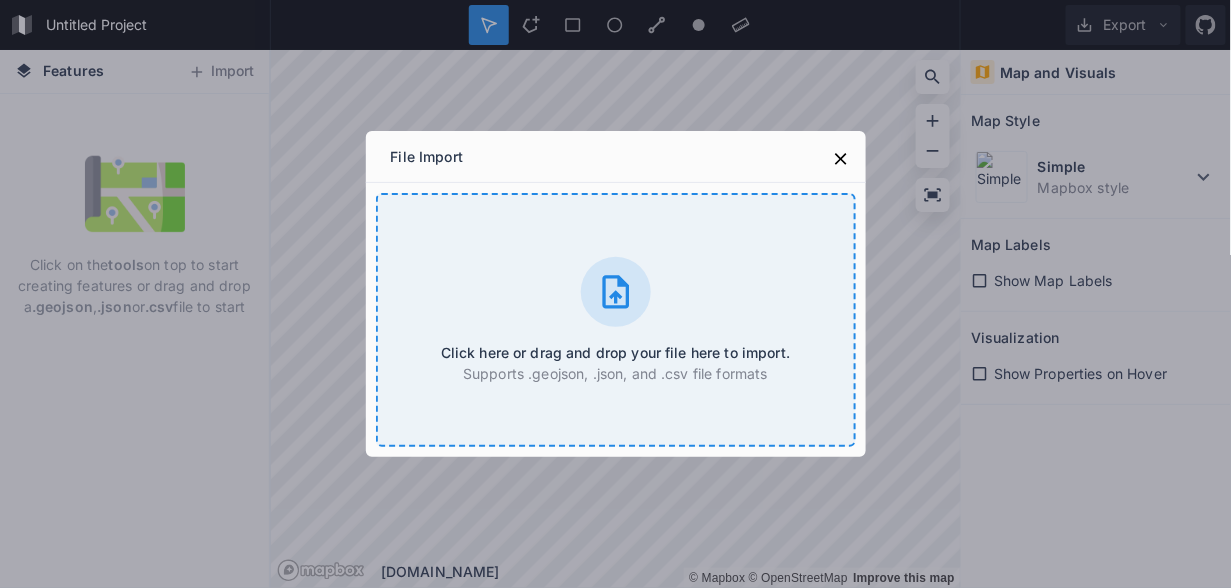 click 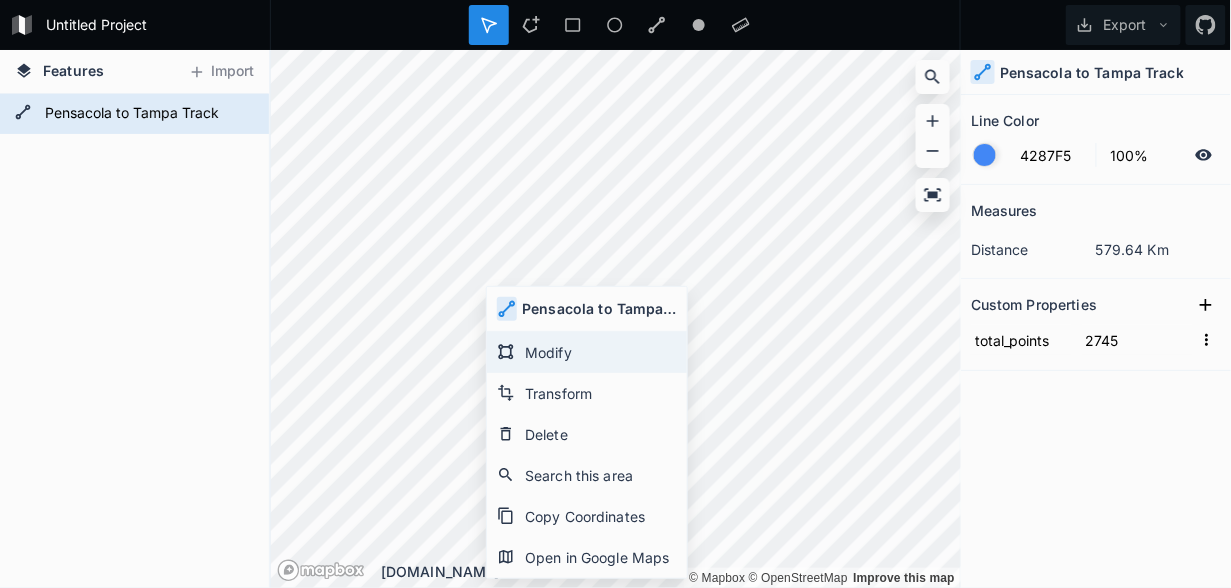 click on "Modify" 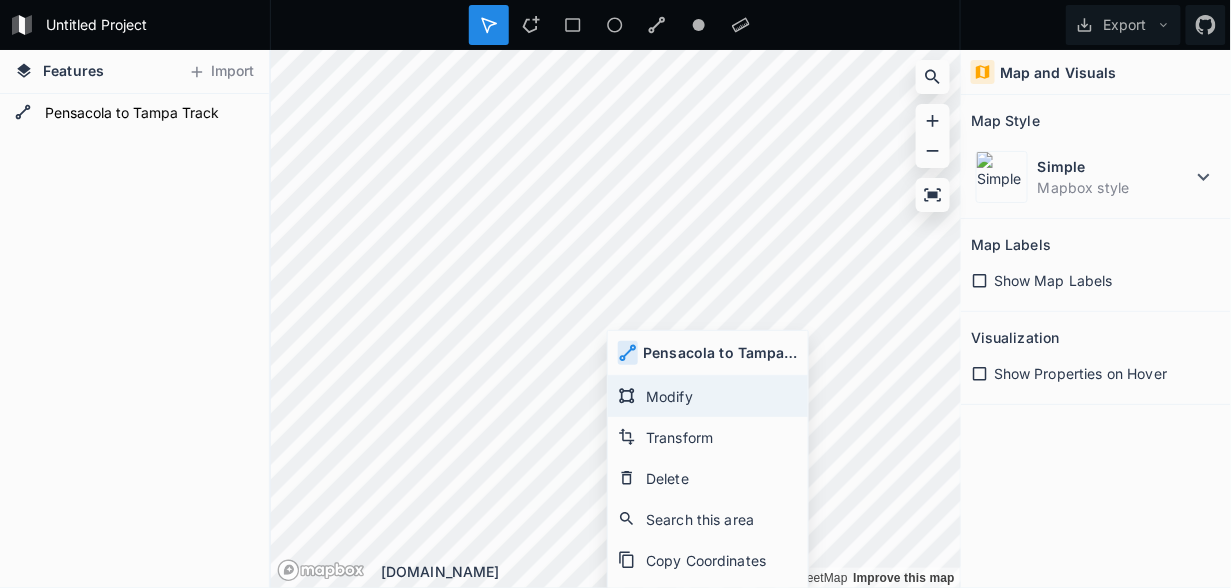 click on "Modify" 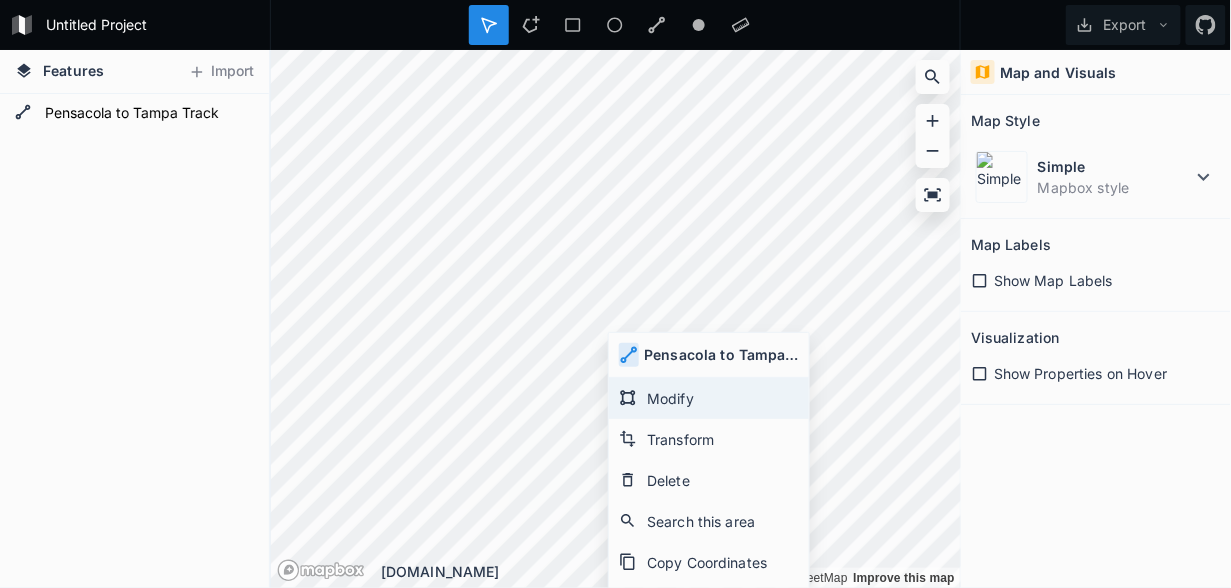 click on "Modify" 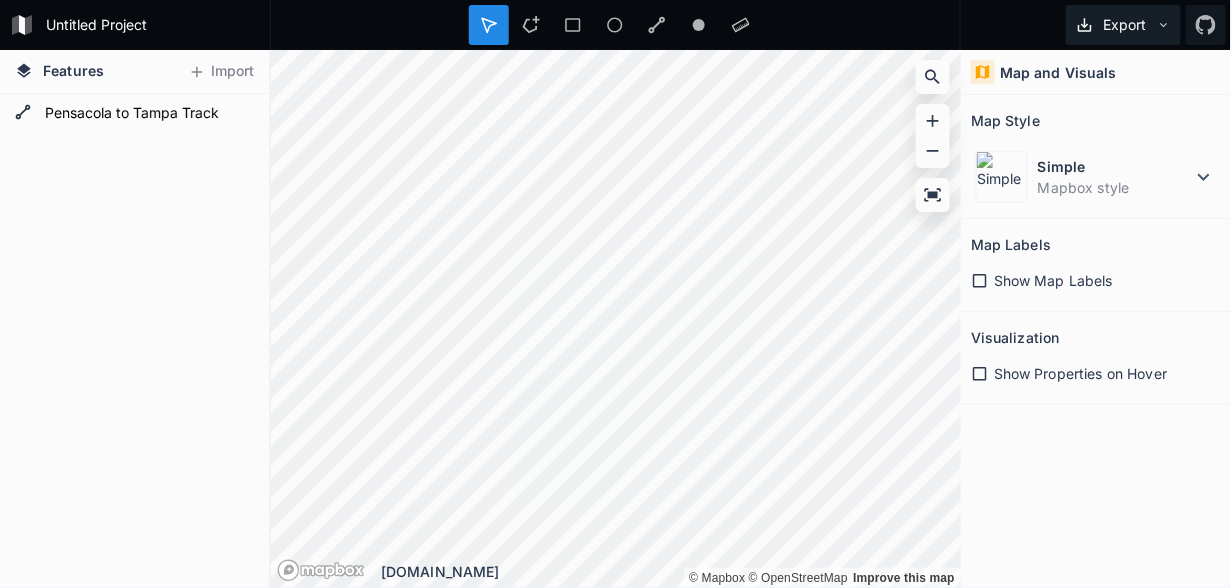 click on "Export" at bounding box center (1123, 25) 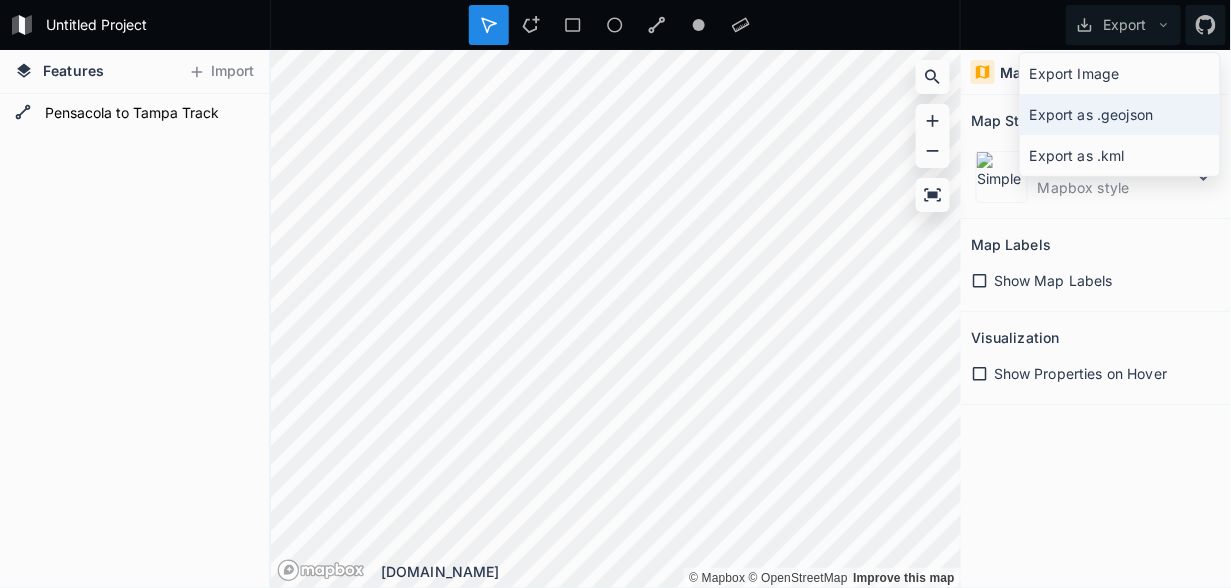 click on "Export as .geojson" 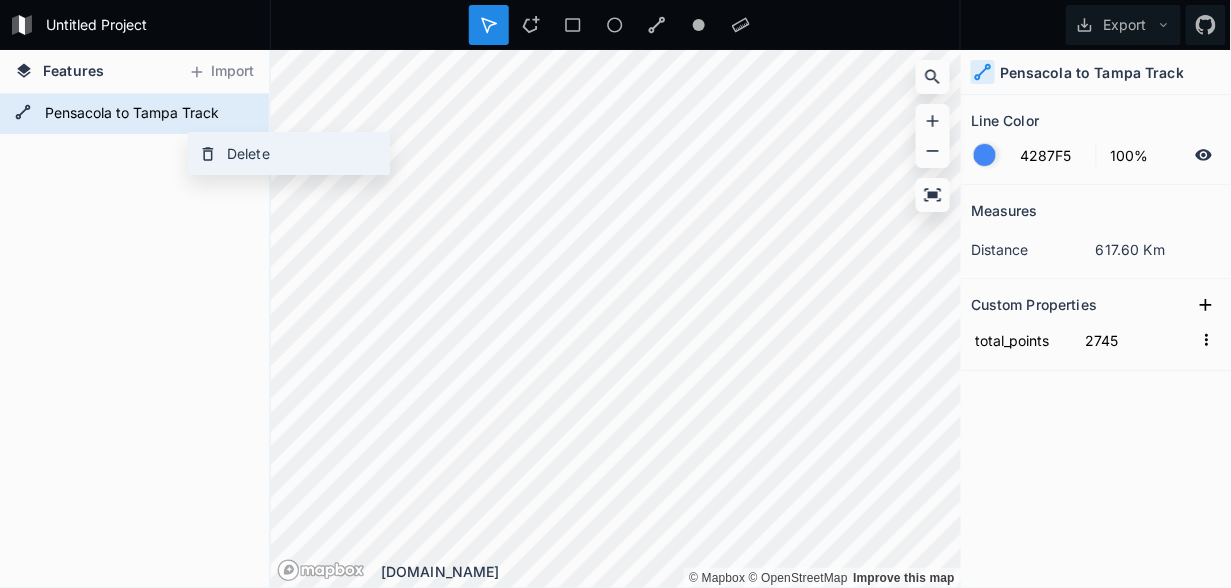 click on "Delete" 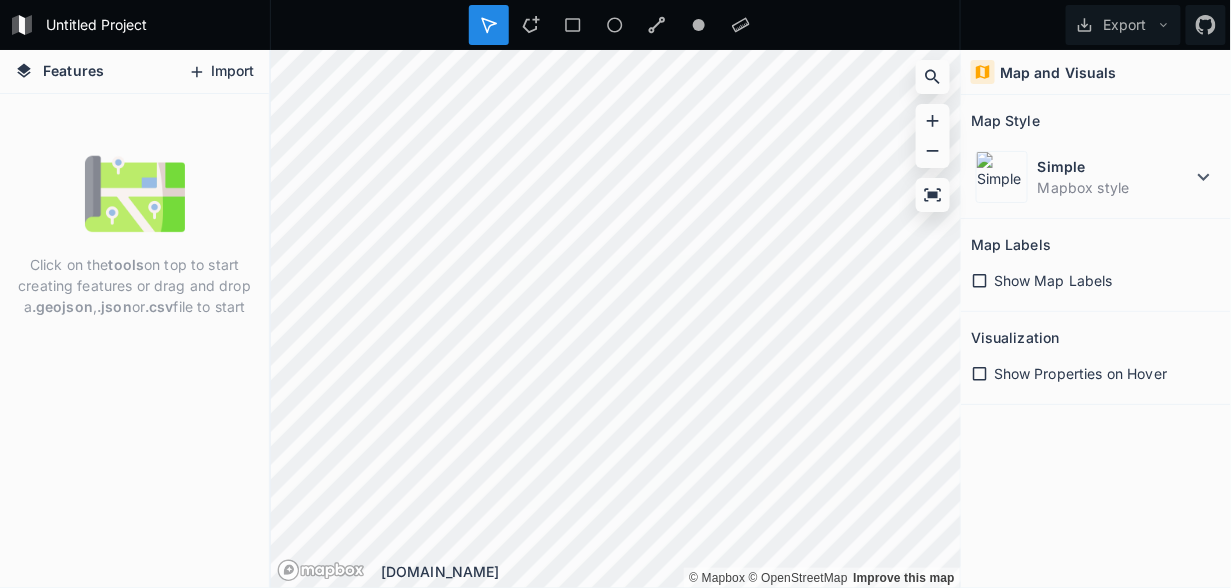 click on "Import" at bounding box center (221, 72) 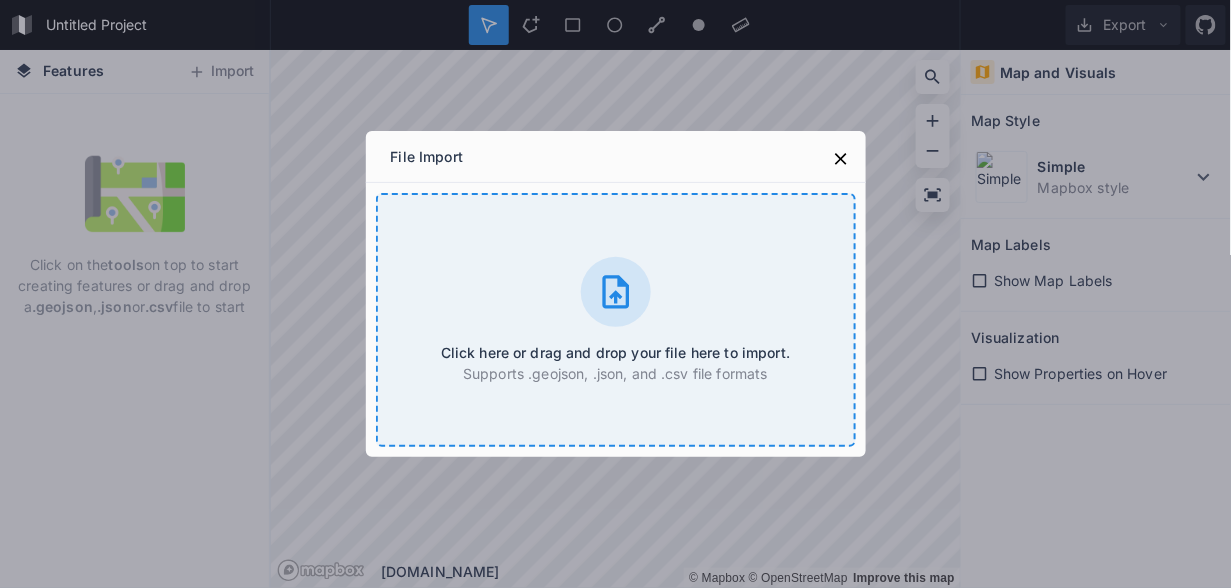 click at bounding box center [616, 292] 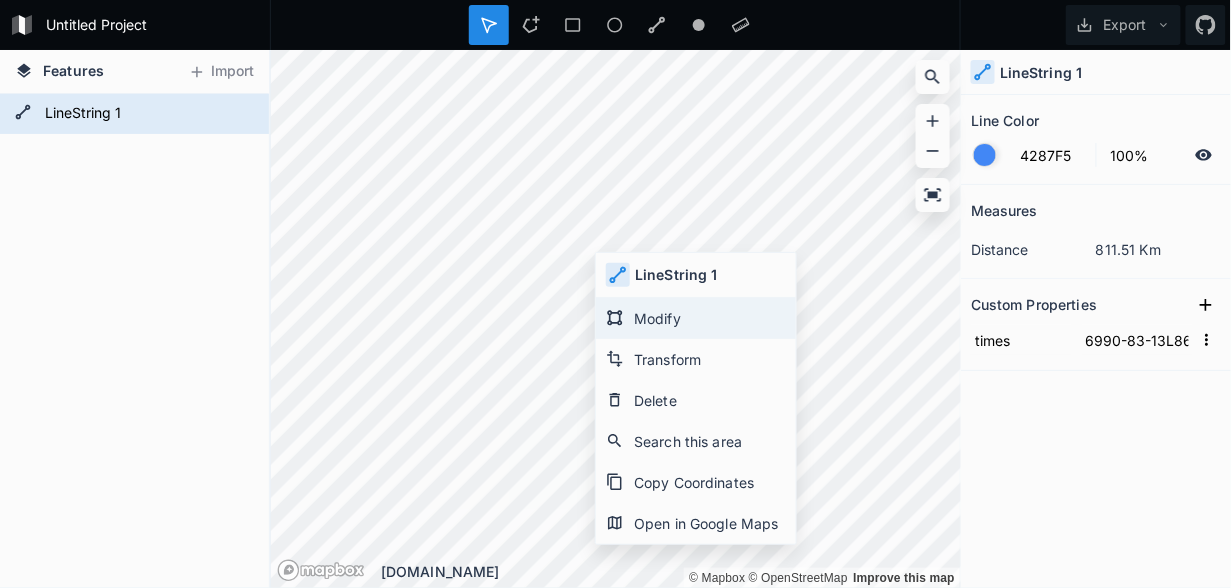 click on "Modify" 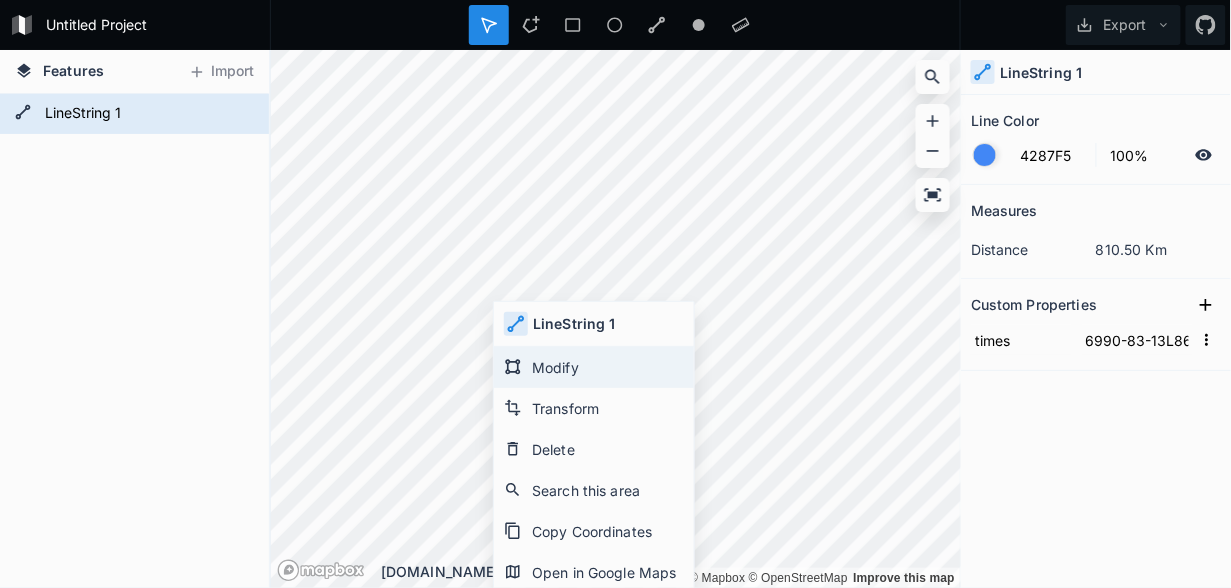 click on "Modify" 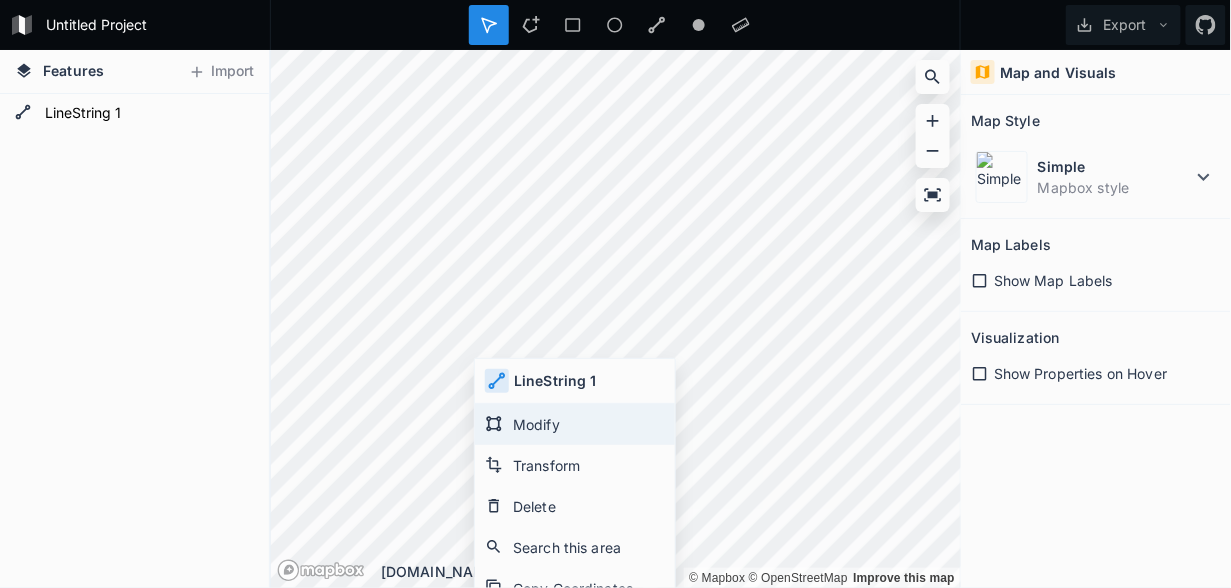 click on "Modify" 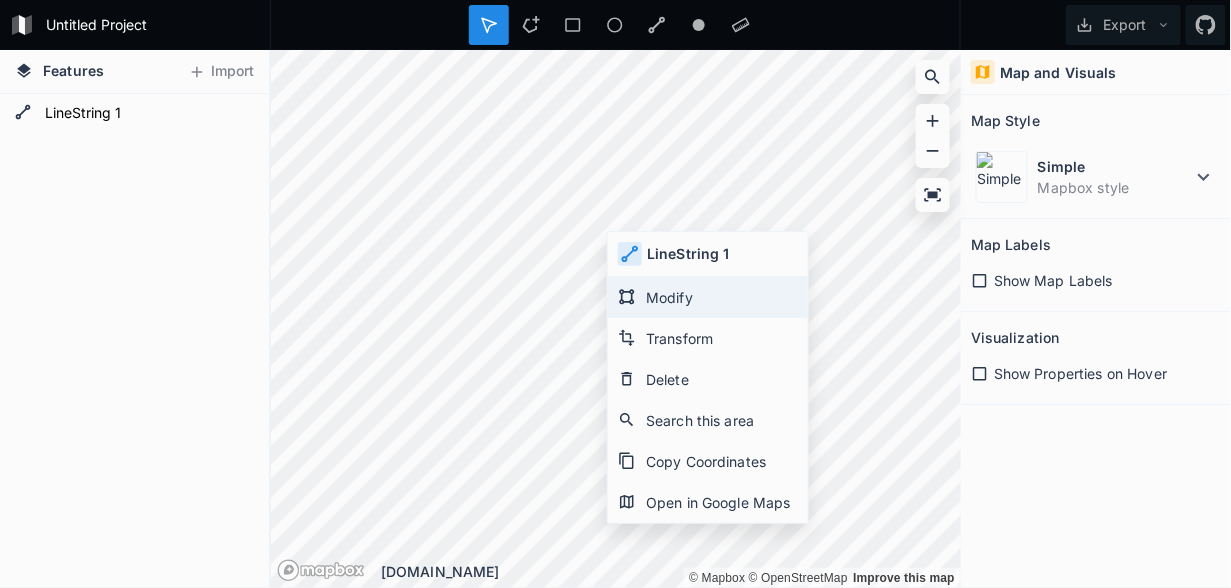 click on "Modify" 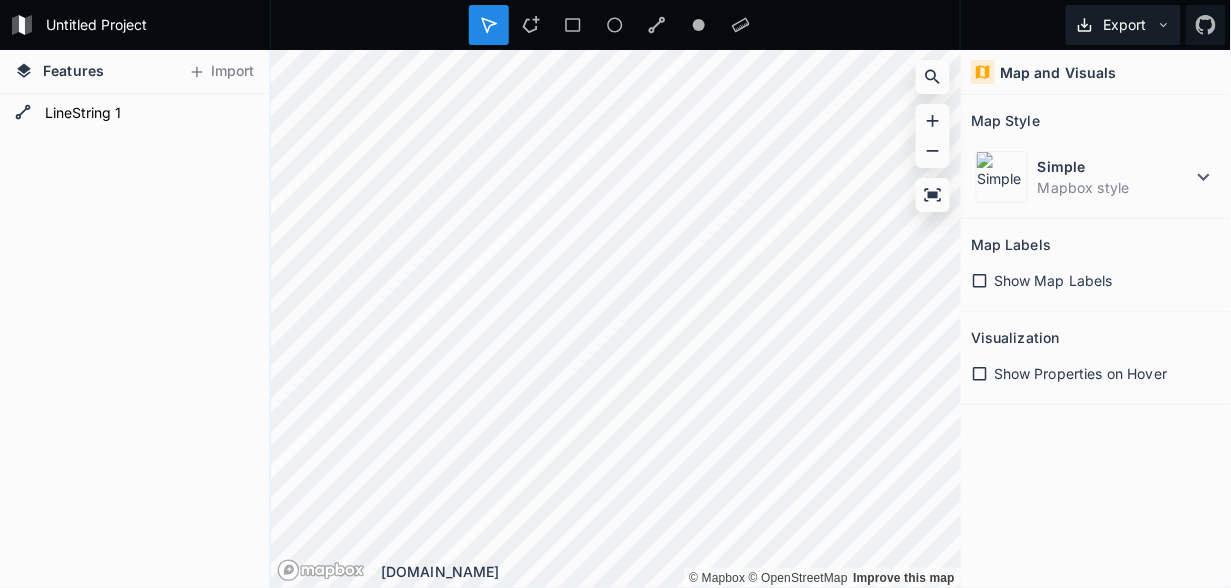 click on "Export" at bounding box center (1123, 25) 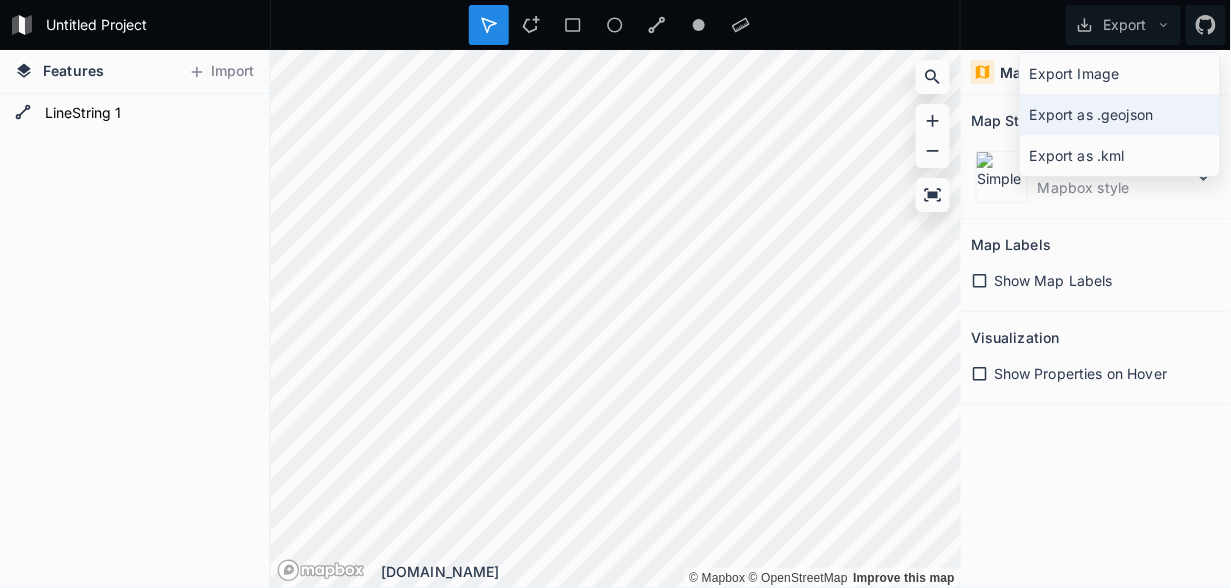click on "Export as .geojson" 